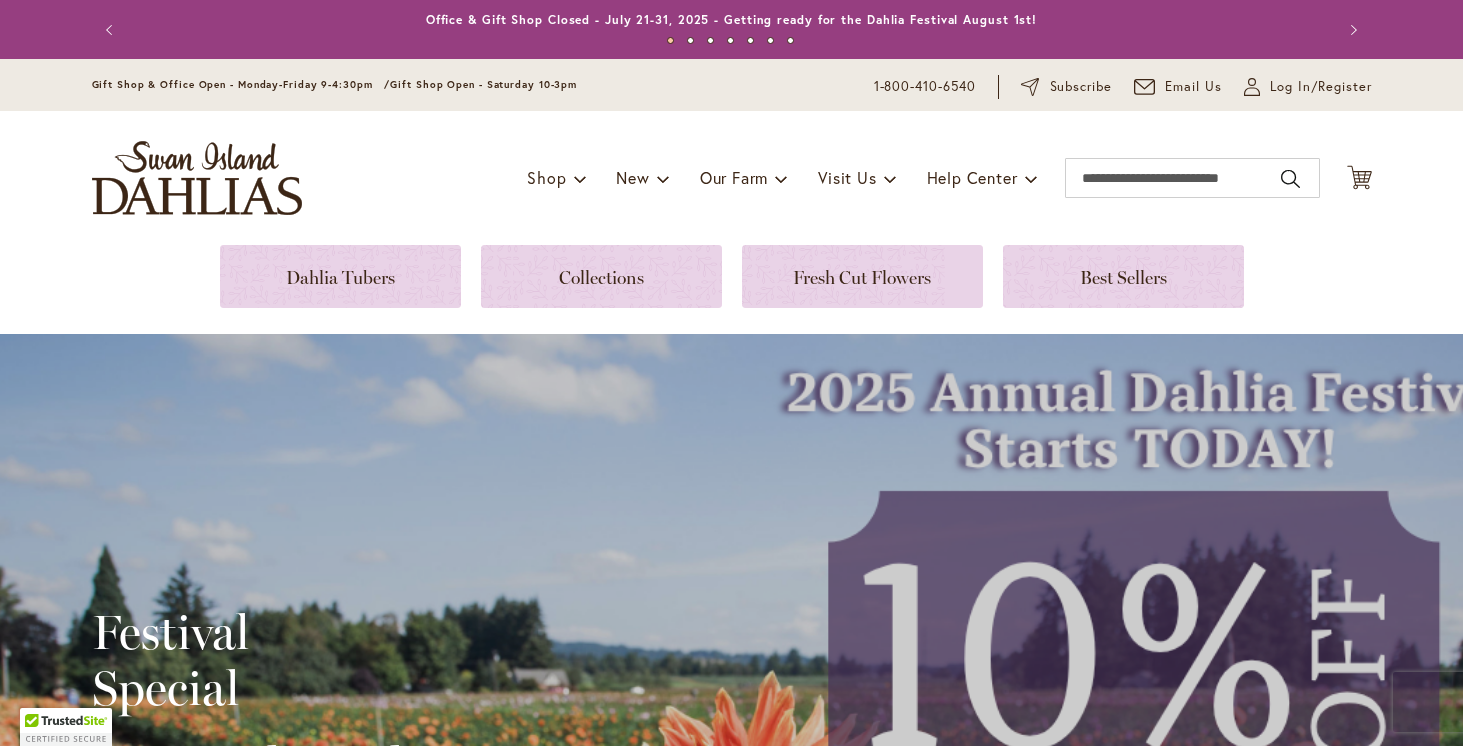 scroll, scrollTop: 0, scrollLeft: 0, axis: both 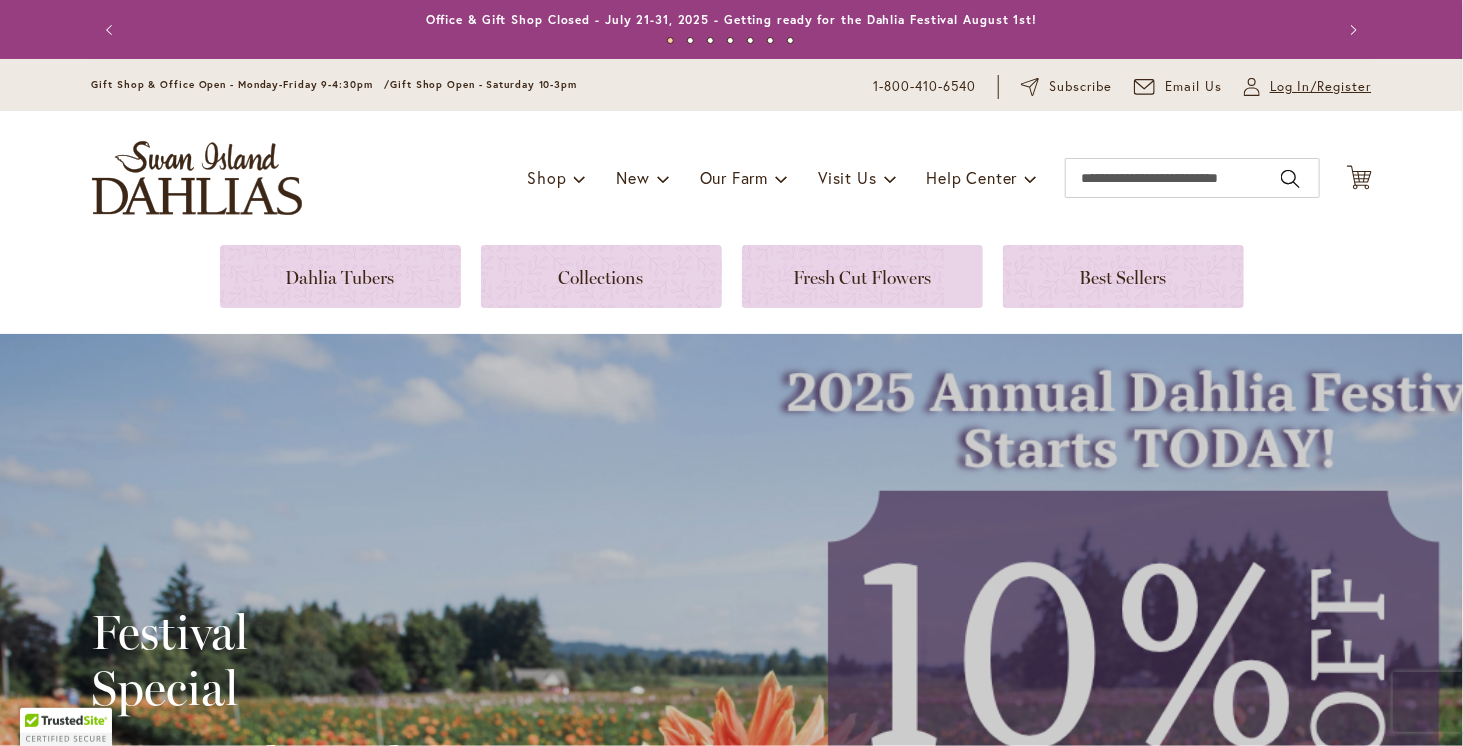click on "Log In/Register" at bounding box center (1321, 87) 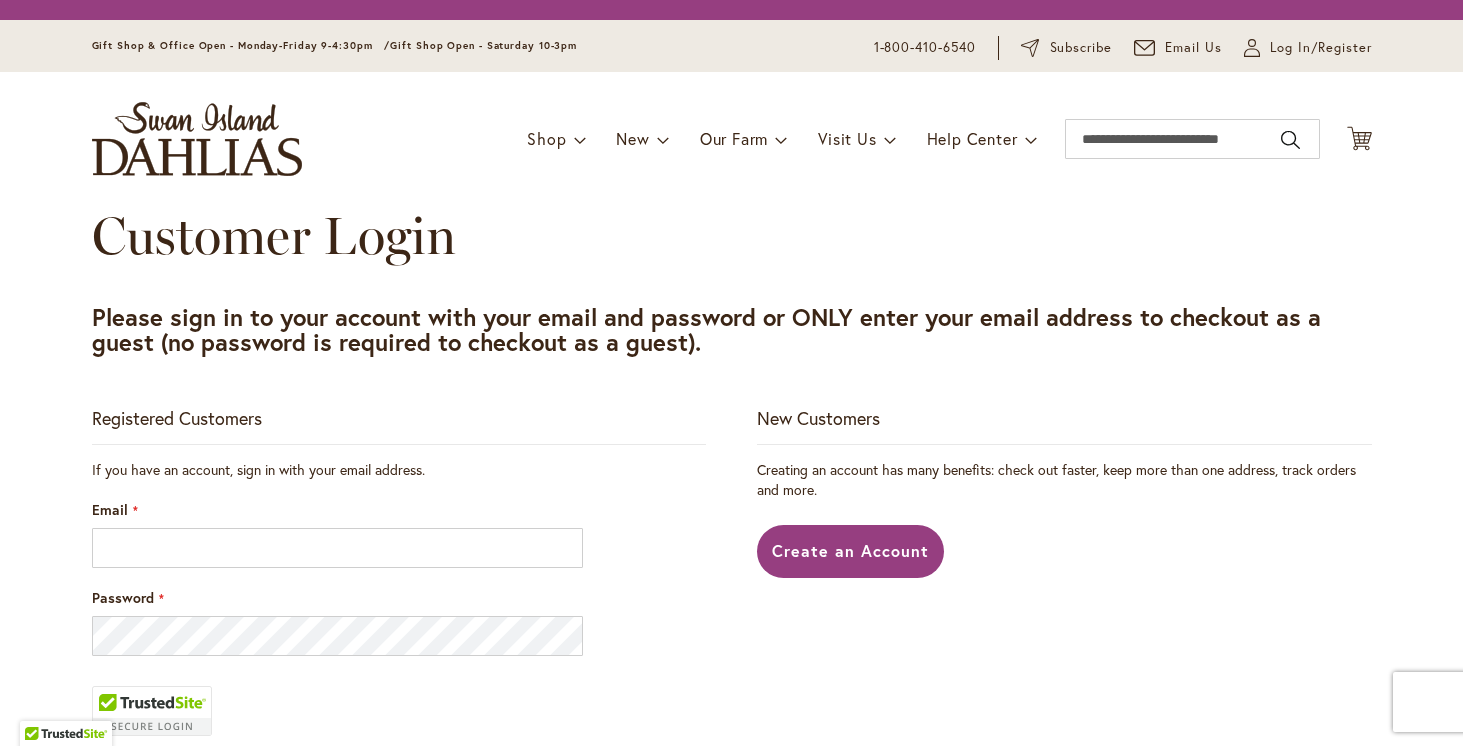scroll, scrollTop: 0, scrollLeft: 0, axis: both 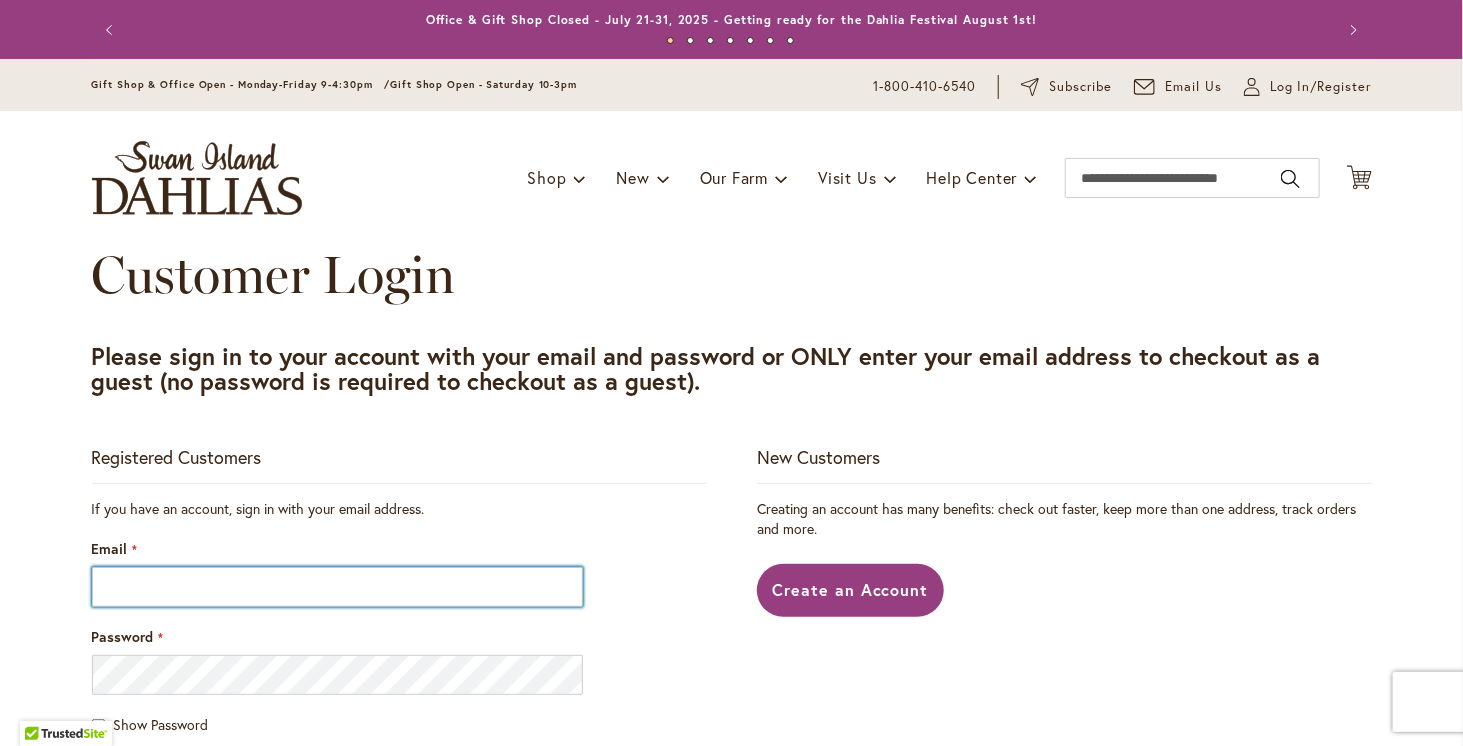 click on "Email" at bounding box center [338, 587] 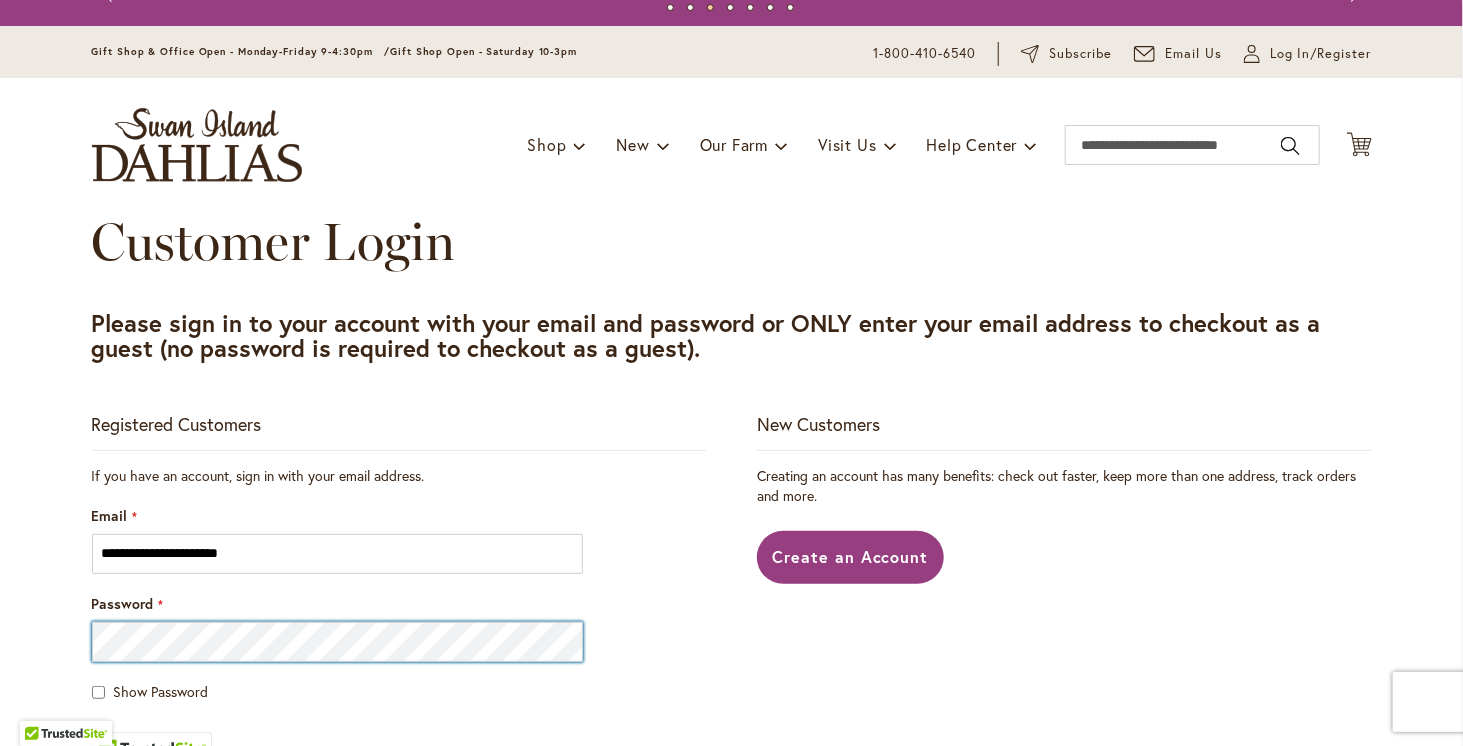 scroll, scrollTop: 200, scrollLeft: 0, axis: vertical 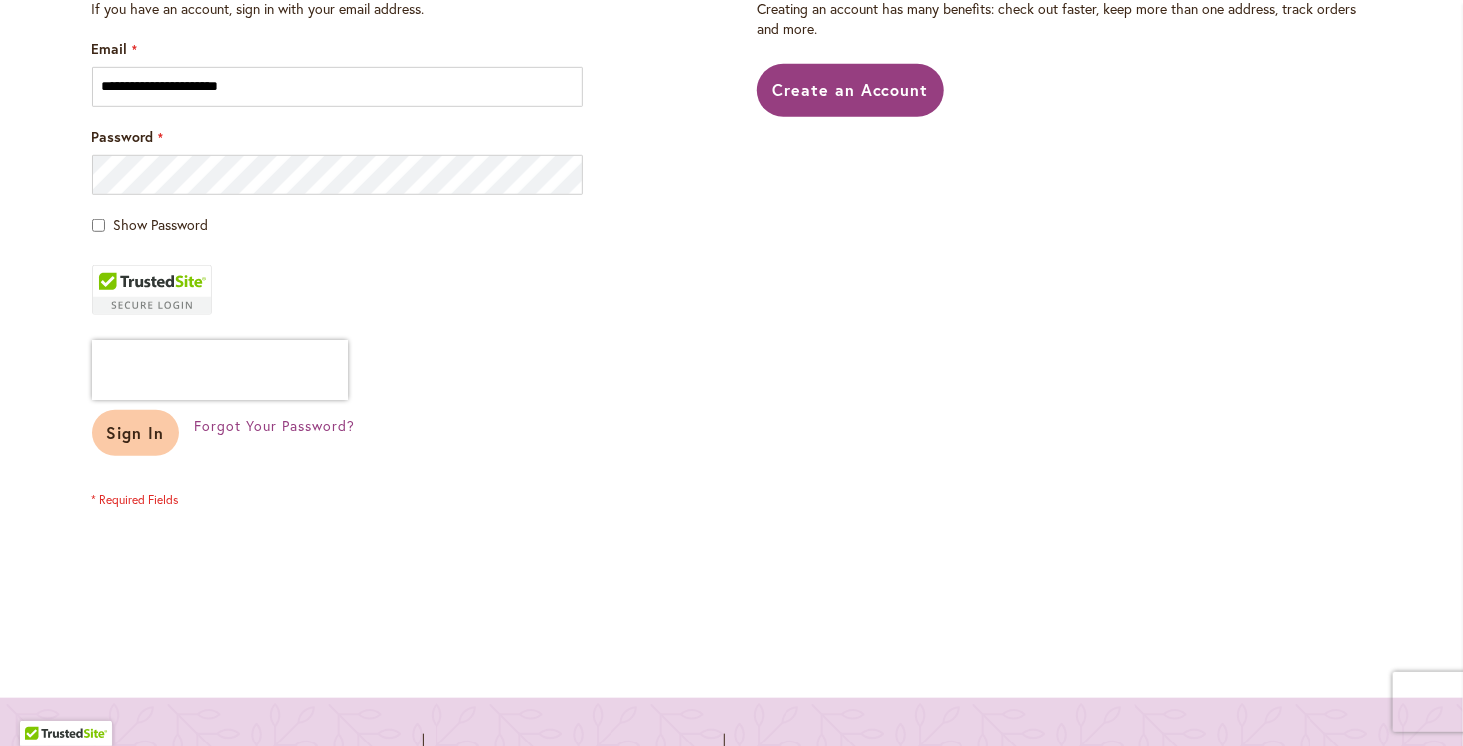 click on "Sign In" at bounding box center (136, 433) 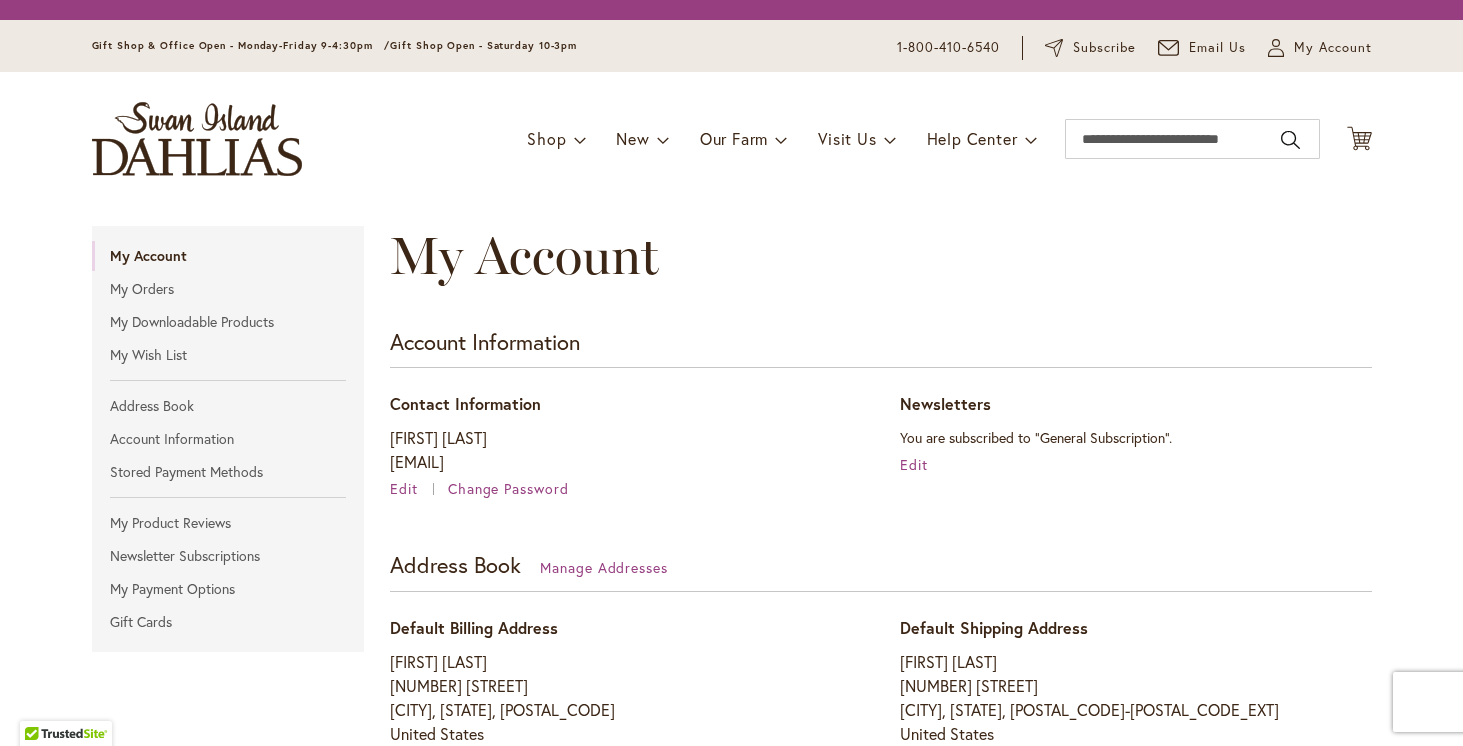 scroll, scrollTop: 0, scrollLeft: 0, axis: both 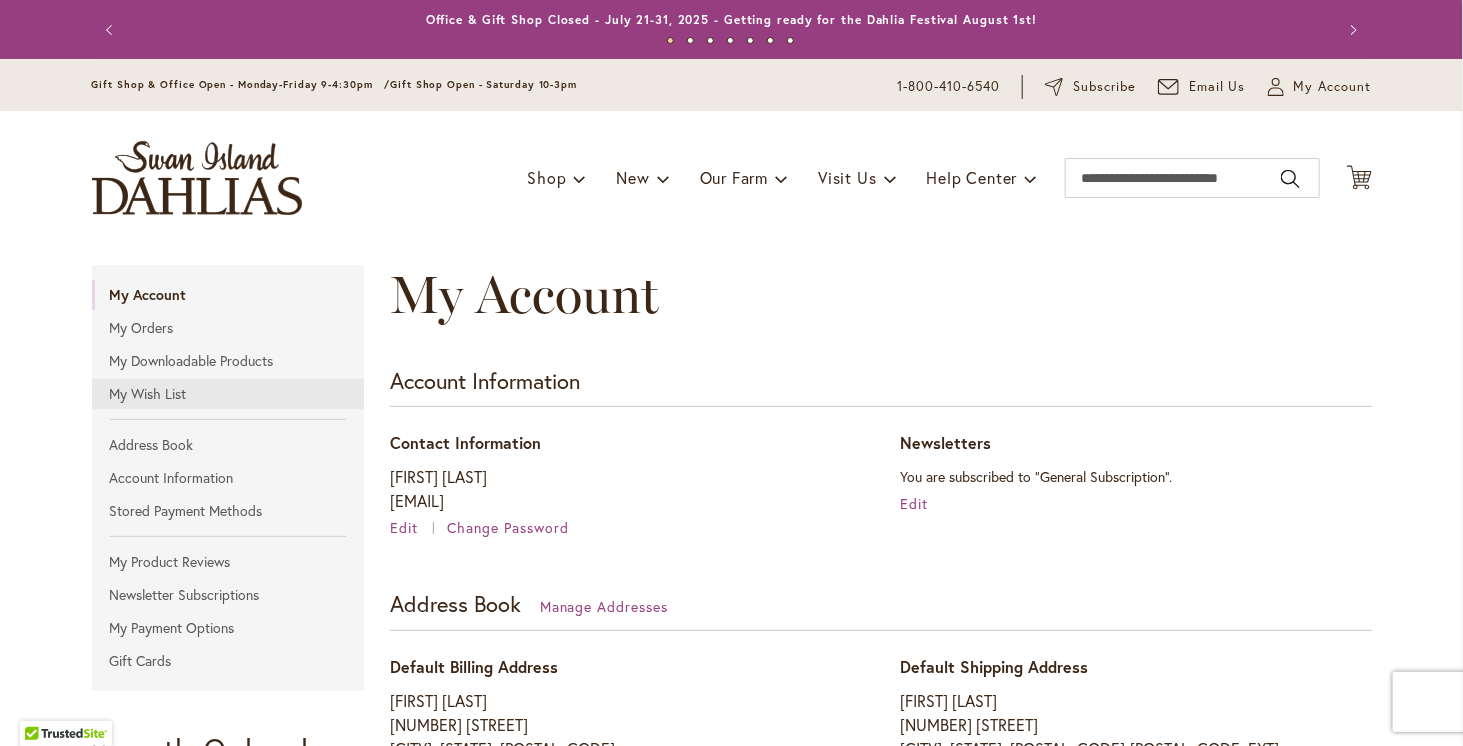 click on "My Wish List" at bounding box center [228, 394] 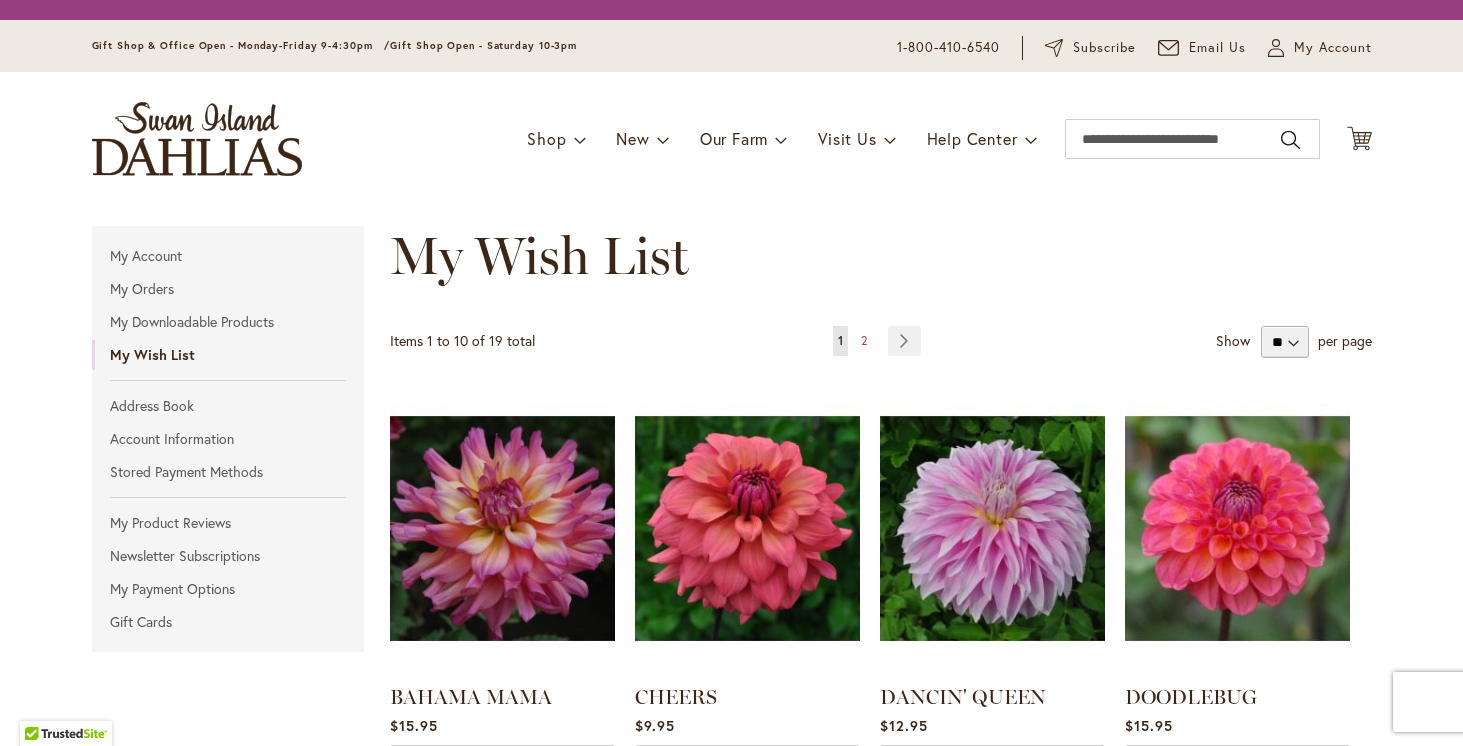 scroll, scrollTop: 0, scrollLeft: 0, axis: both 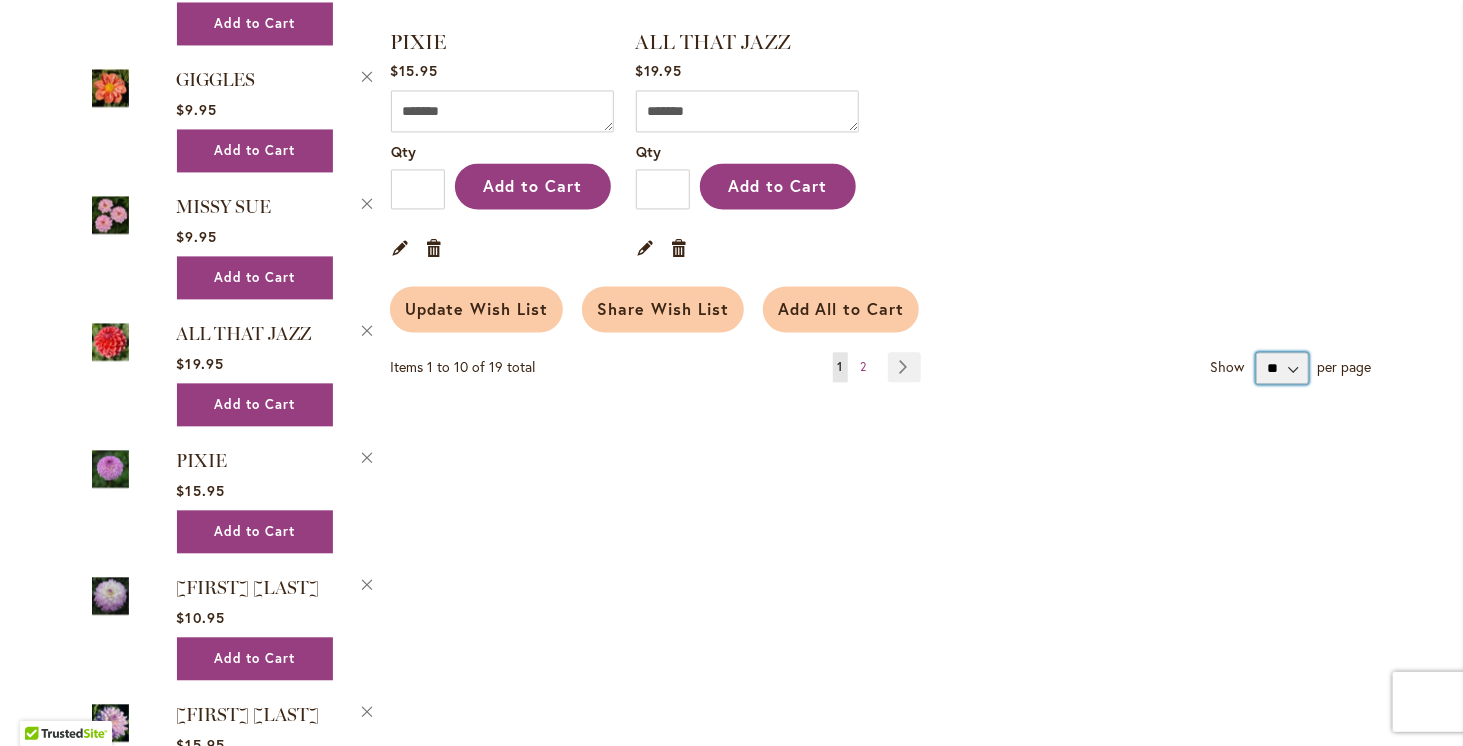 click on "**
**
**" at bounding box center (1282, 368) 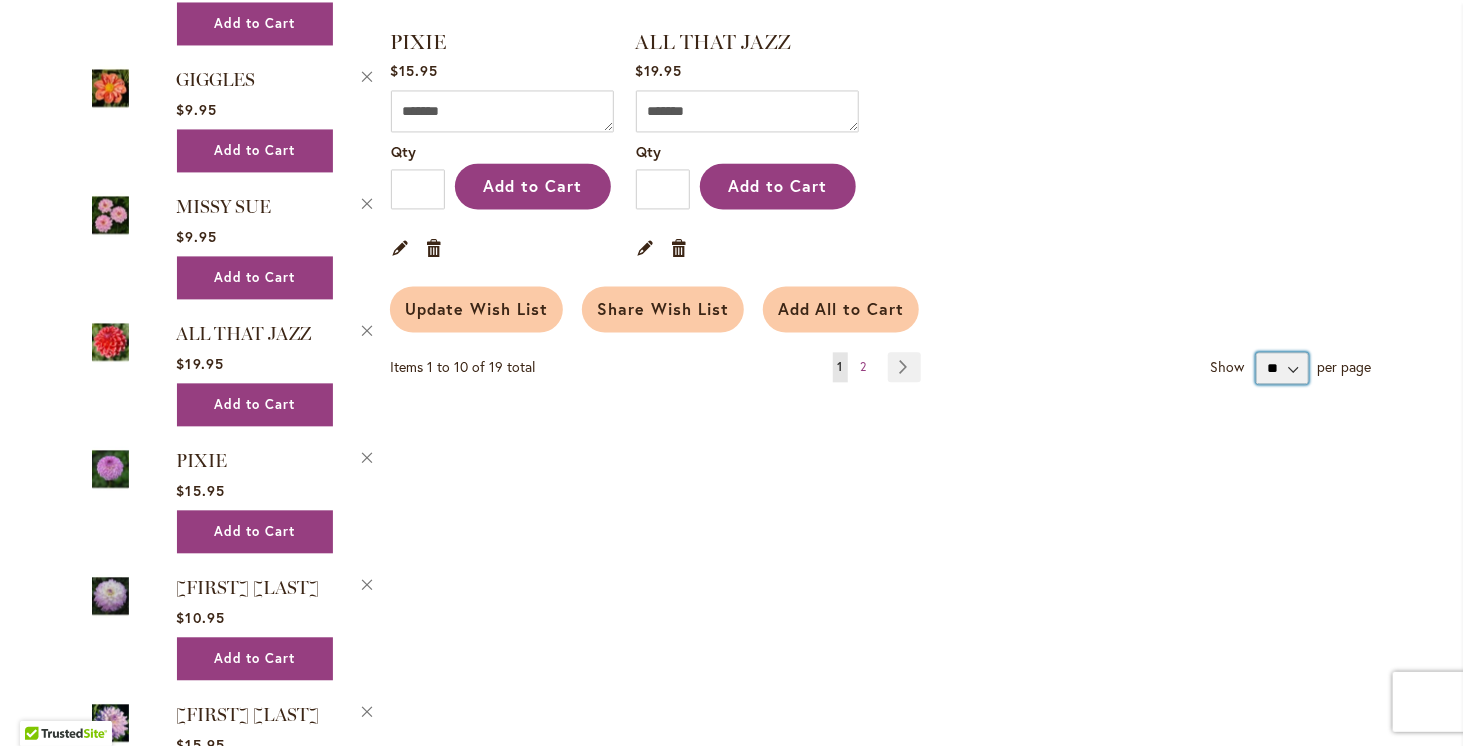 select on "**********" 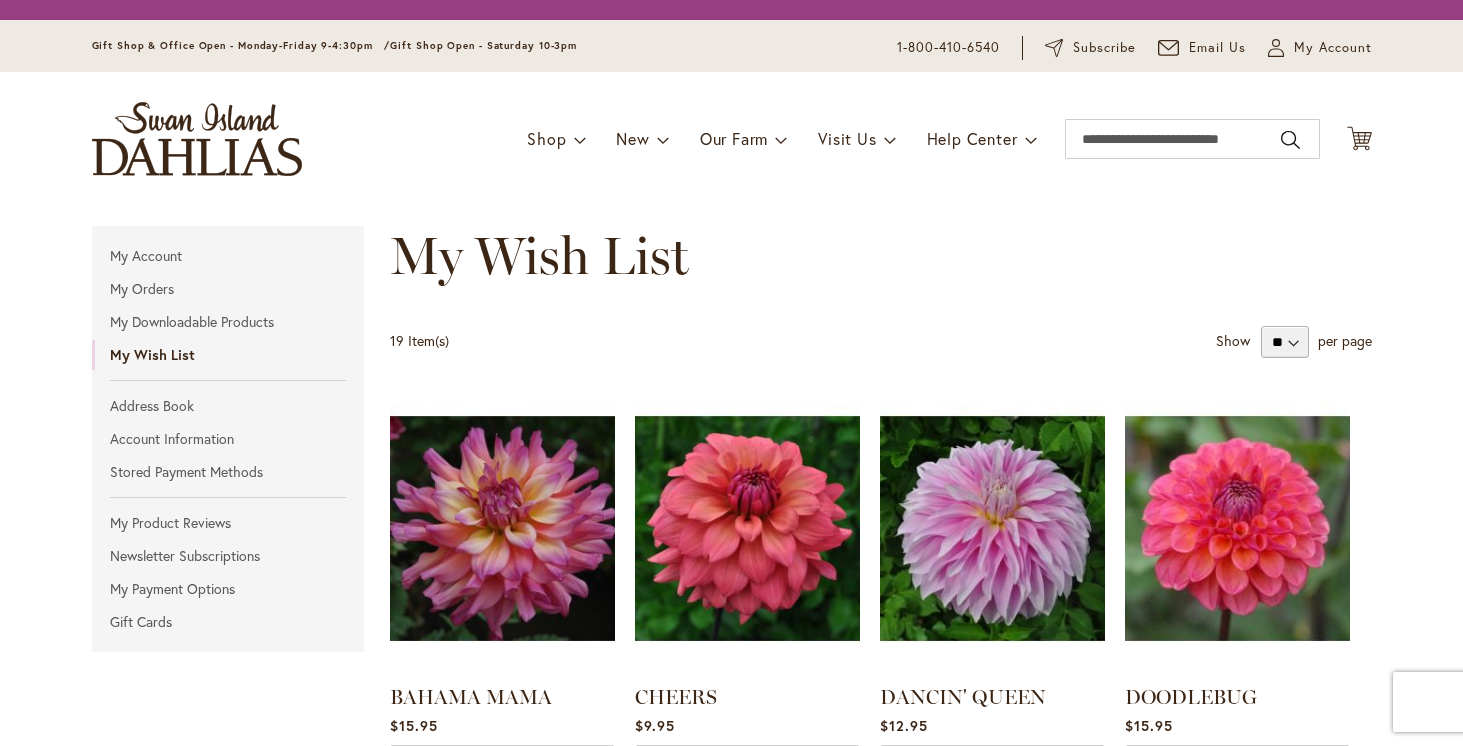 scroll, scrollTop: 0, scrollLeft: 0, axis: both 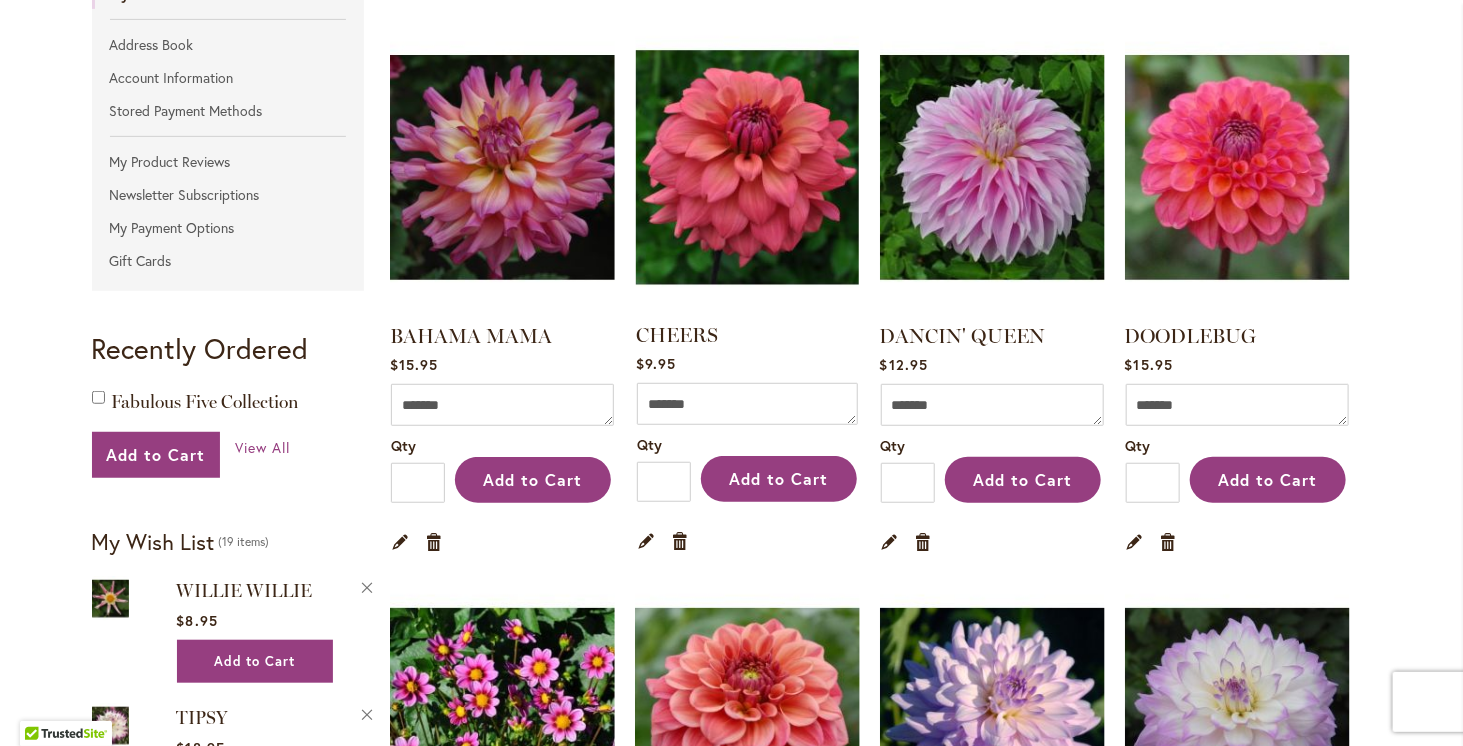 click at bounding box center (747, 167) 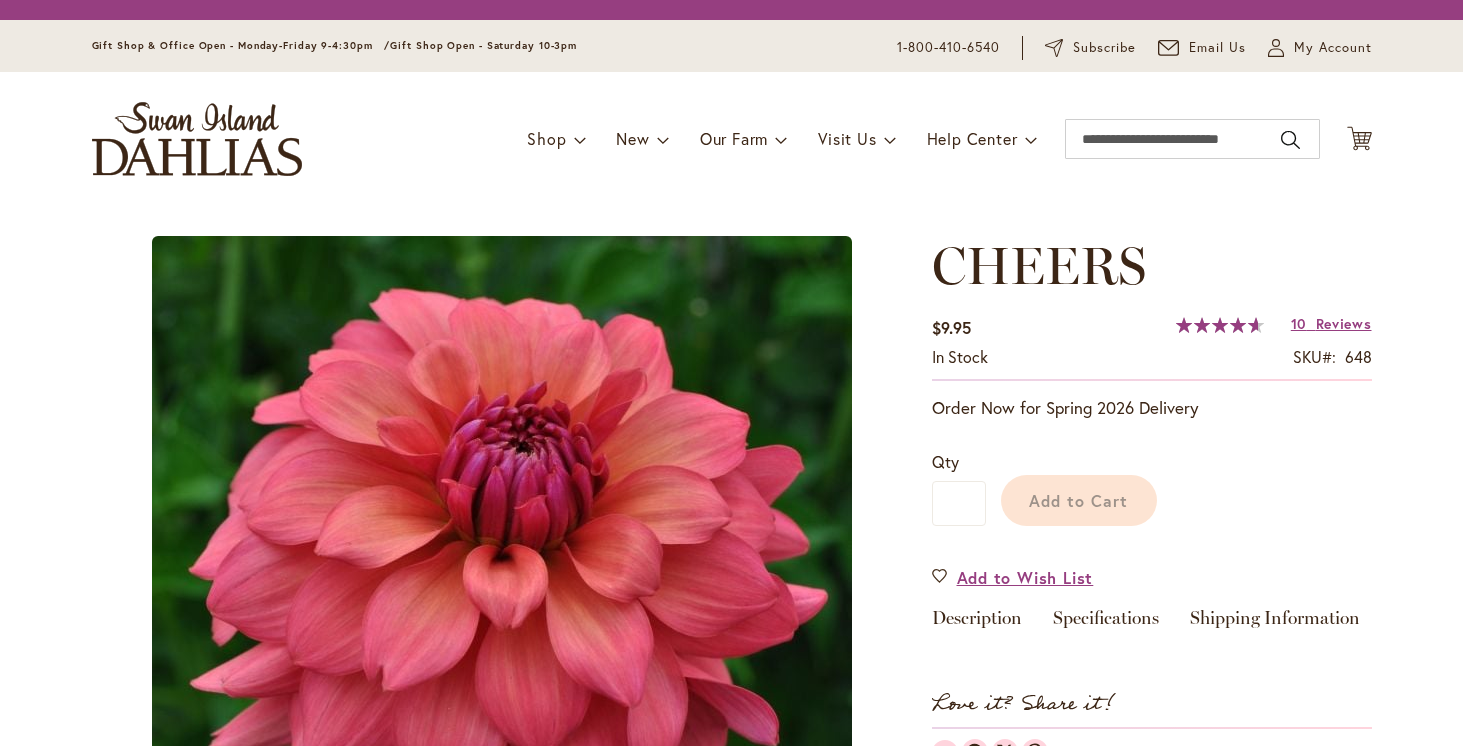 scroll, scrollTop: 0, scrollLeft: 0, axis: both 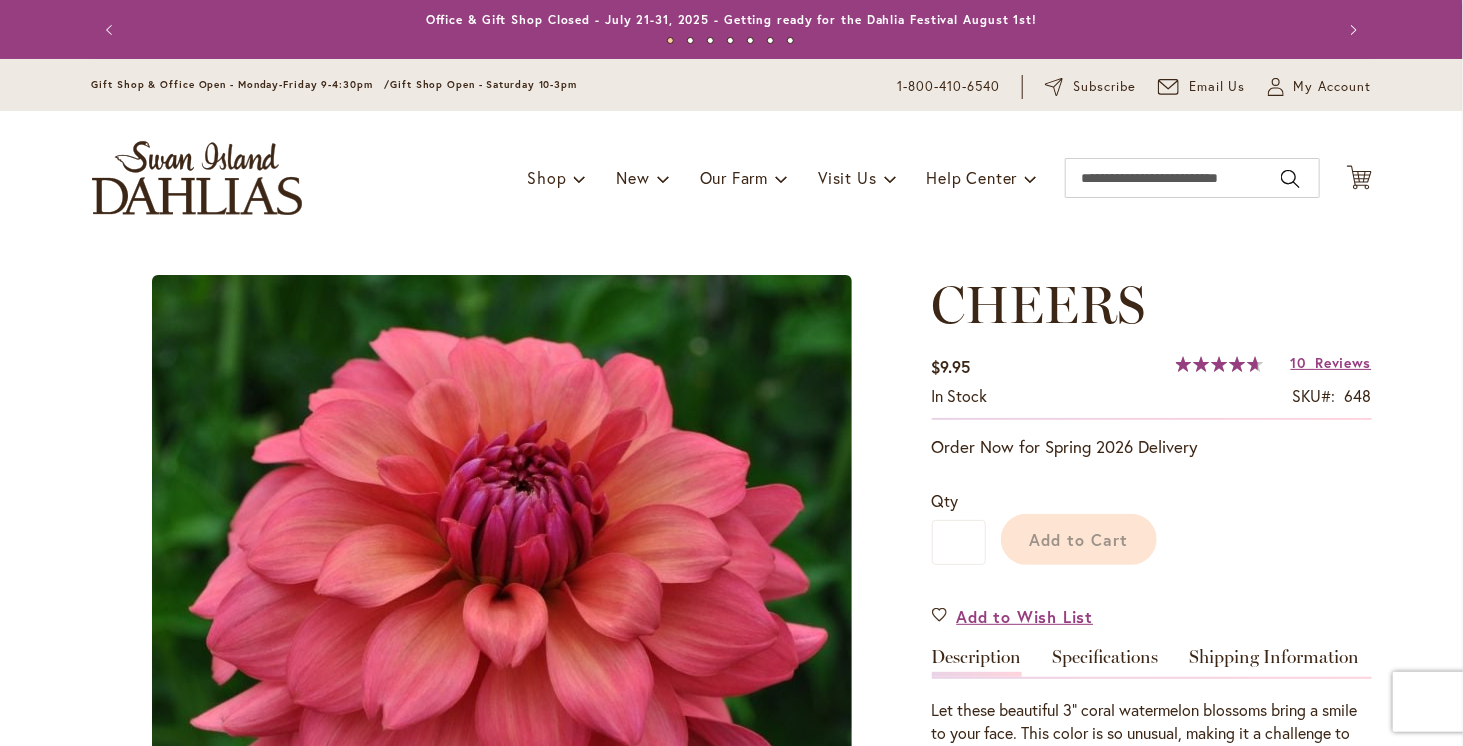 type on "*****" 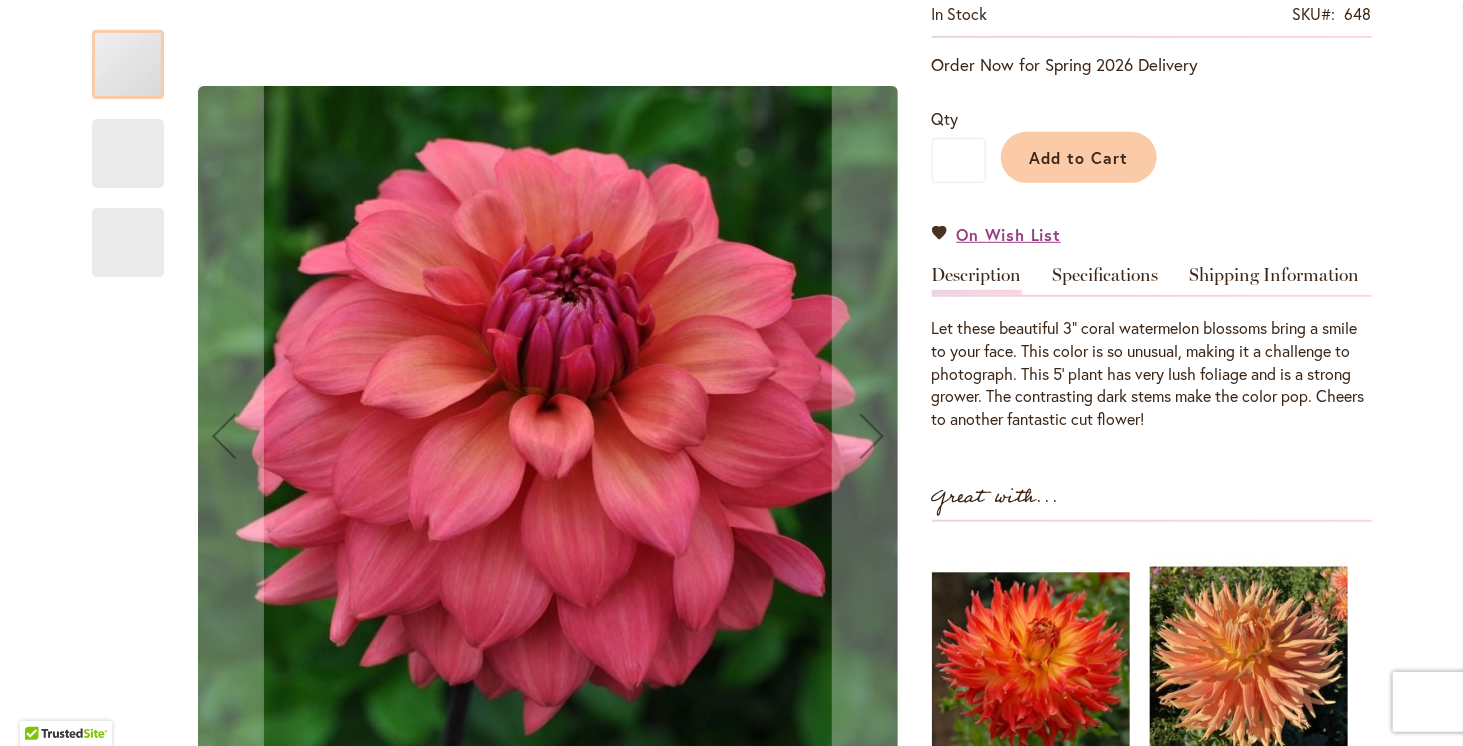 scroll, scrollTop: 500, scrollLeft: 0, axis: vertical 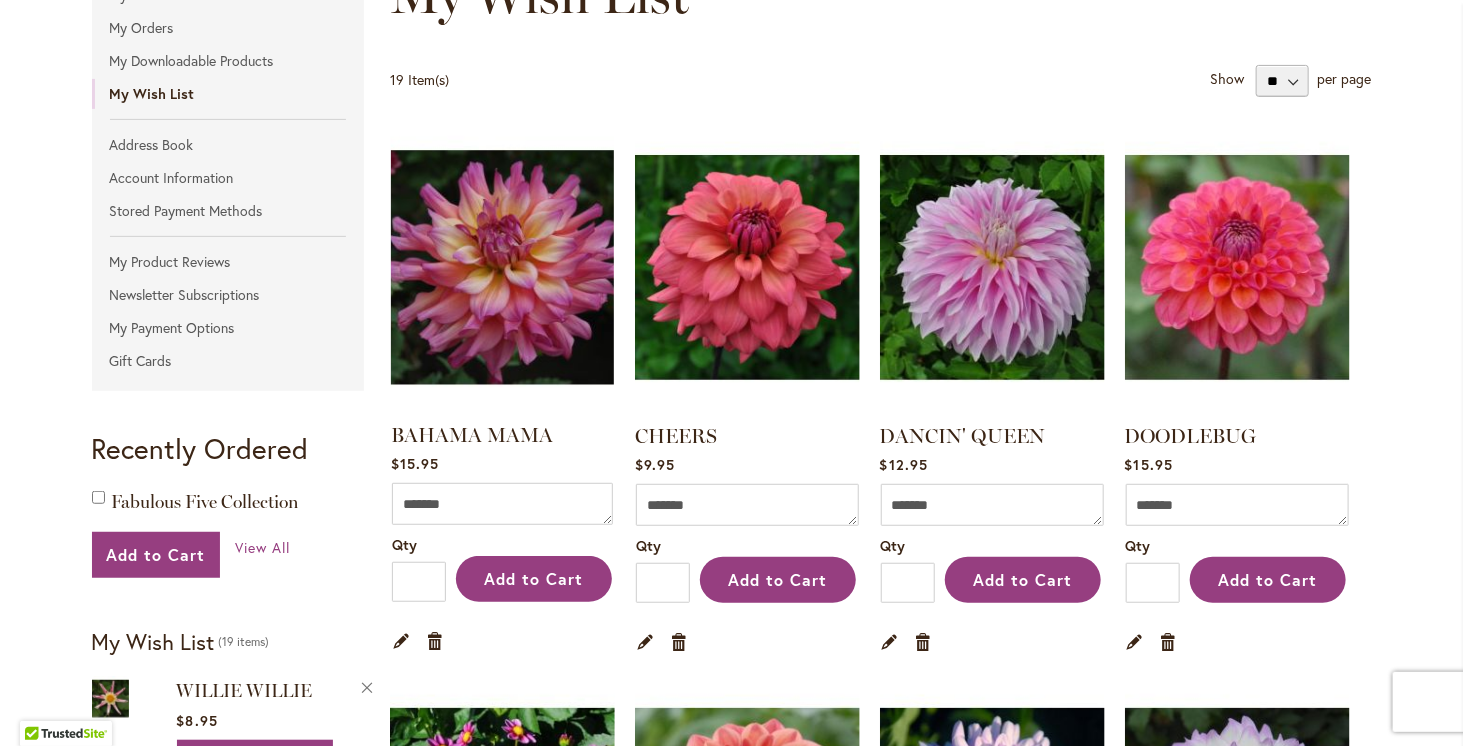 click at bounding box center (502, 267) 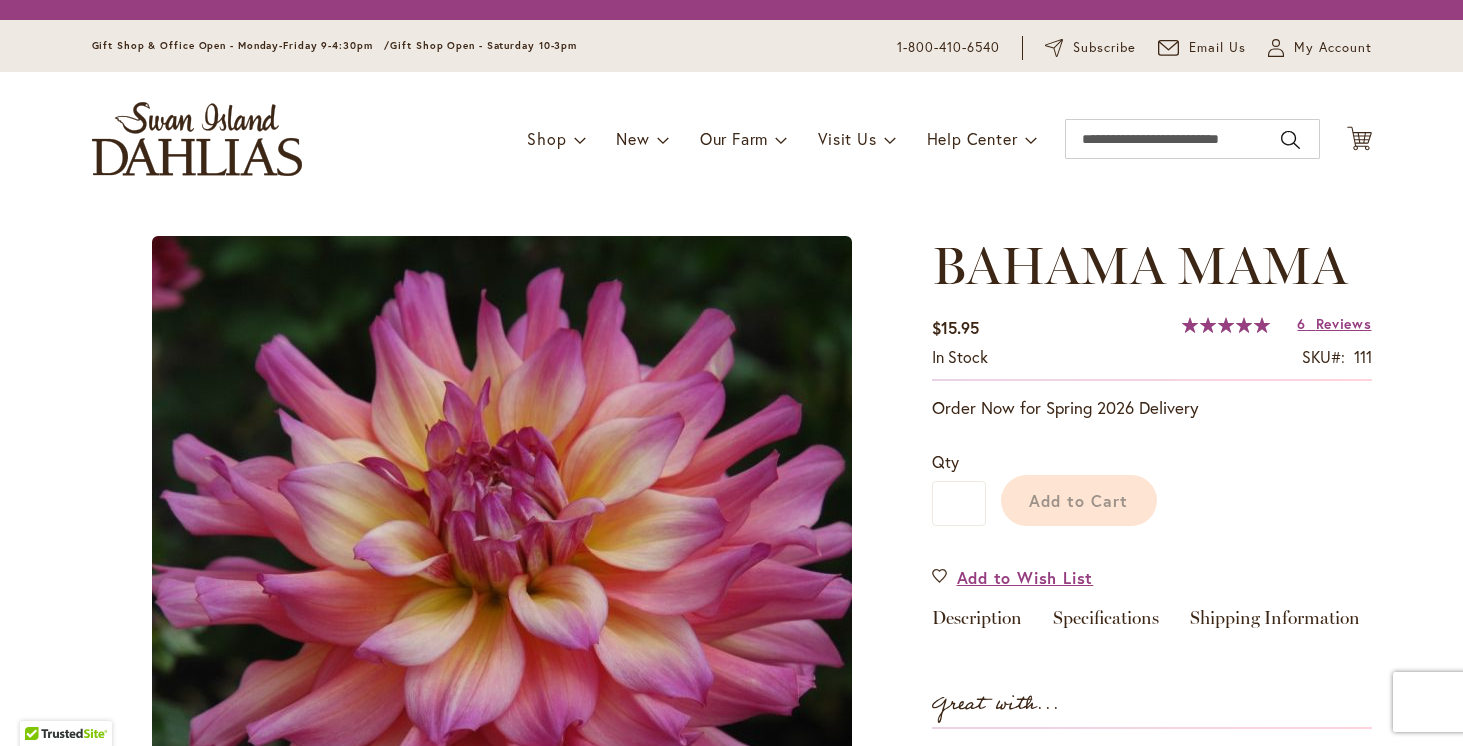 scroll, scrollTop: 0, scrollLeft: 0, axis: both 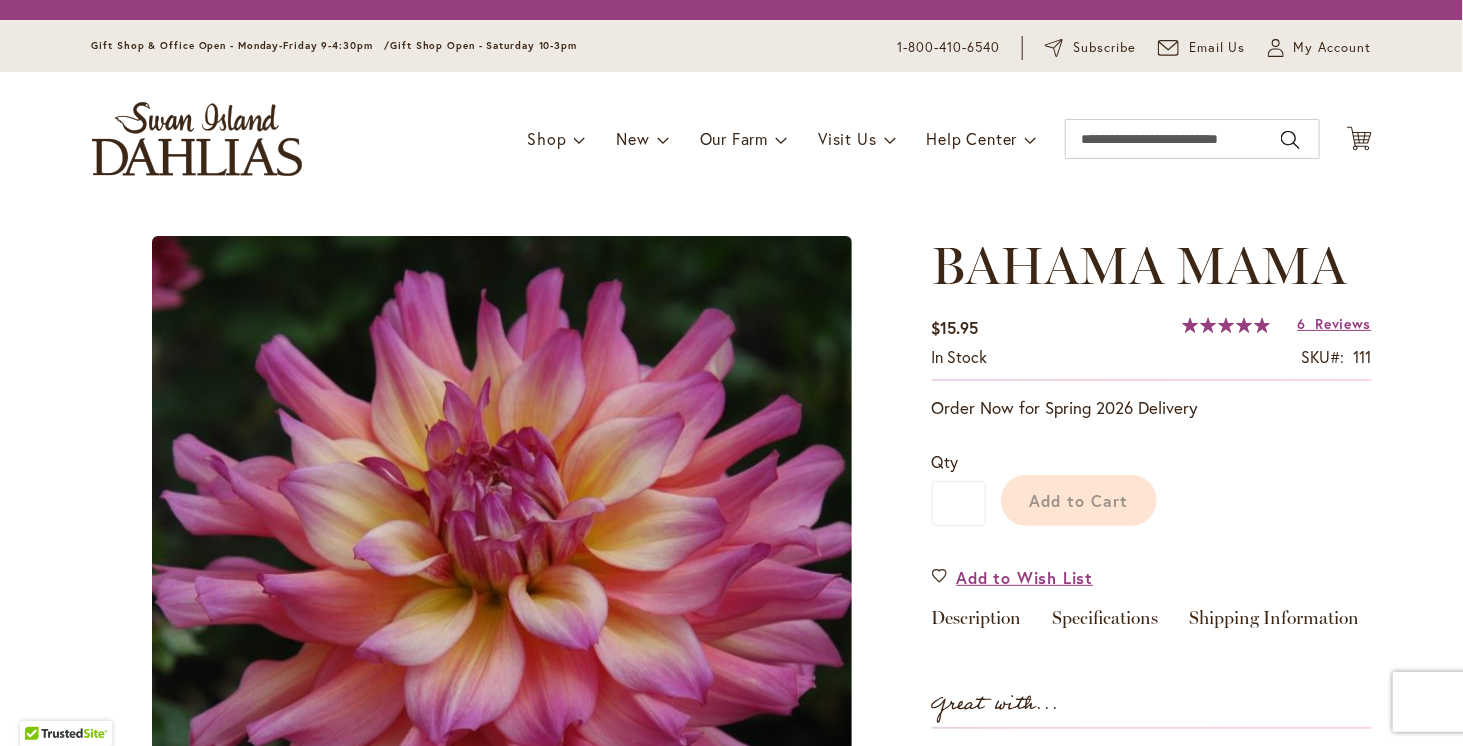 type on "*****" 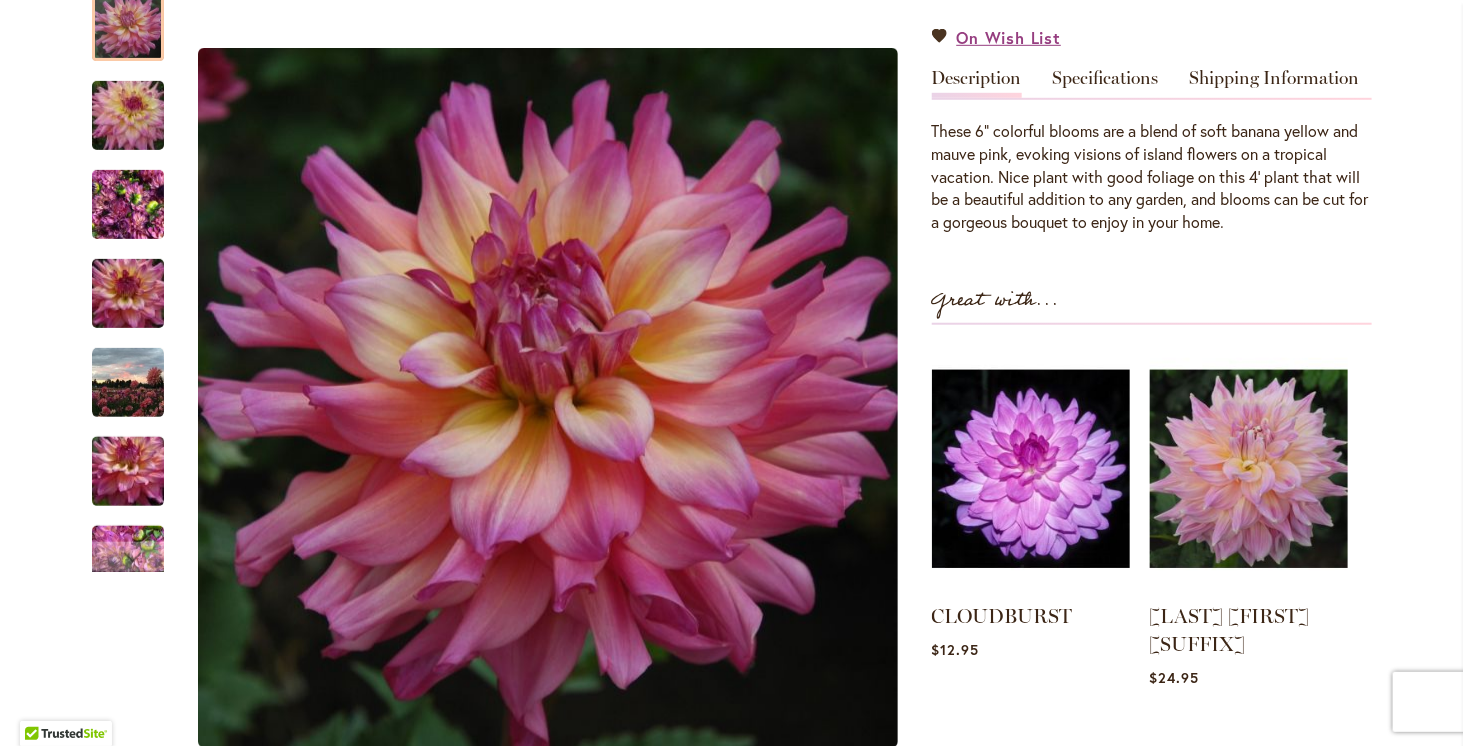 scroll, scrollTop: 600, scrollLeft: 0, axis: vertical 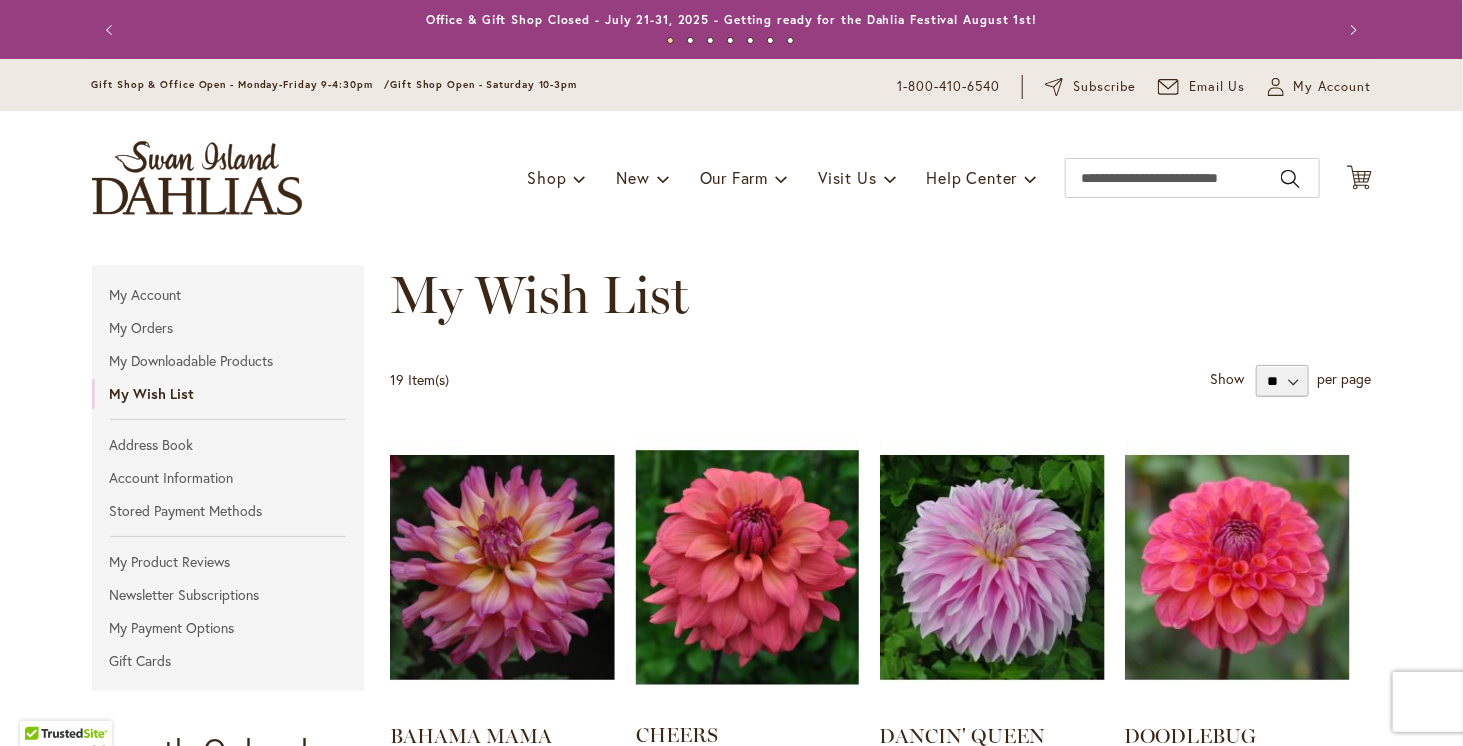 click at bounding box center (747, 567) 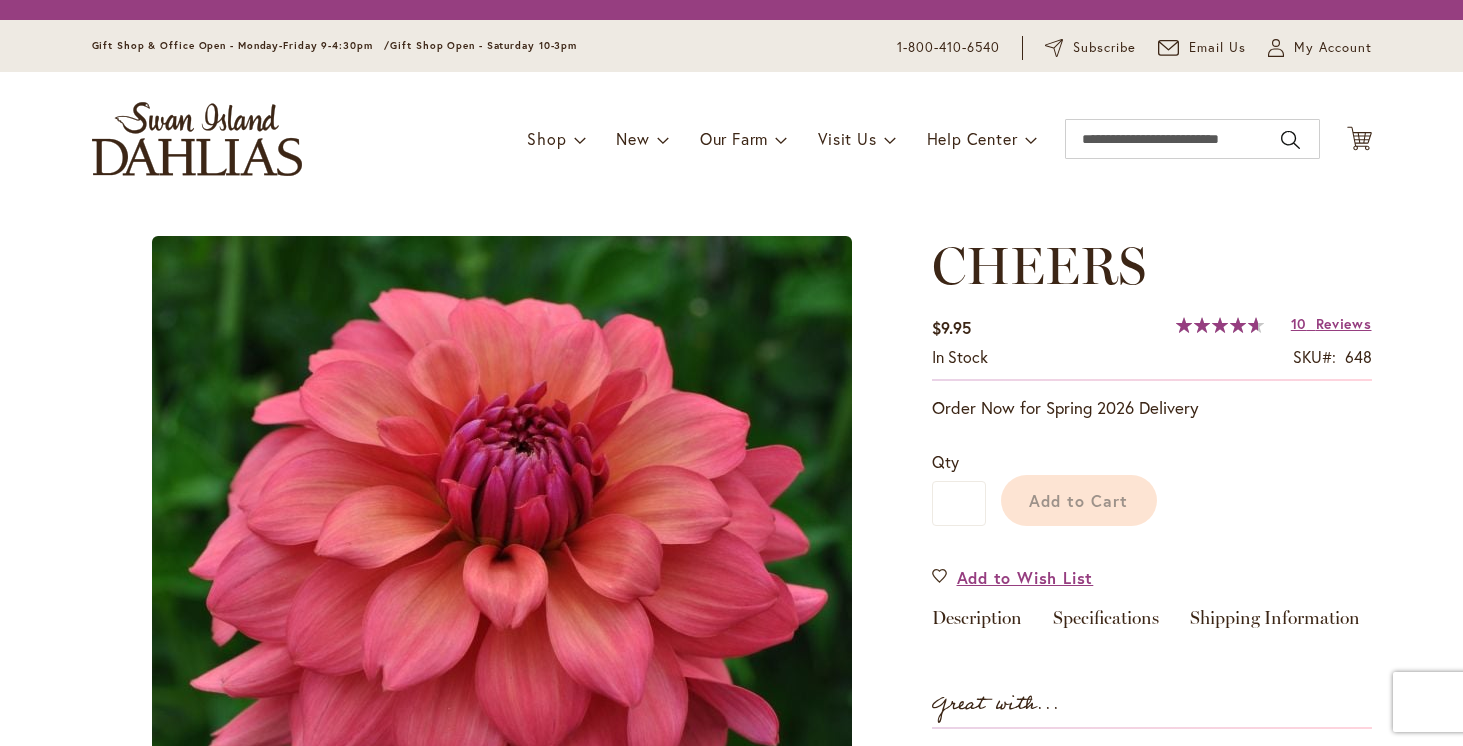 scroll, scrollTop: 0, scrollLeft: 0, axis: both 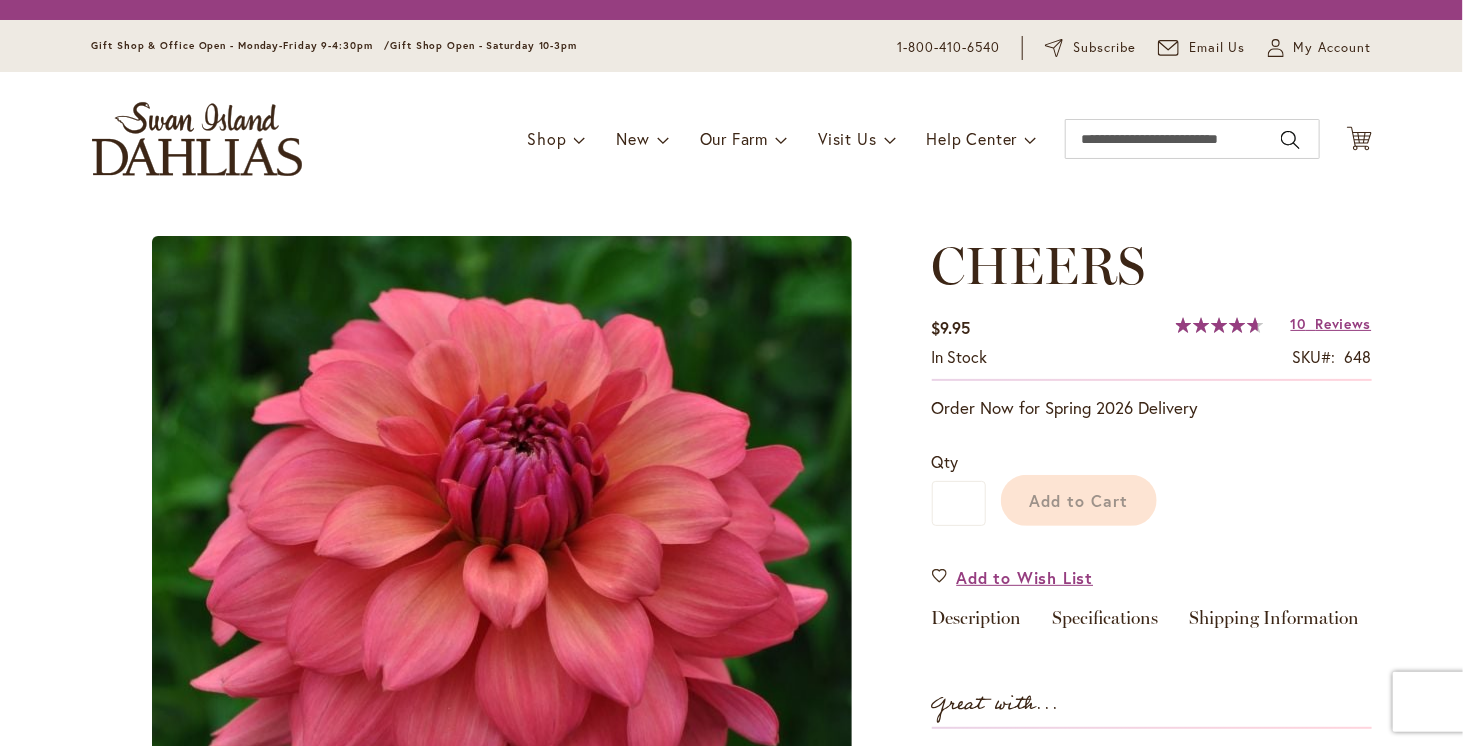 type on "*****" 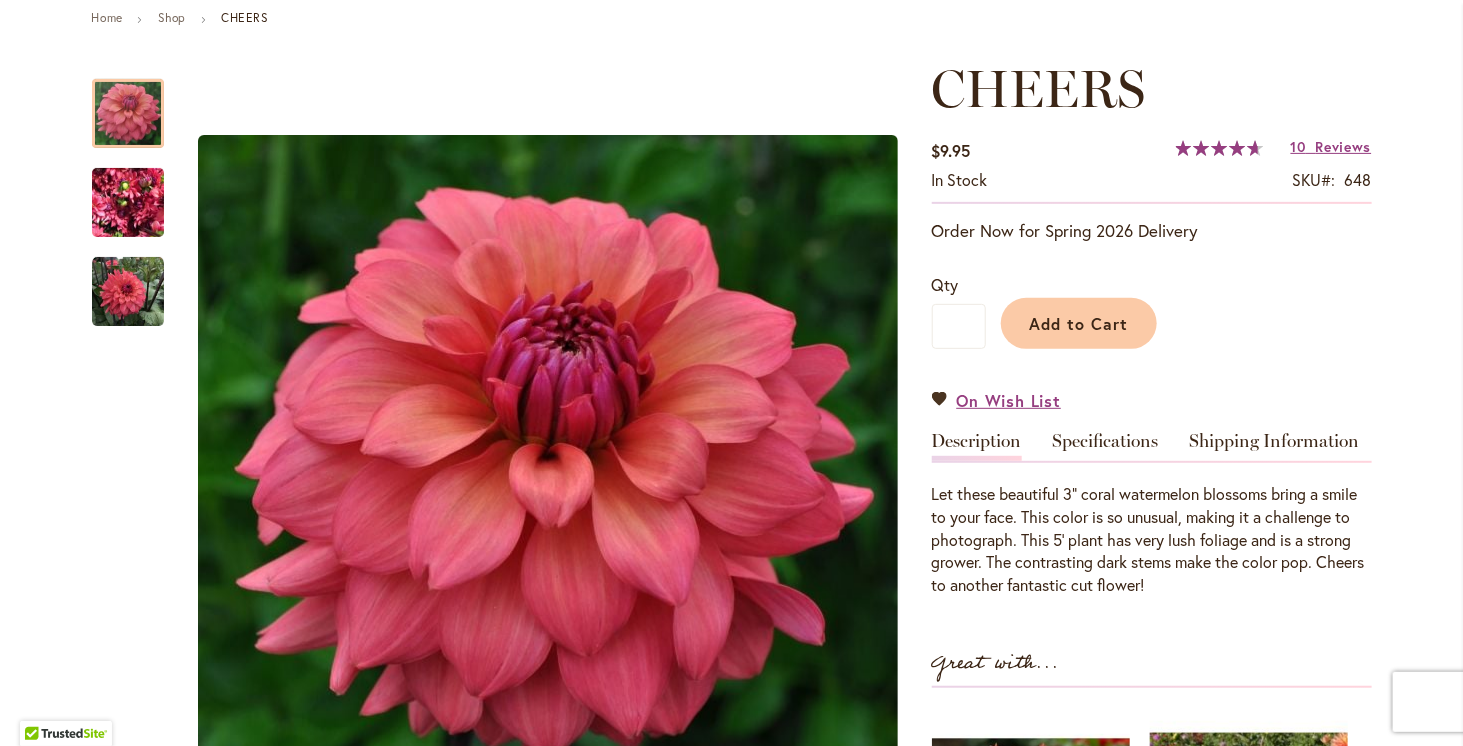 scroll, scrollTop: 300, scrollLeft: 0, axis: vertical 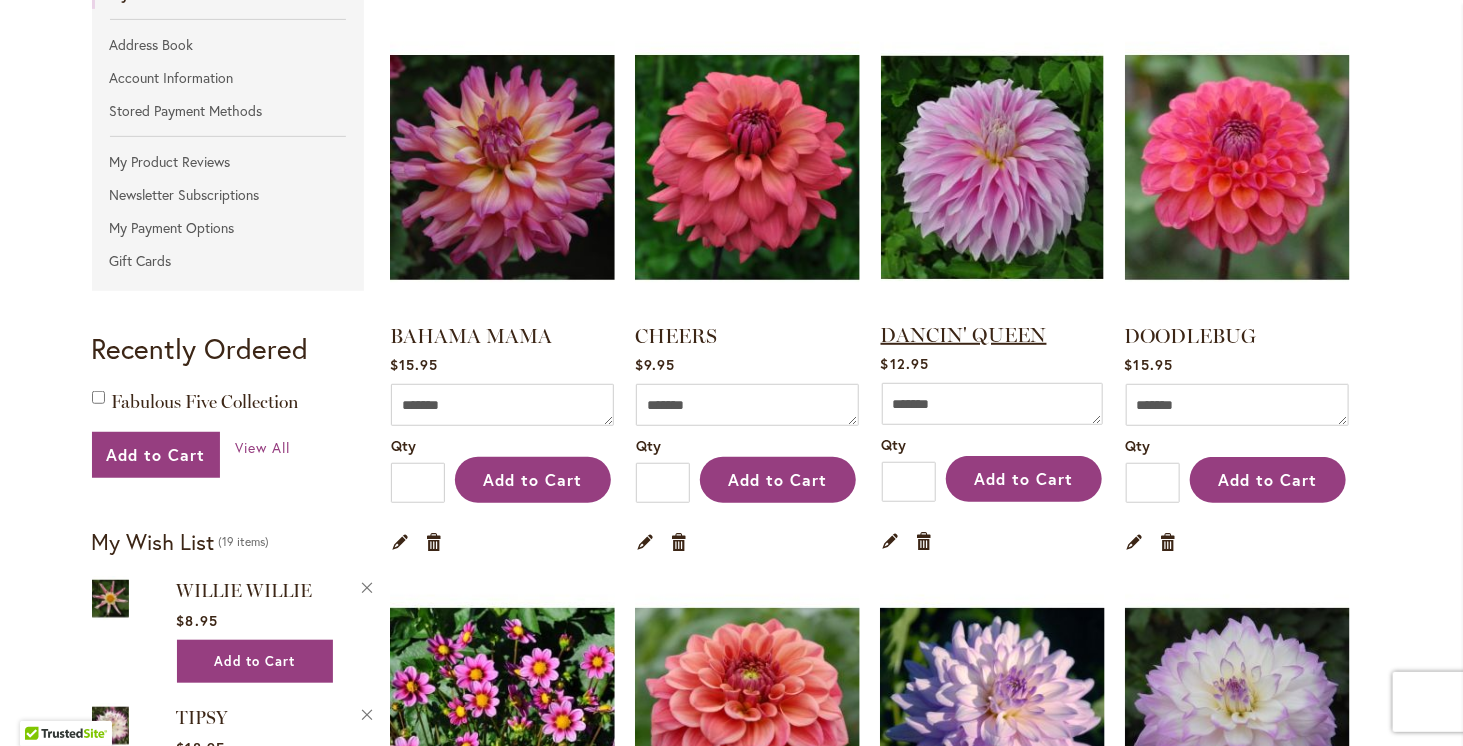 click on "DANCIN' QUEEN" at bounding box center (964, 335) 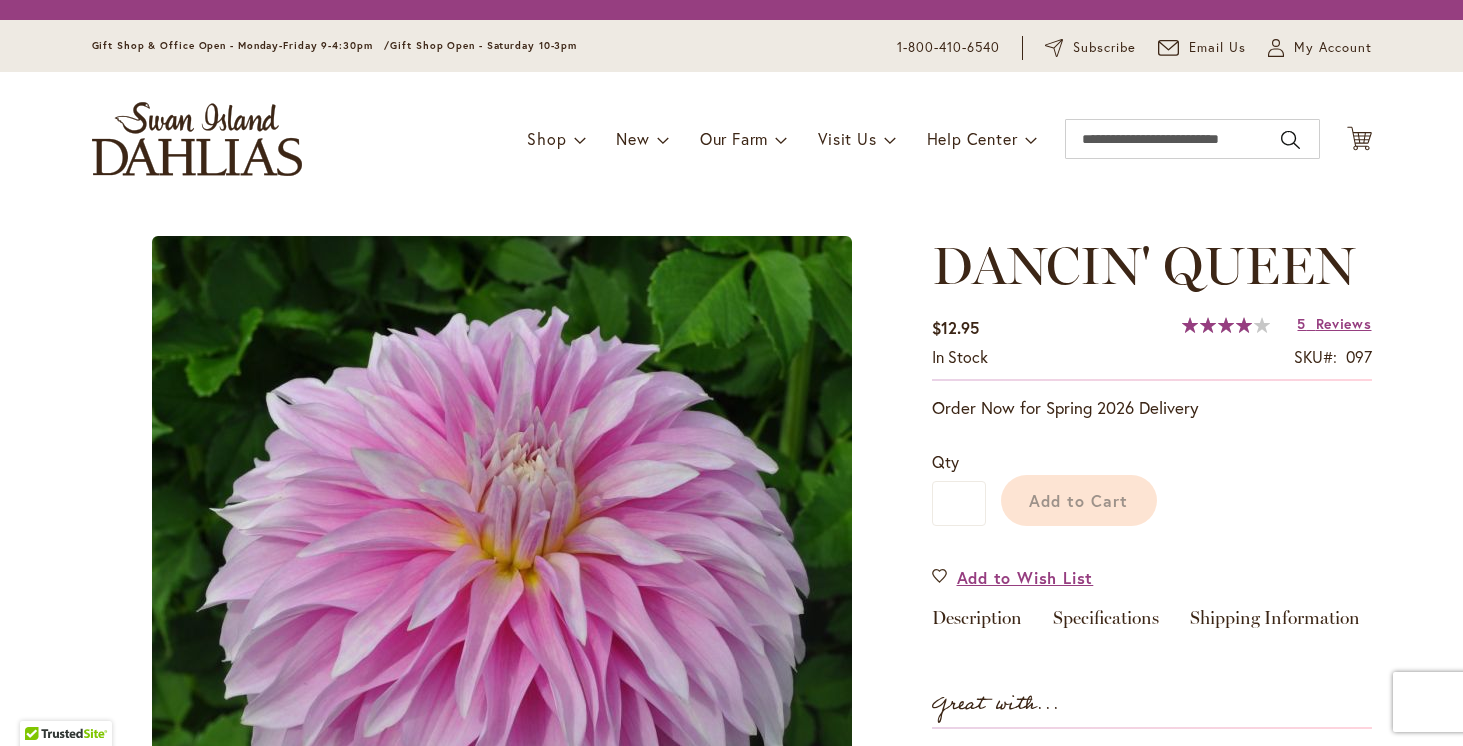 scroll, scrollTop: 0, scrollLeft: 0, axis: both 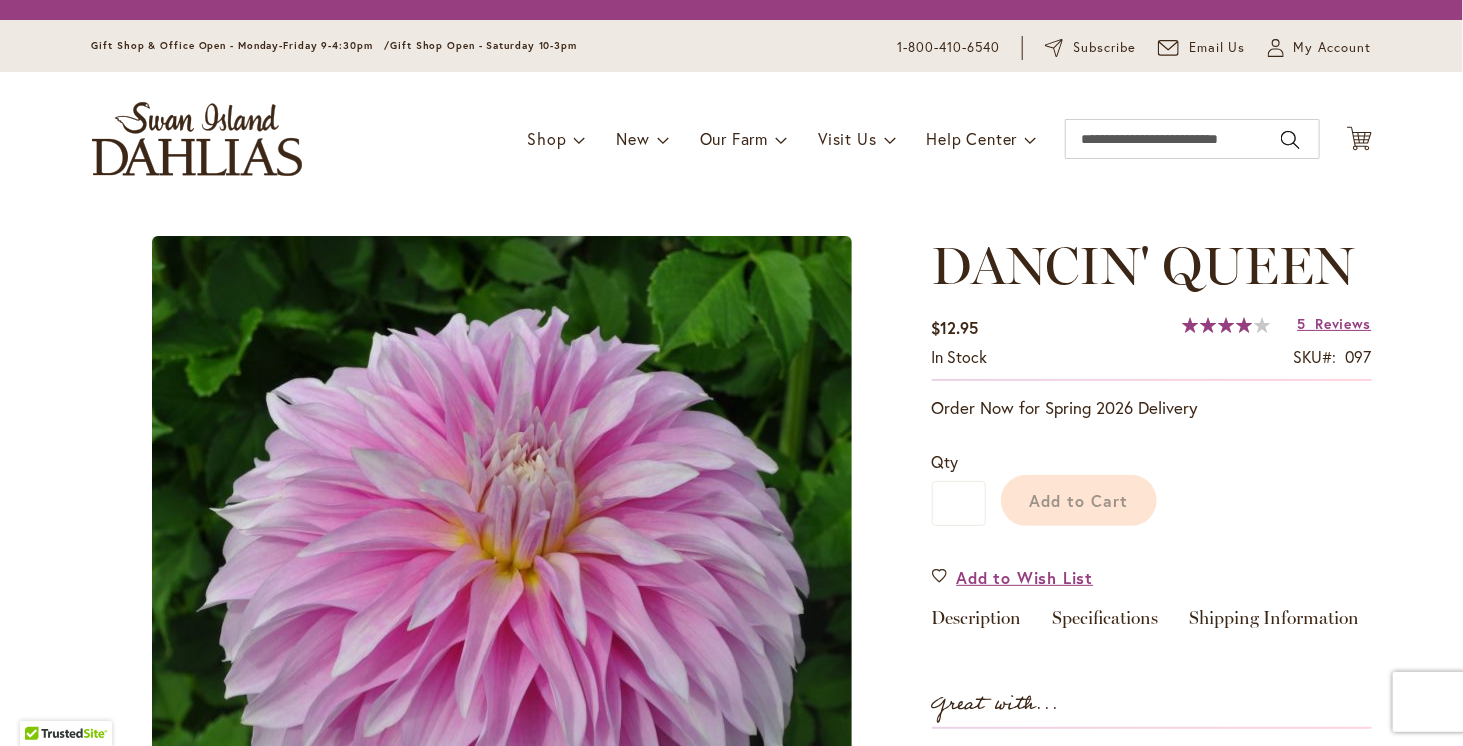 type on "*****" 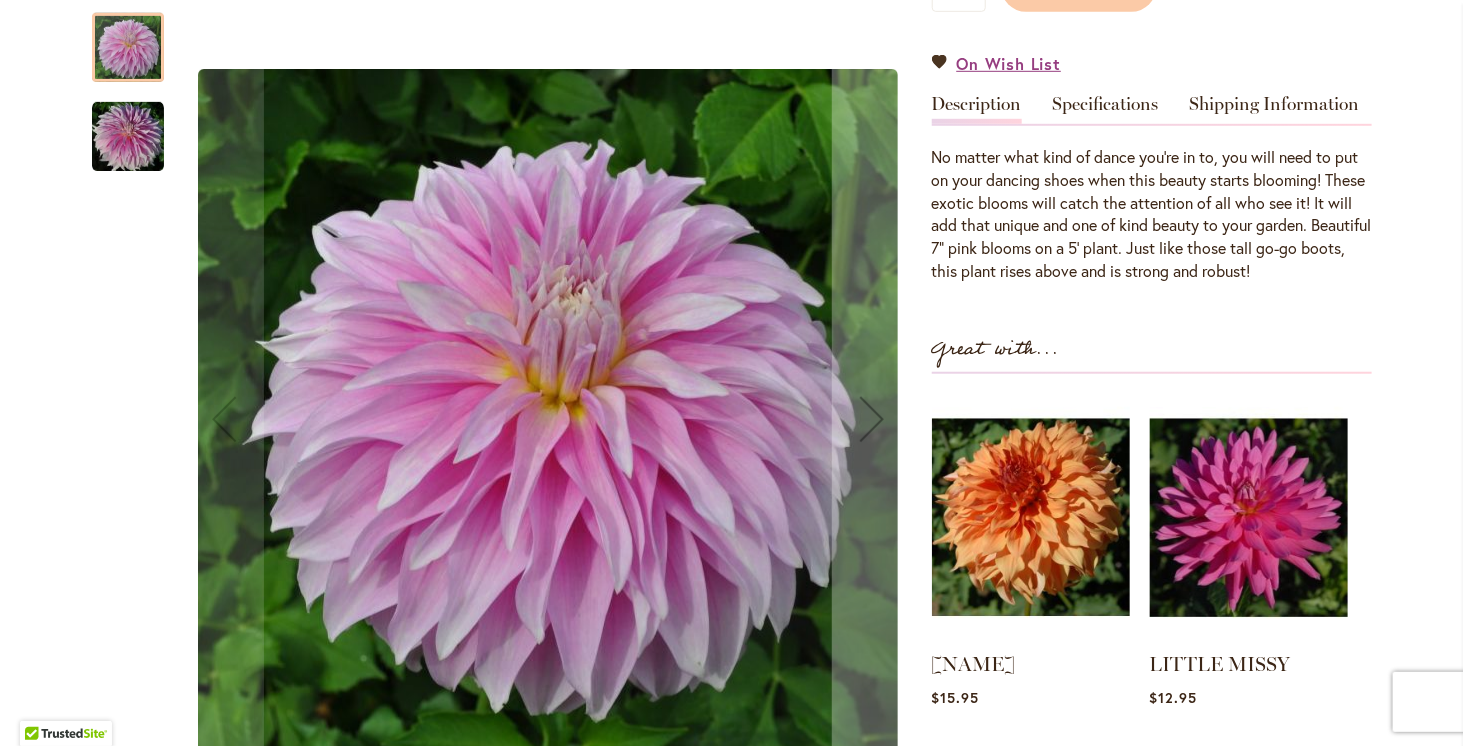 scroll, scrollTop: 600, scrollLeft: 0, axis: vertical 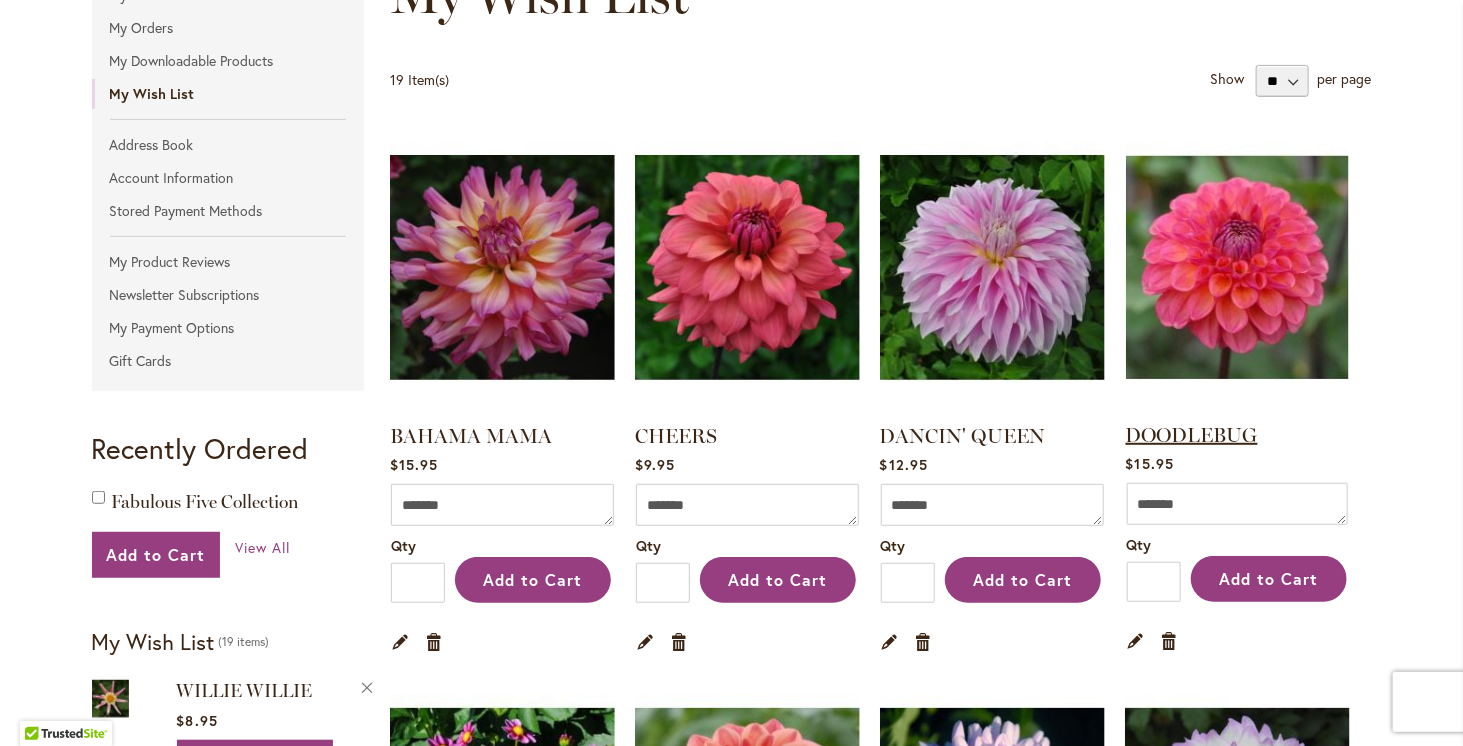 click on "DOODLEBUG" at bounding box center [1192, 435] 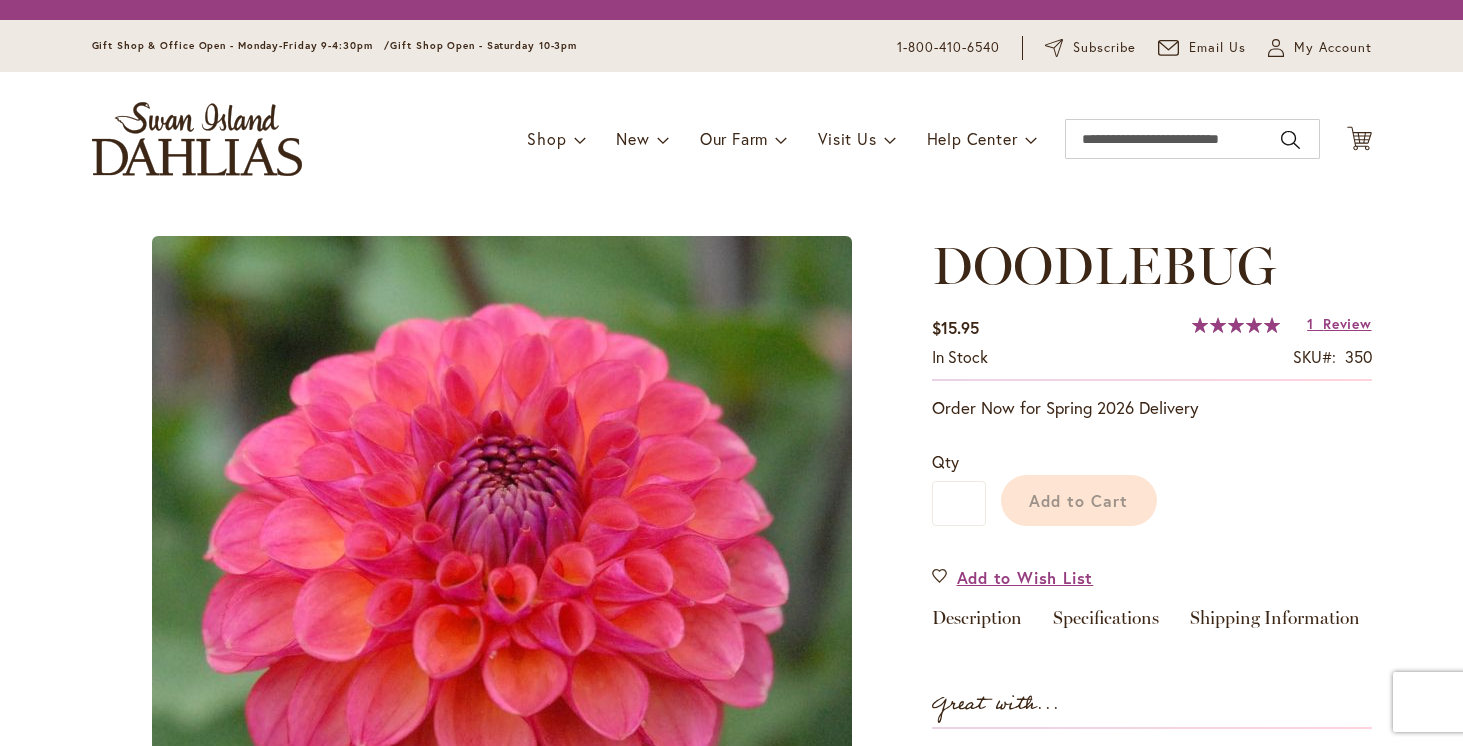 scroll, scrollTop: 0, scrollLeft: 0, axis: both 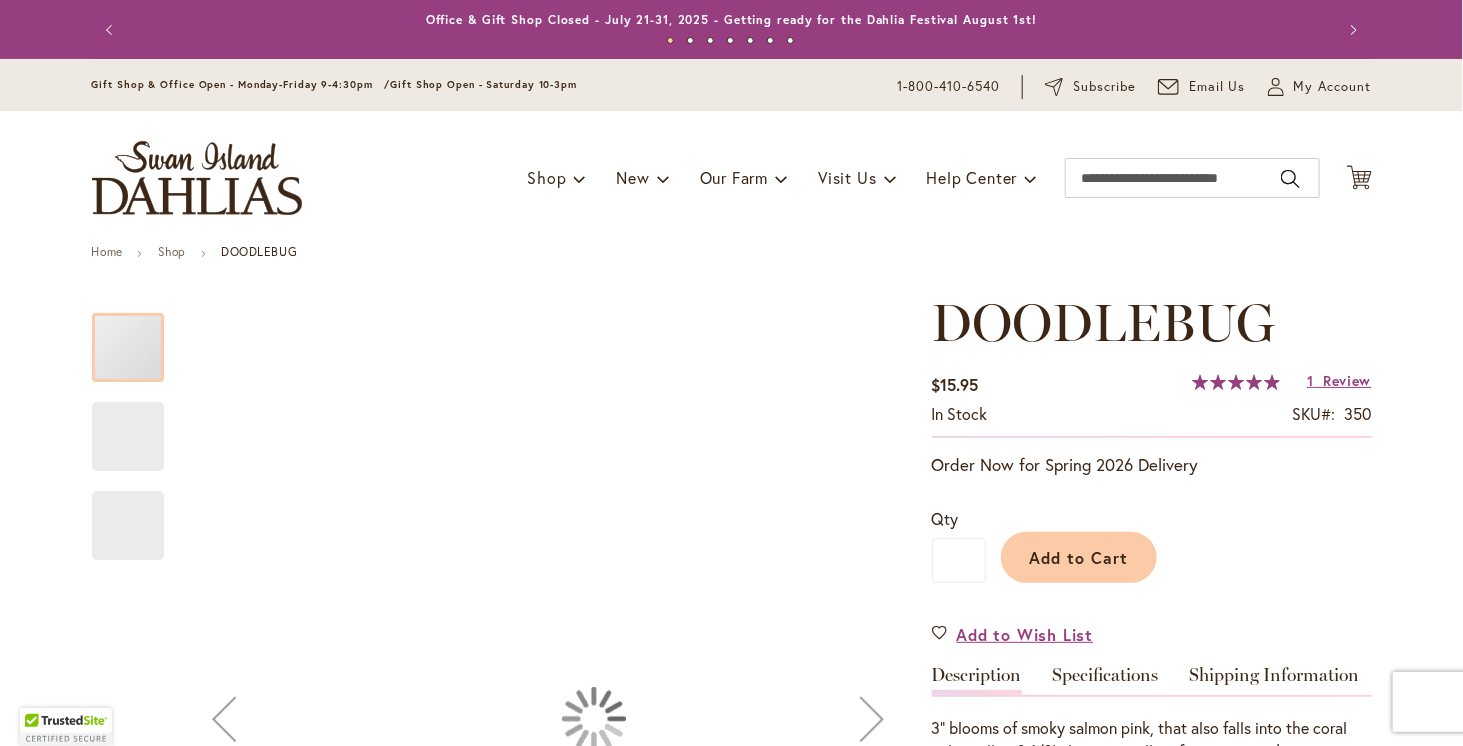 type on "*****" 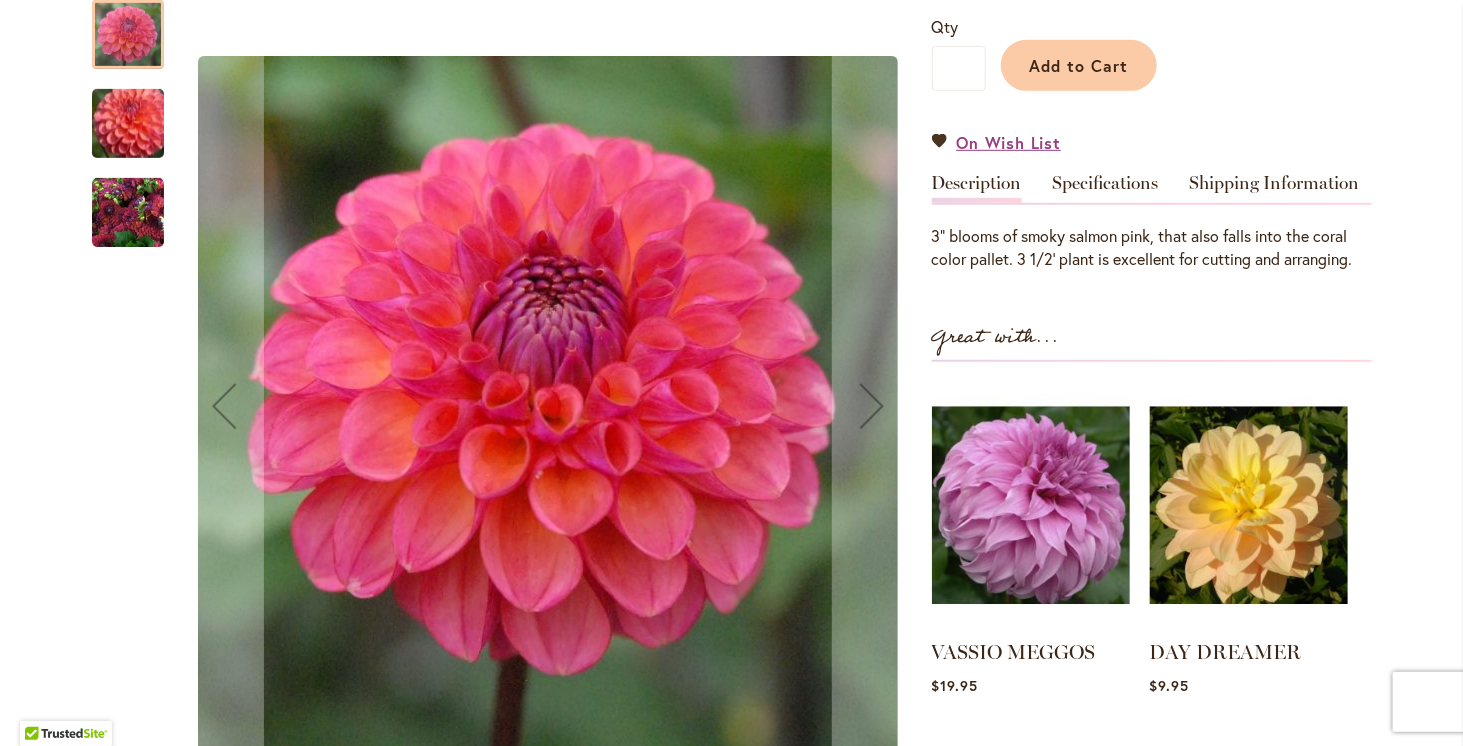 scroll, scrollTop: 500, scrollLeft: 0, axis: vertical 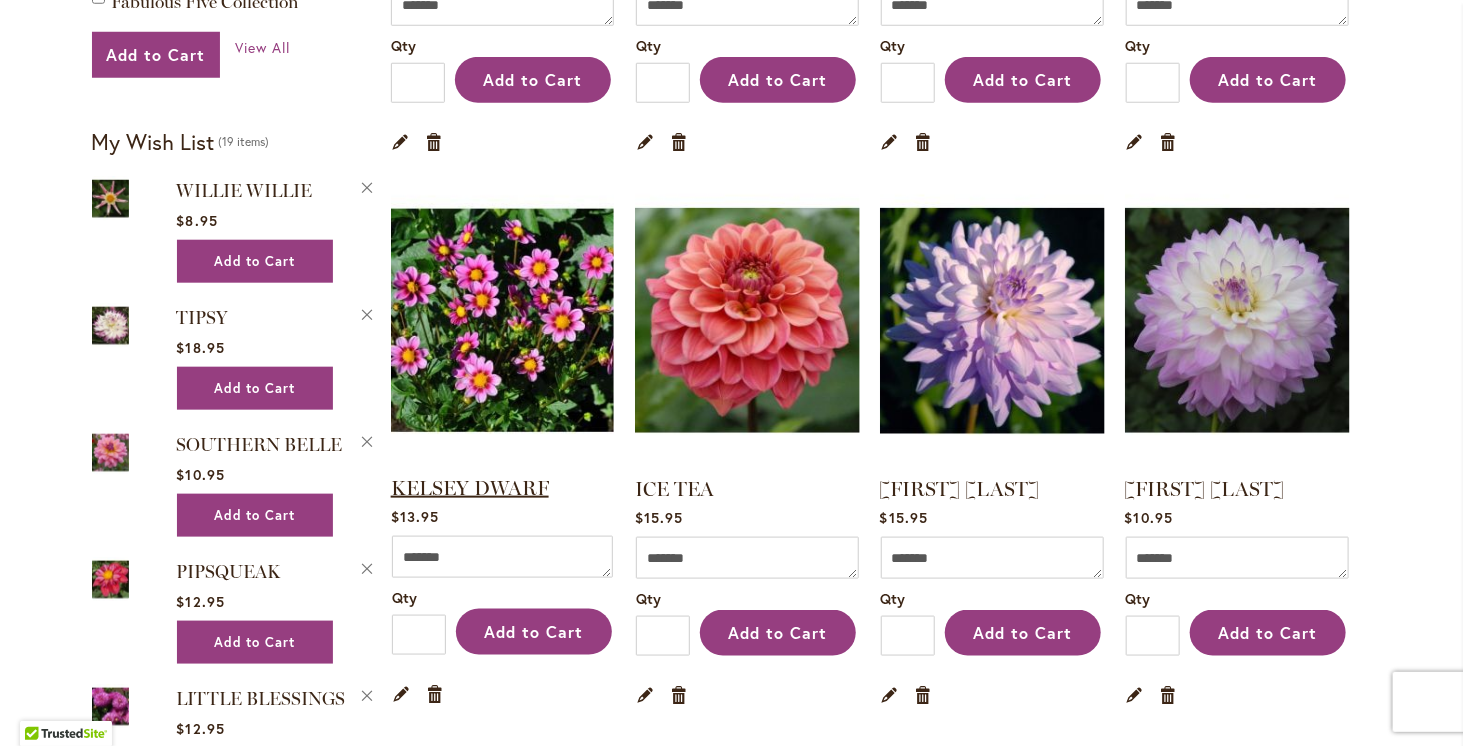 click on "KELSEY DWARF" at bounding box center (470, 488) 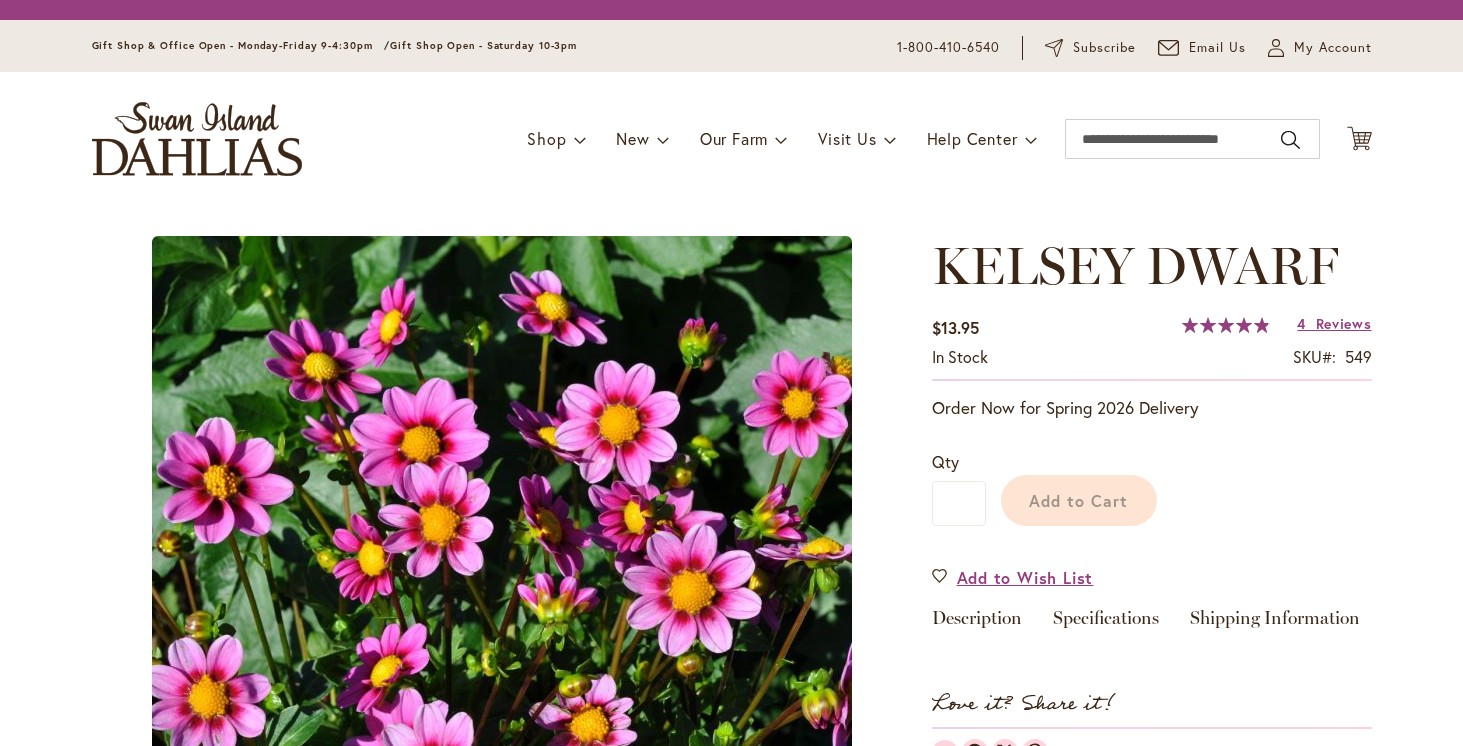 scroll, scrollTop: 0, scrollLeft: 0, axis: both 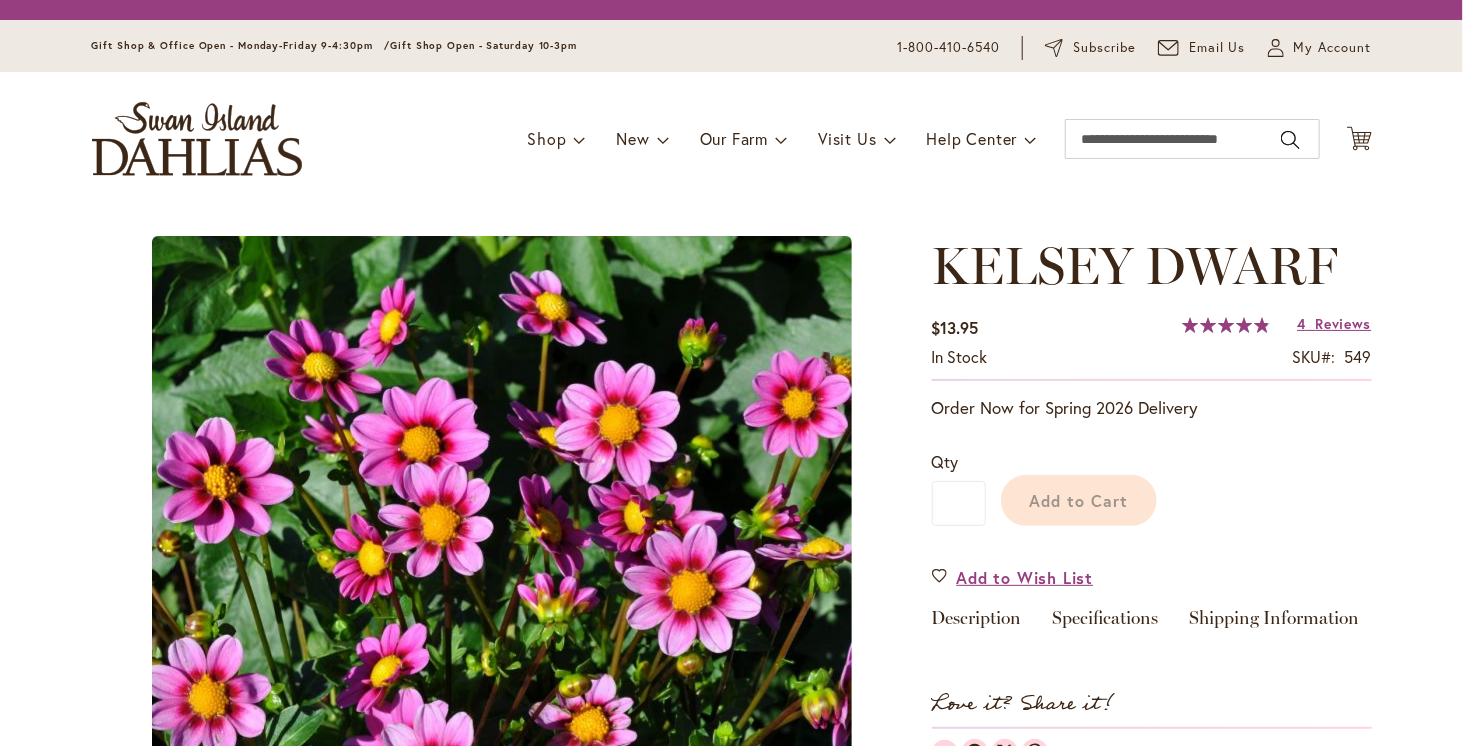 type on "*****" 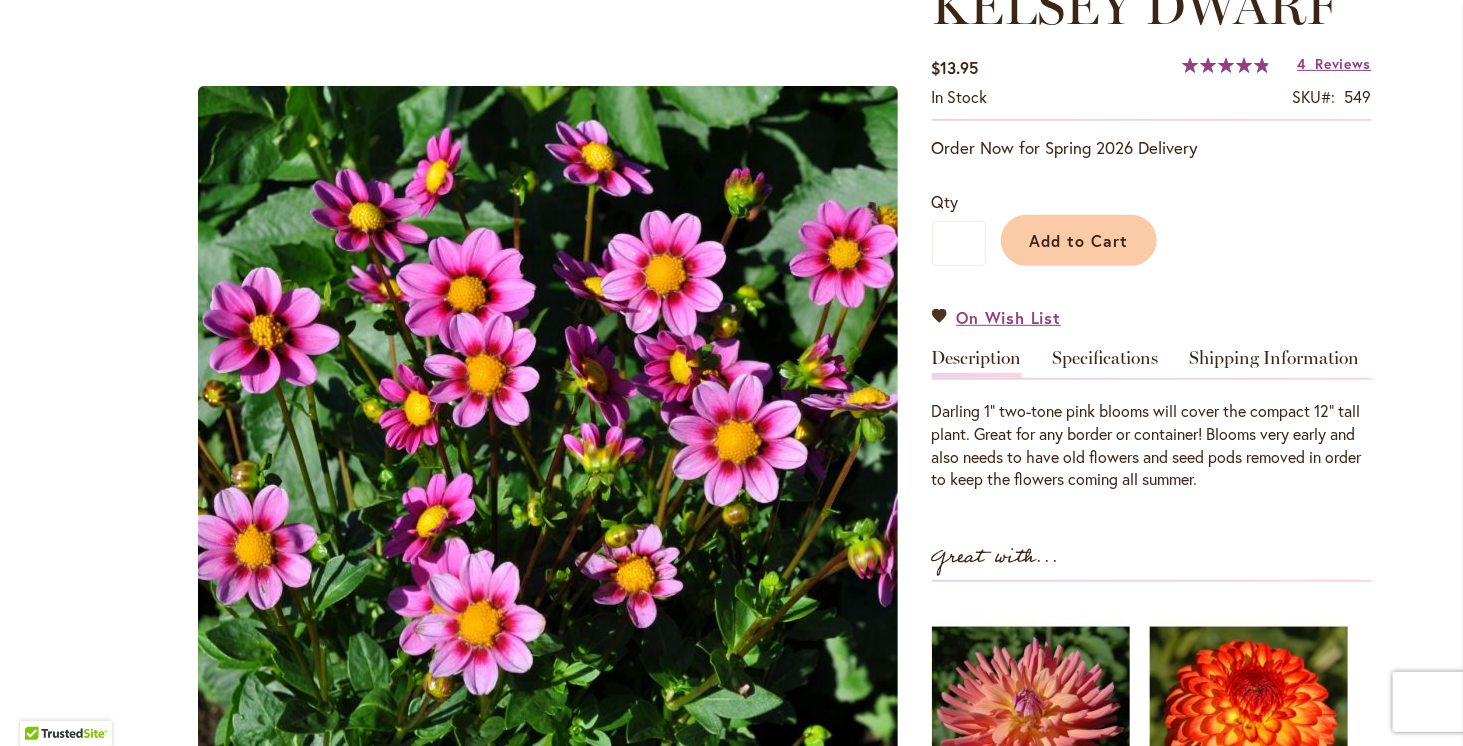 scroll, scrollTop: 400, scrollLeft: 0, axis: vertical 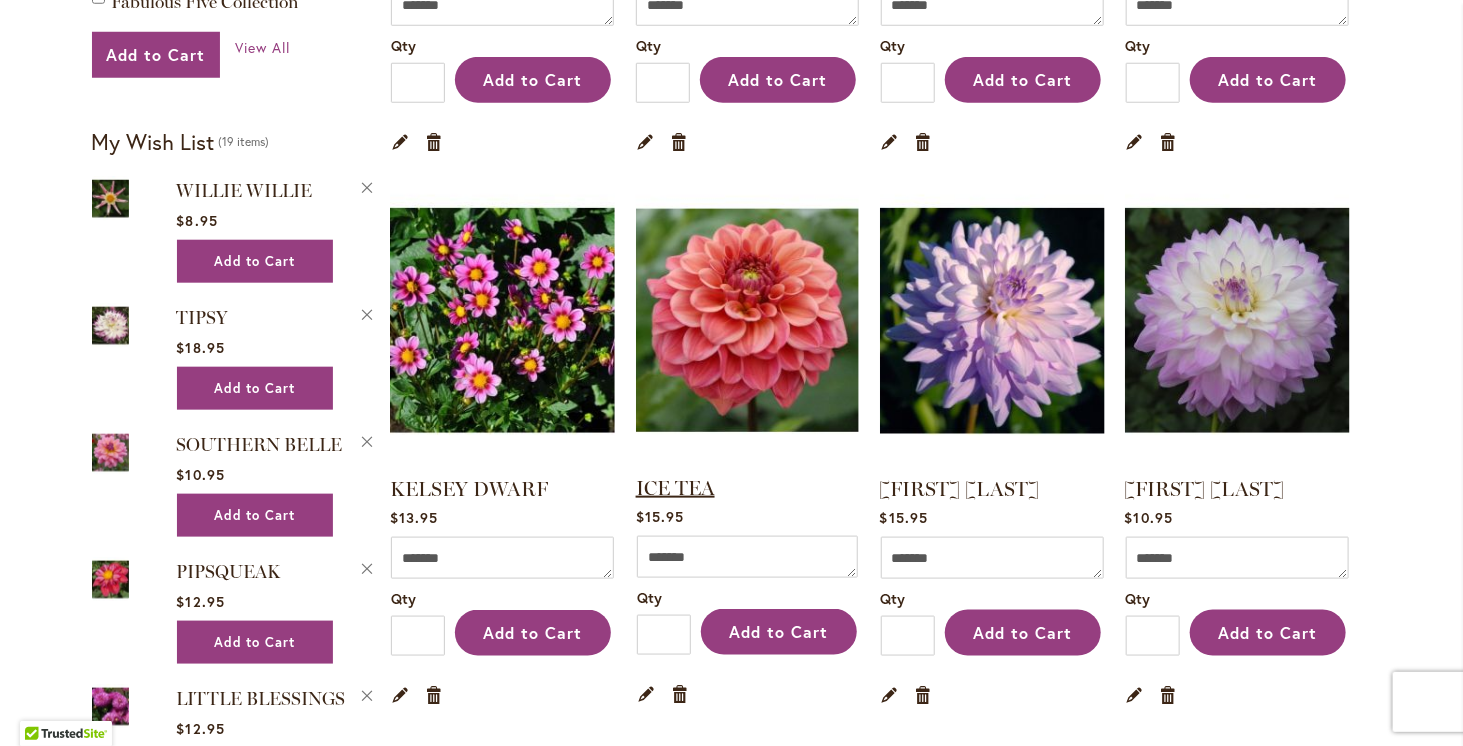click on "ICE TEA" at bounding box center (675, 488) 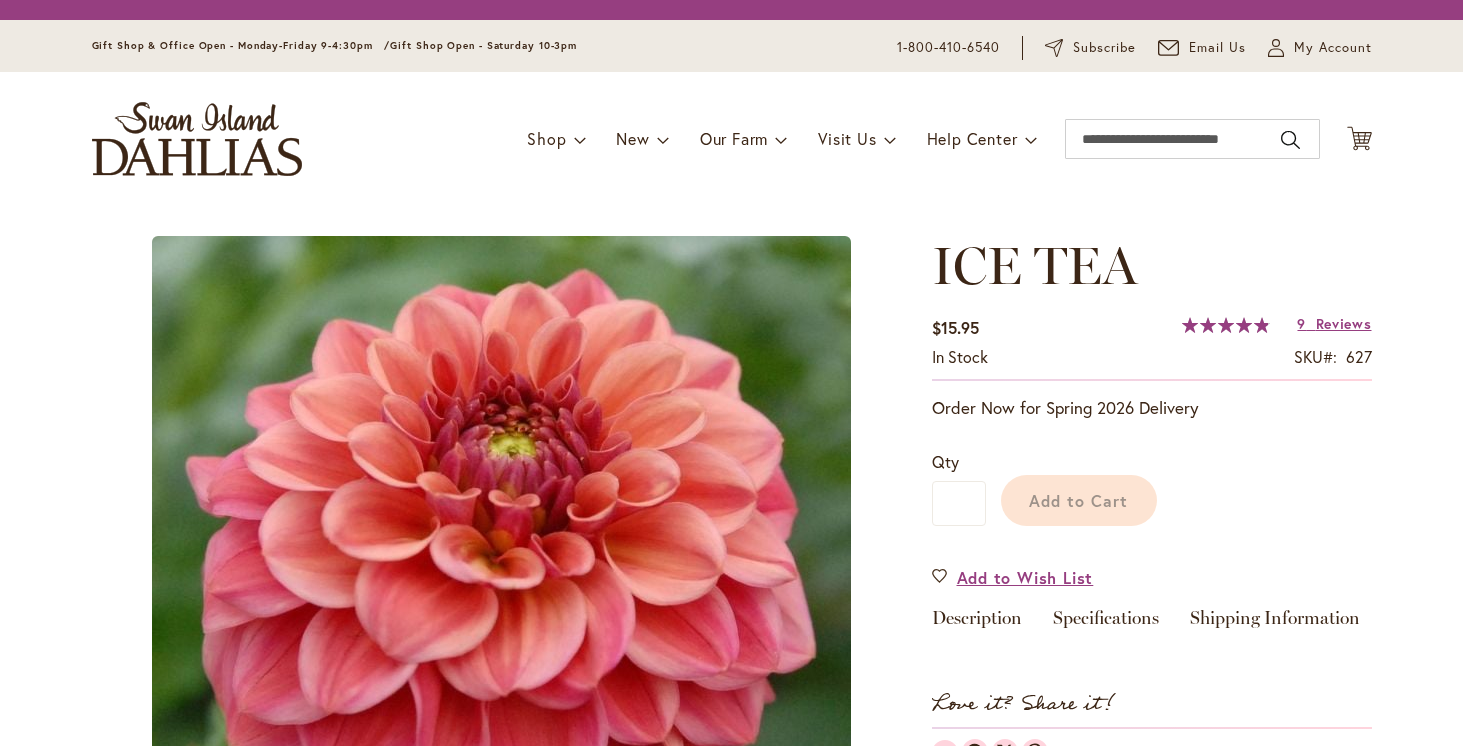 scroll, scrollTop: 0, scrollLeft: 0, axis: both 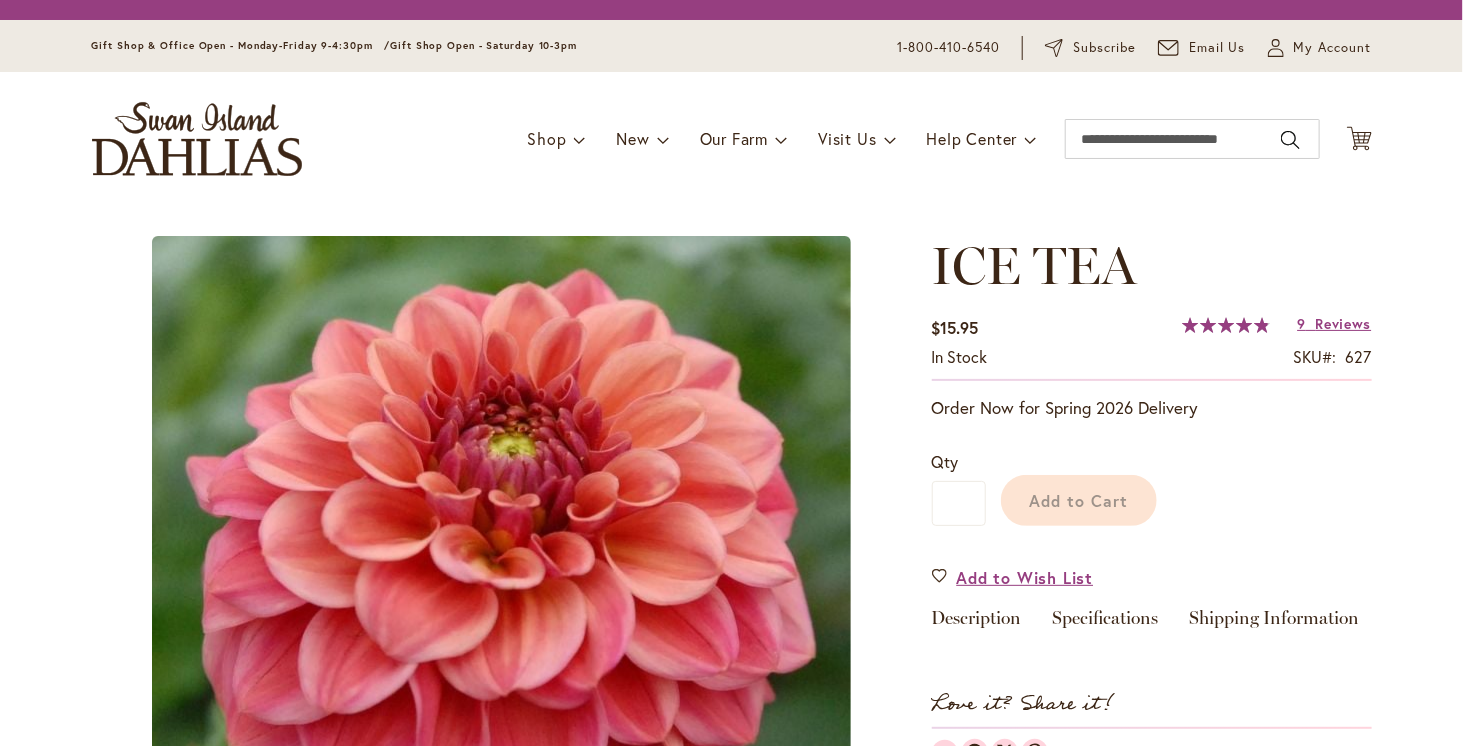 type on "*****" 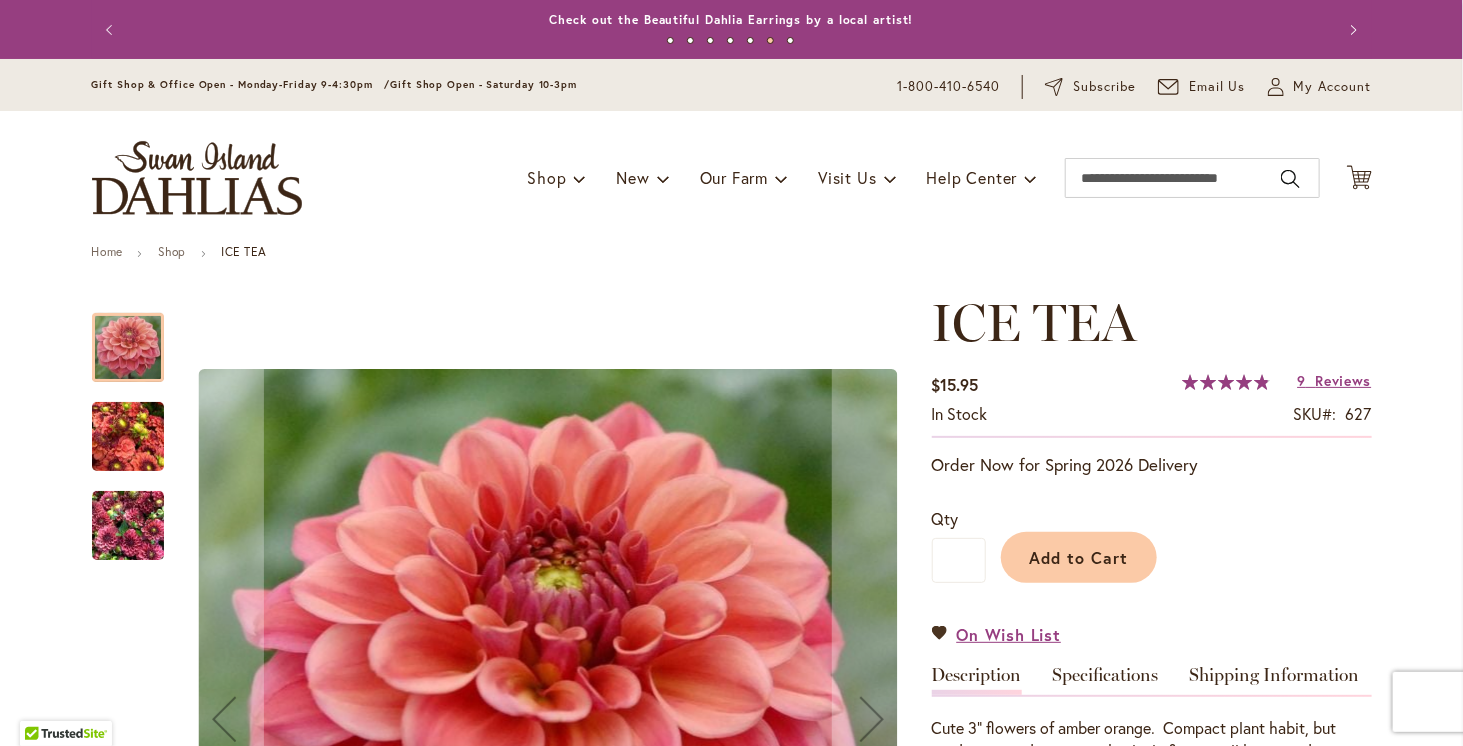 scroll, scrollTop: 0, scrollLeft: 0, axis: both 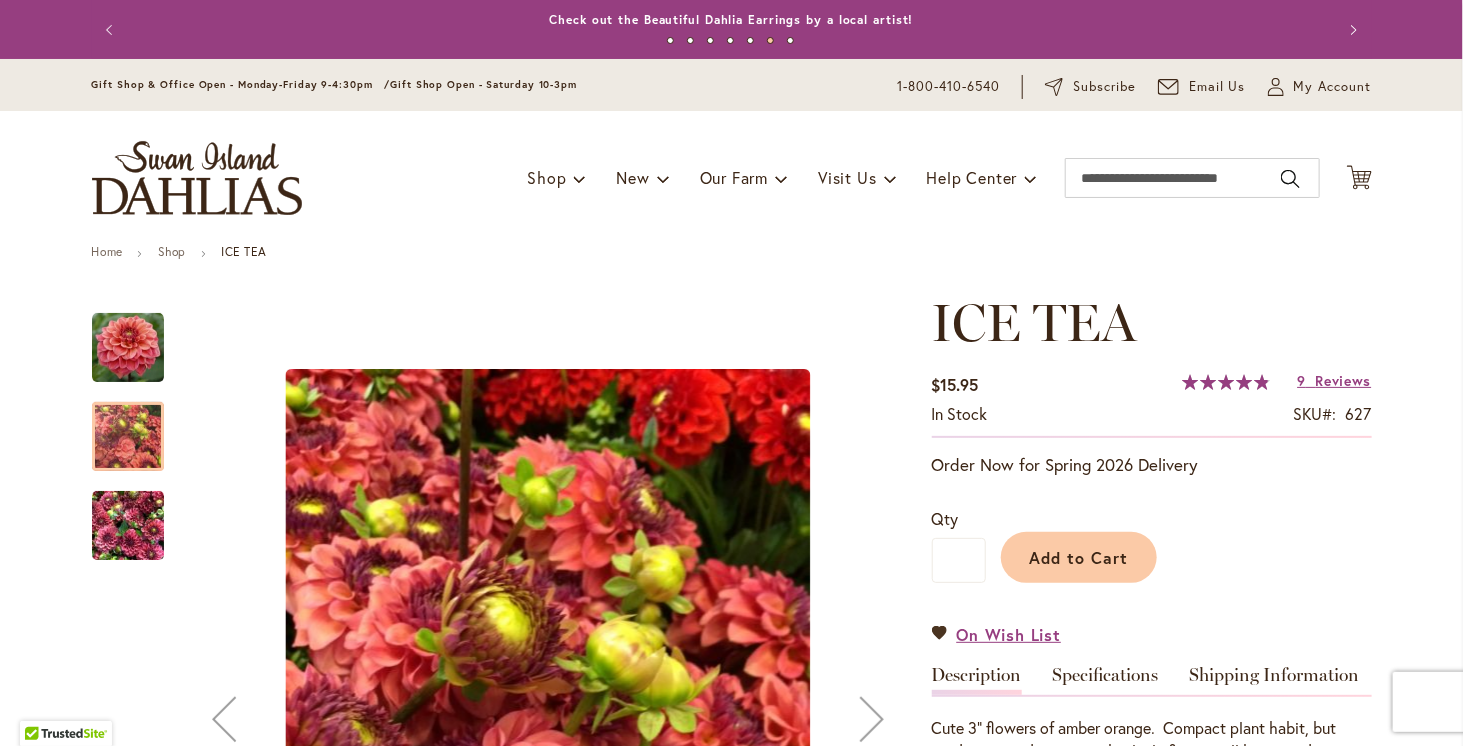 click at bounding box center [128, 526] 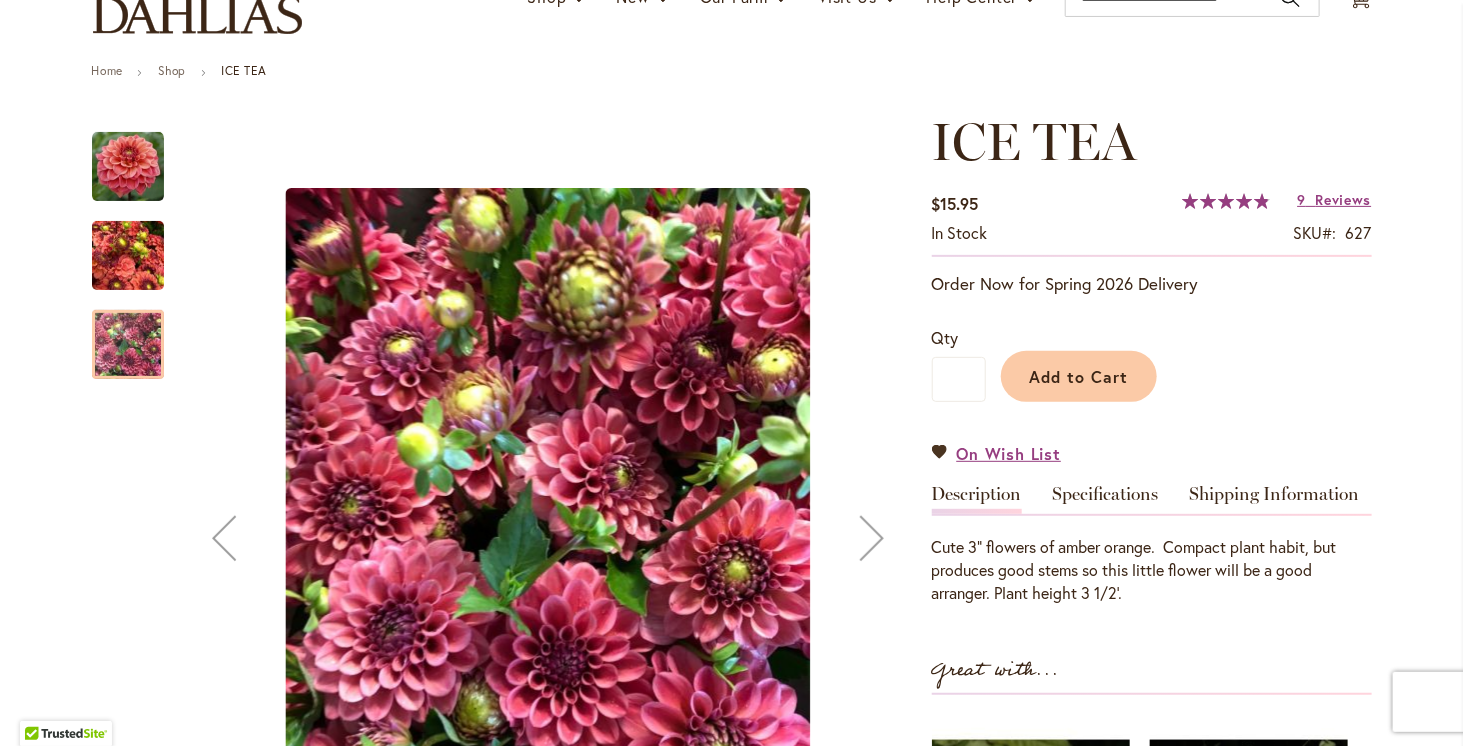 scroll, scrollTop: 300, scrollLeft: 0, axis: vertical 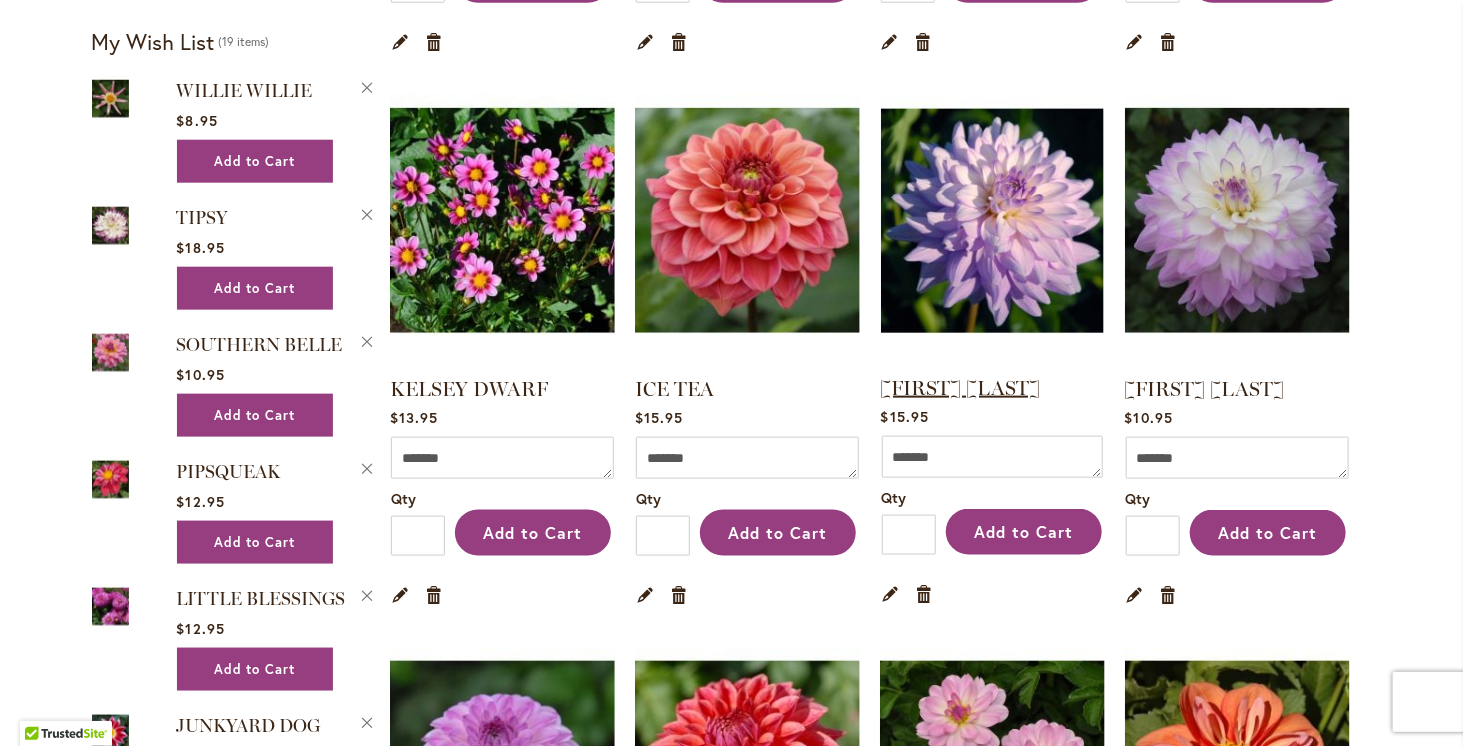 click on "[FIRST] [LAST]" at bounding box center (961, 388) 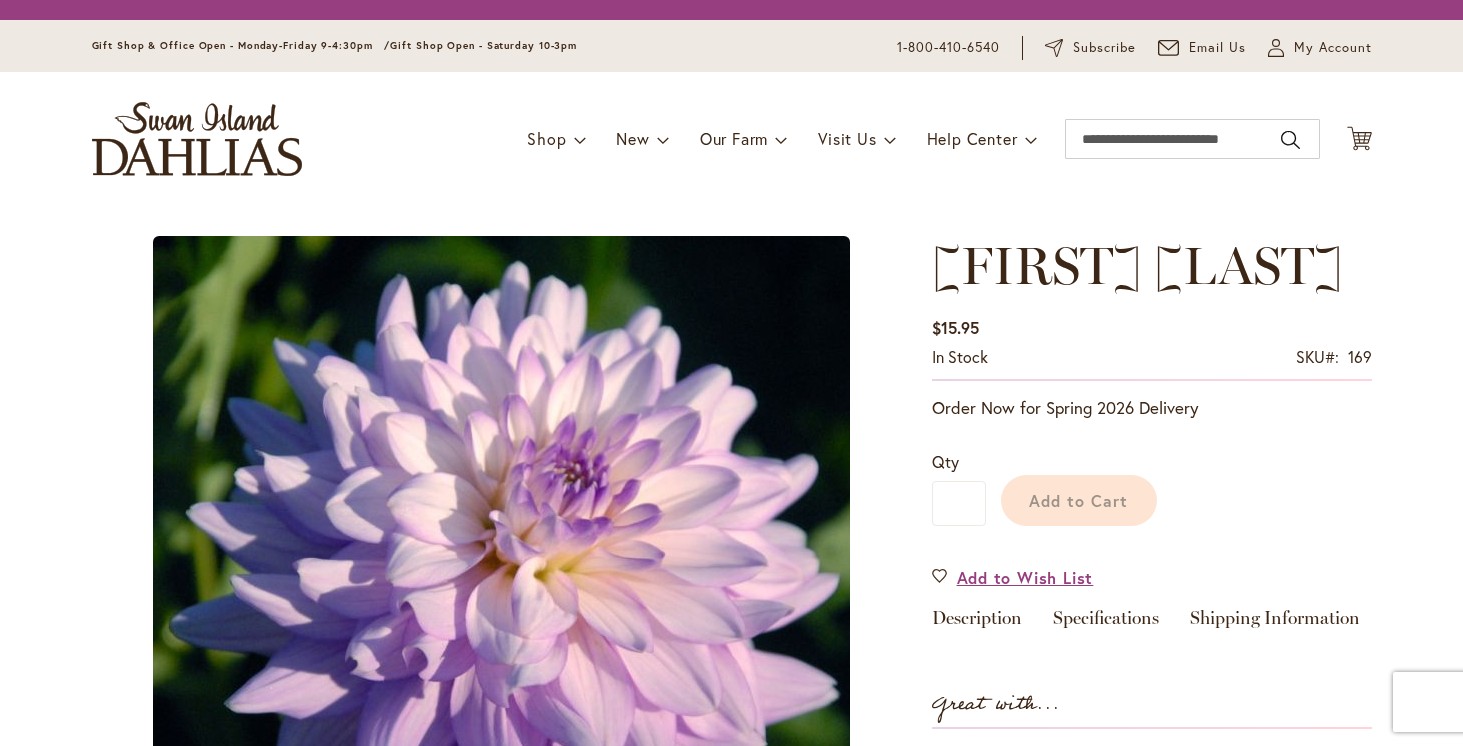 scroll, scrollTop: 0, scrollLeft: 0, axis: both 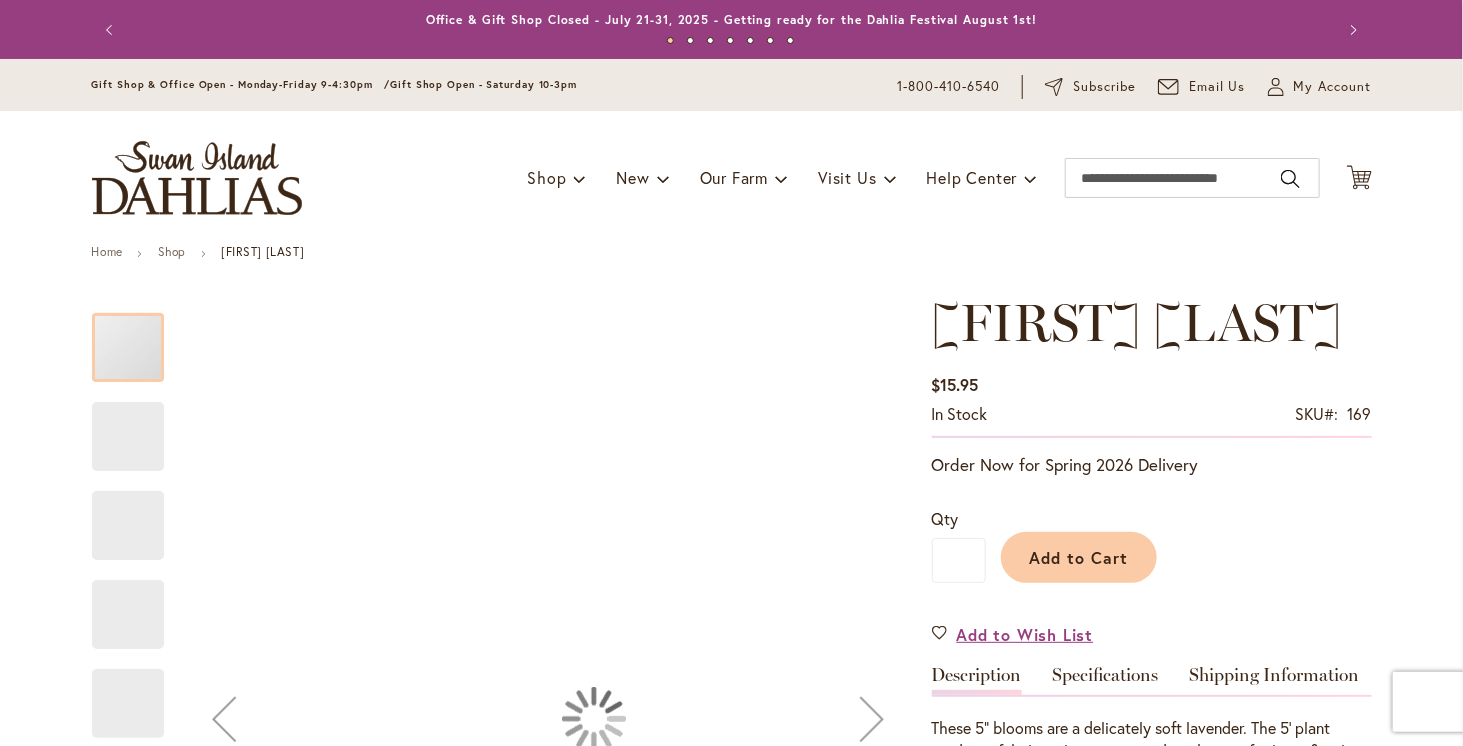 type on "*****" 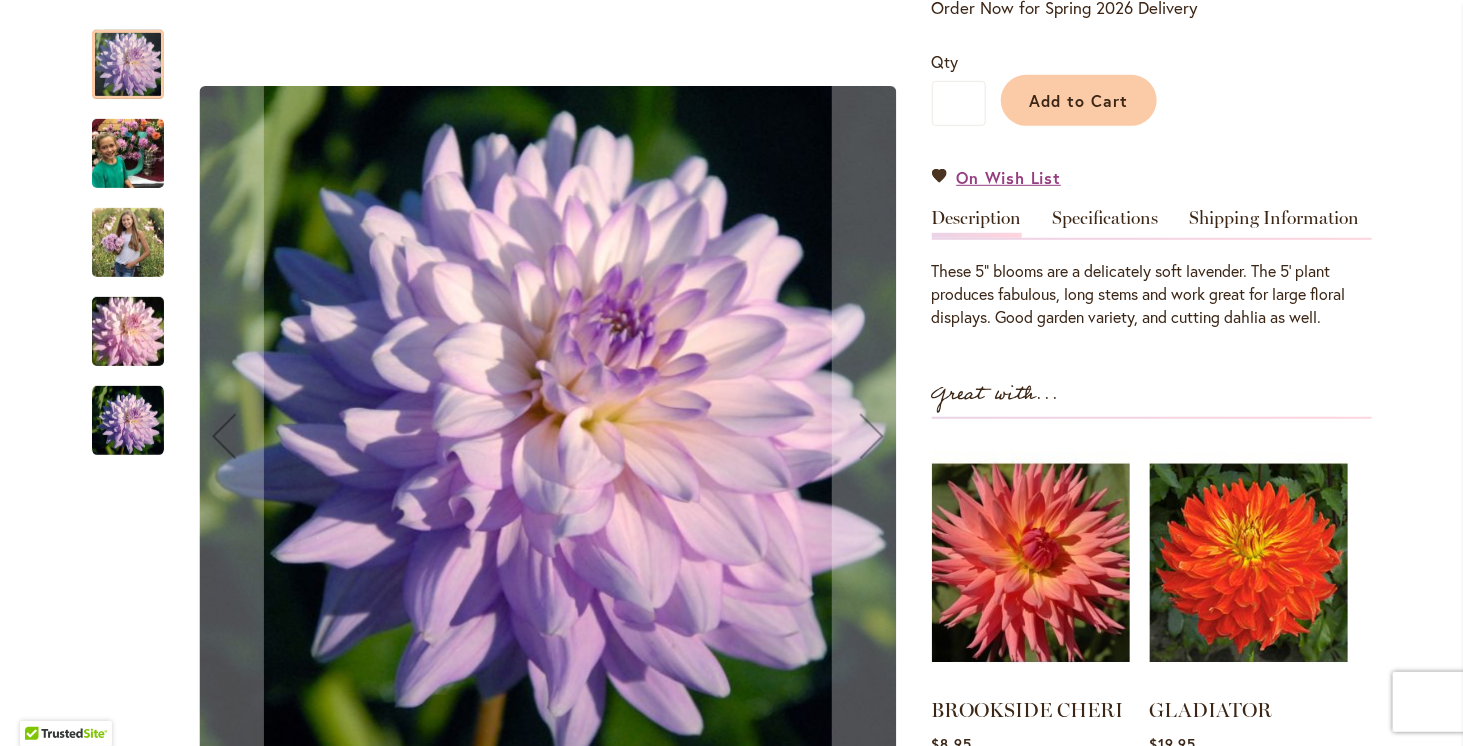 scroll, scrollTop: 400, scrollLeft: 0, axis: vertical 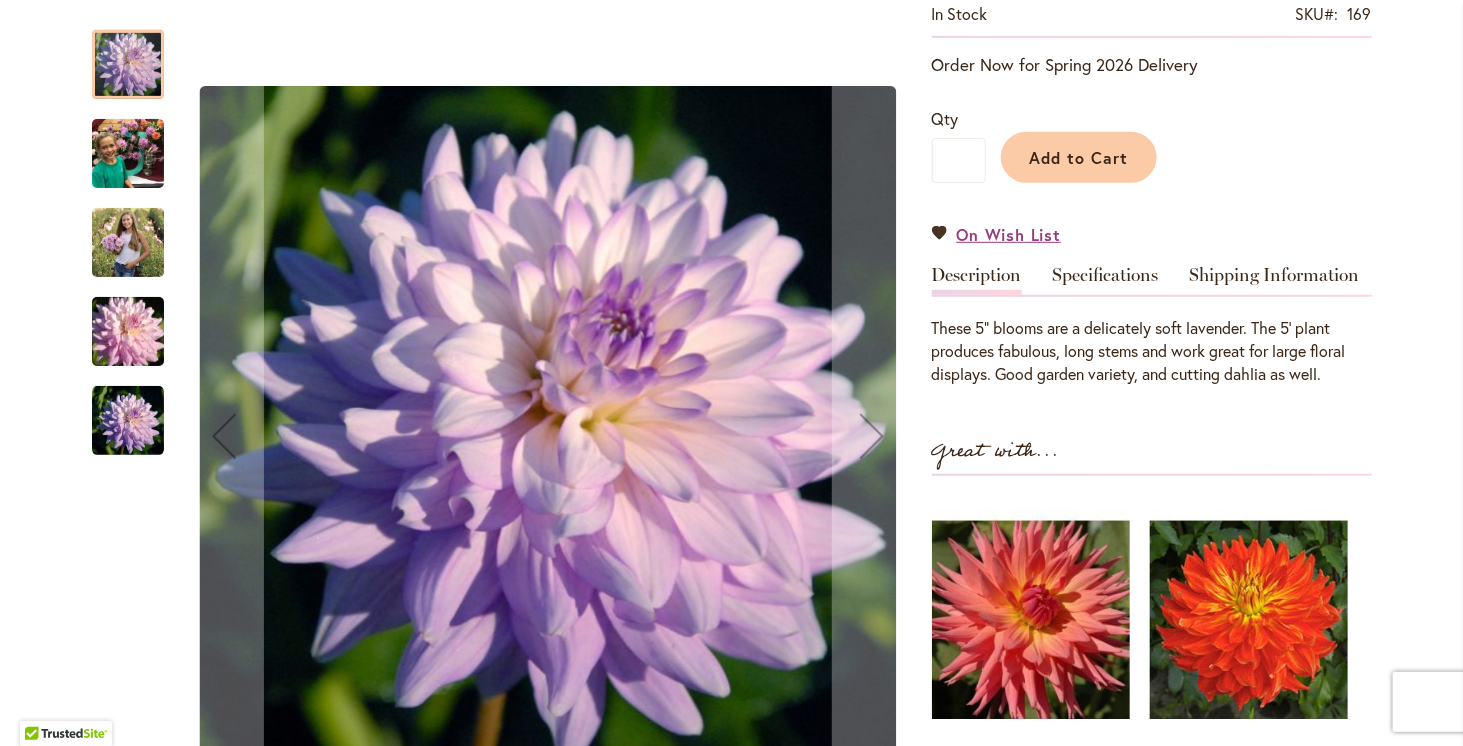 click at bounding box center (128, 242) 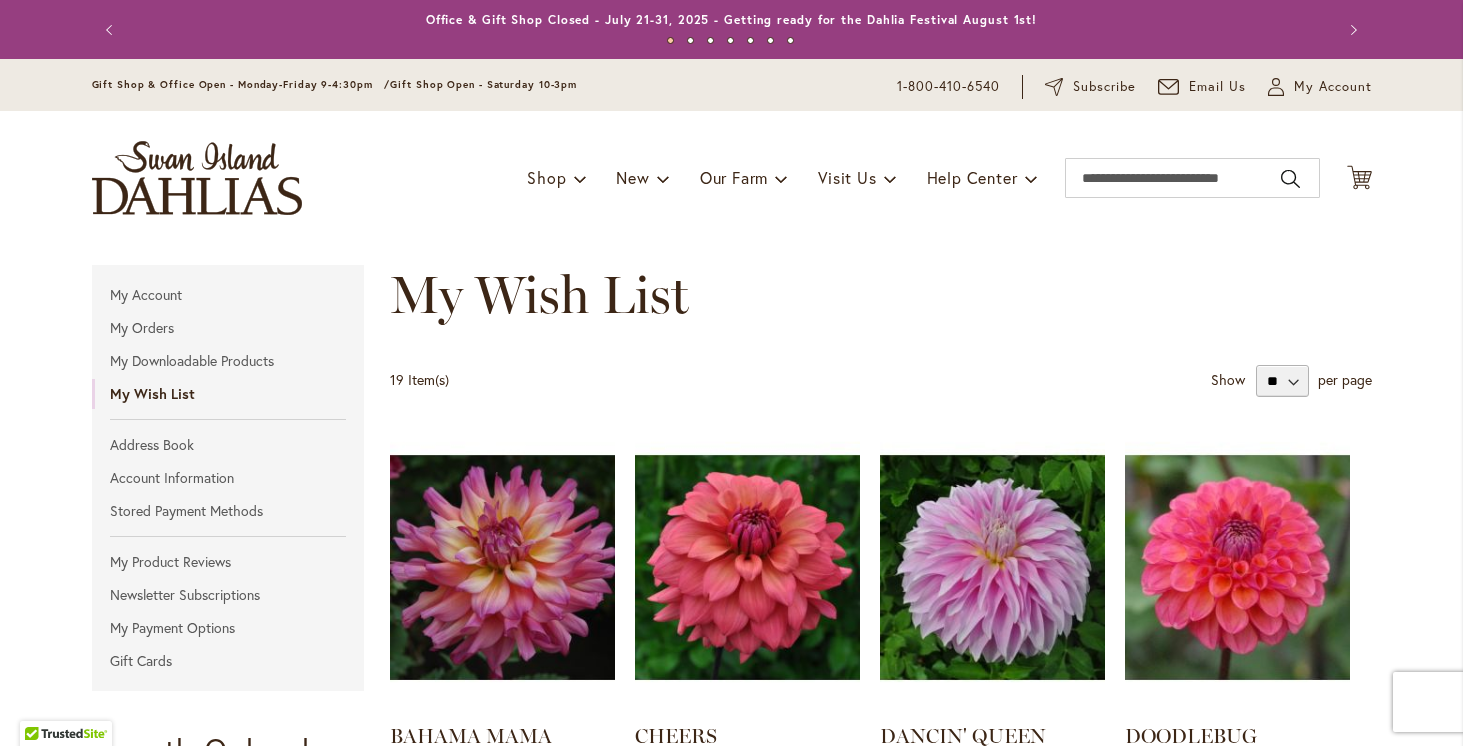 scroll, scrollTop: 0, scrollLeft: 0, axis: both 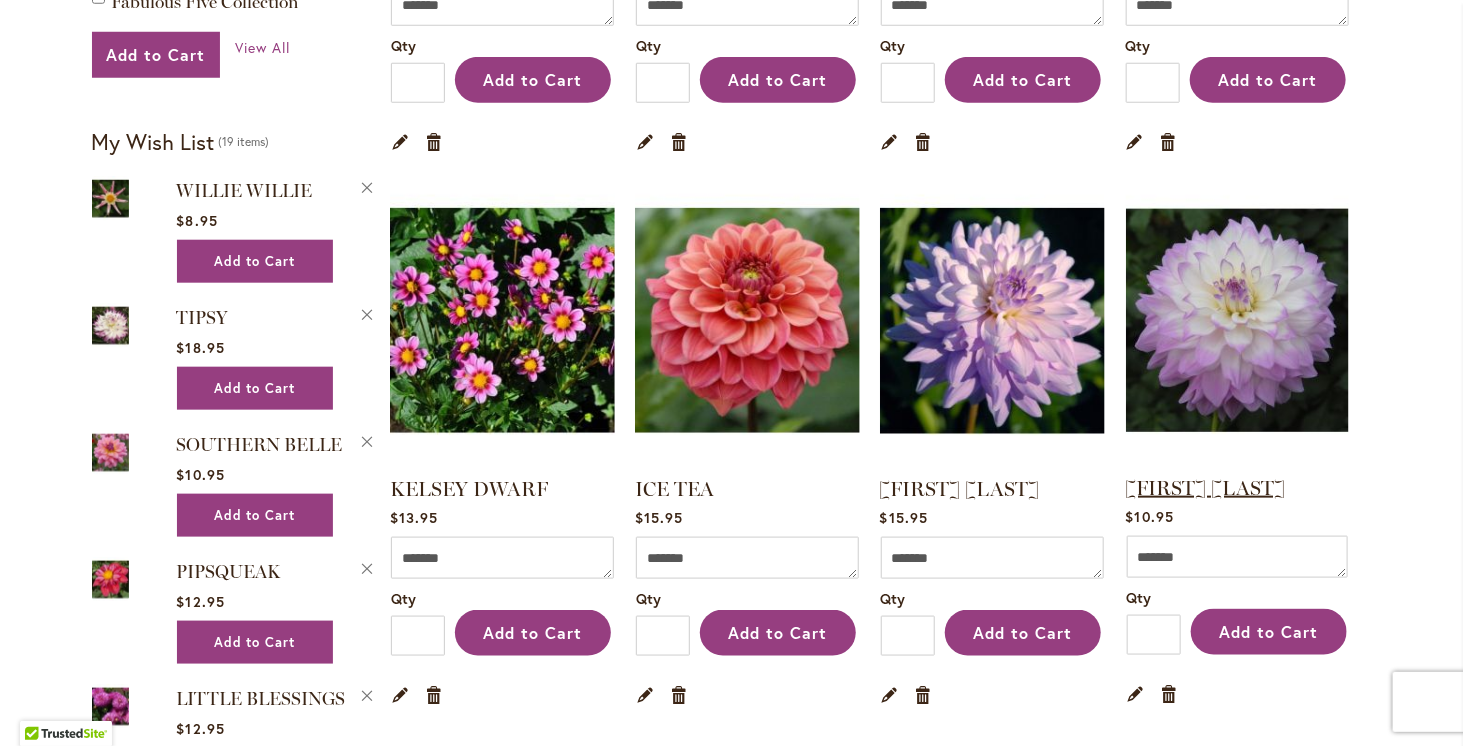 click on "[FIRST] [LAST]" at bounding box center (1206, 488) 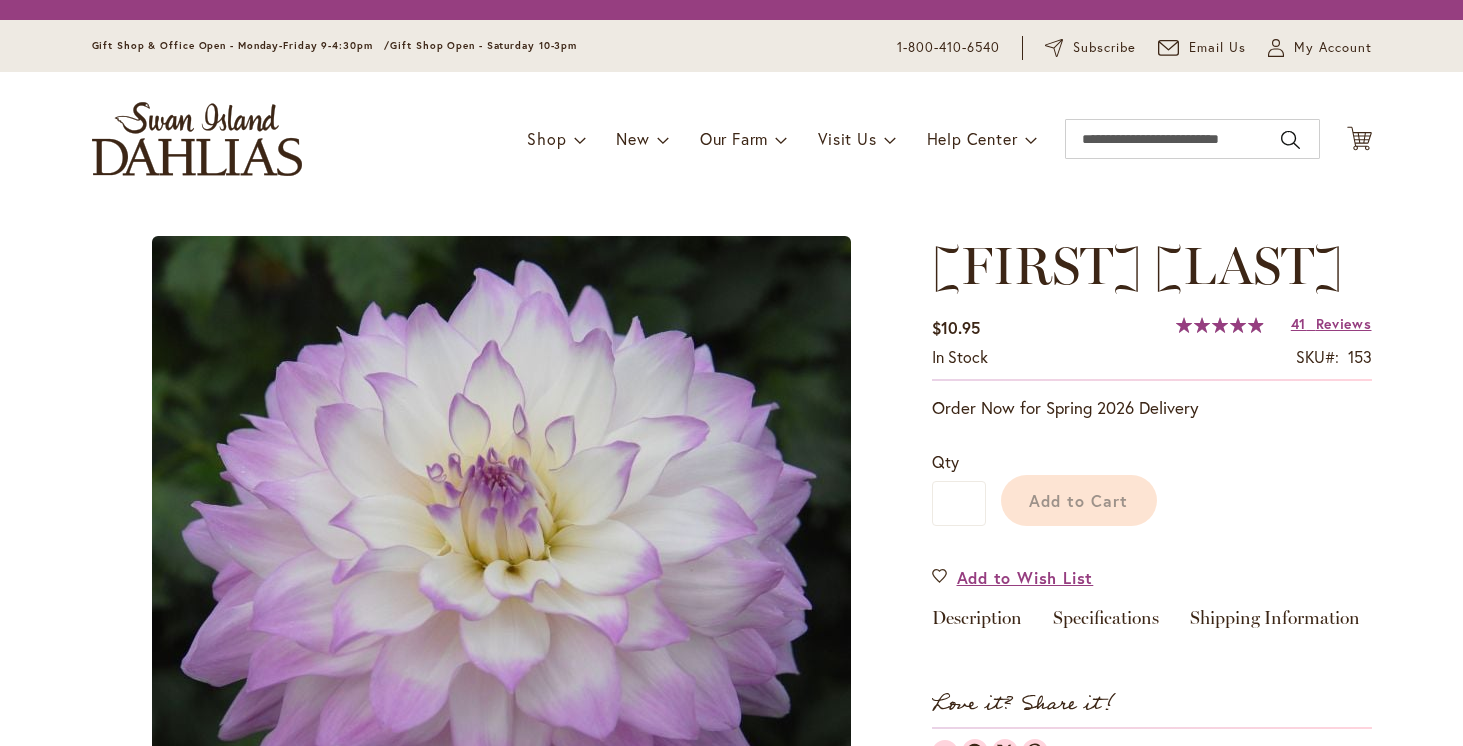 scroll, scrollTop: 0, scrollLeft: 0, axis: both 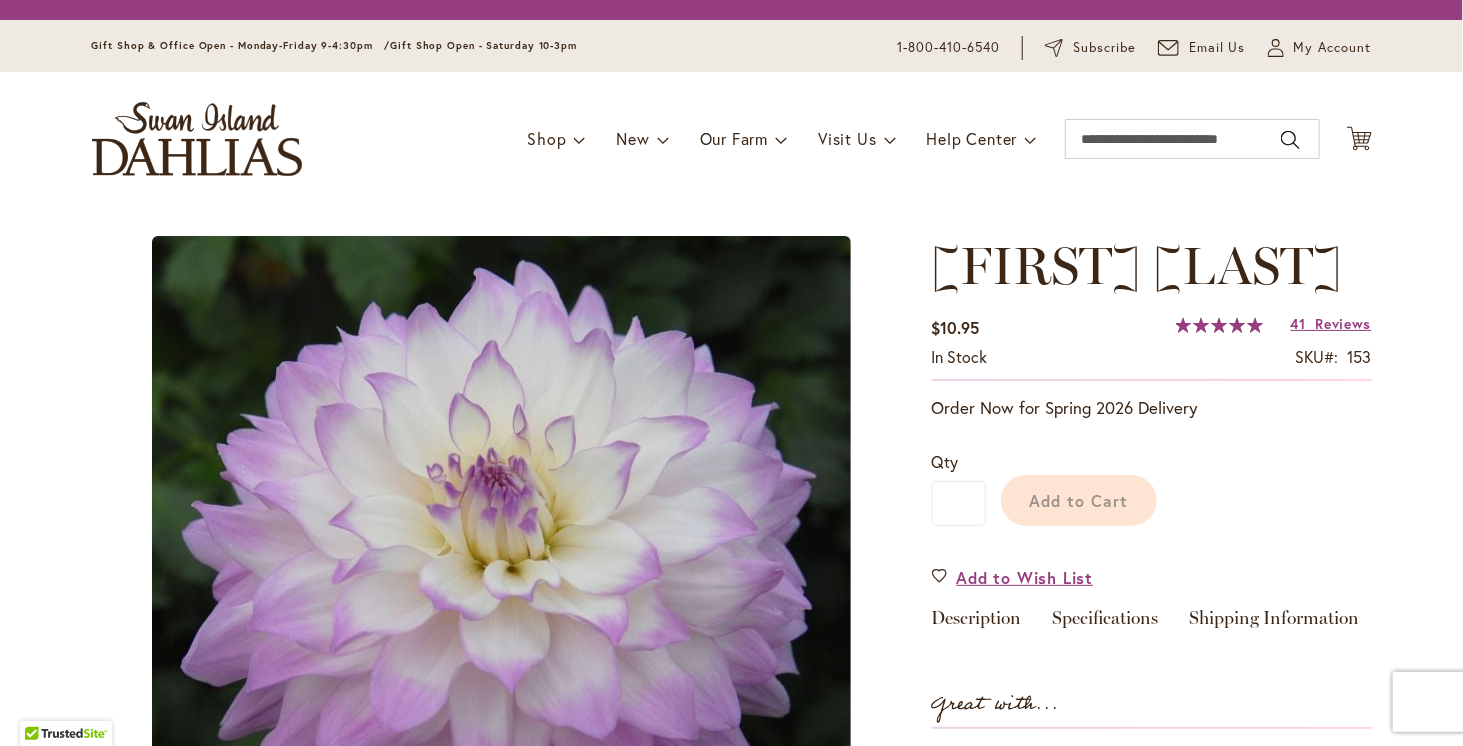 type on "*****" 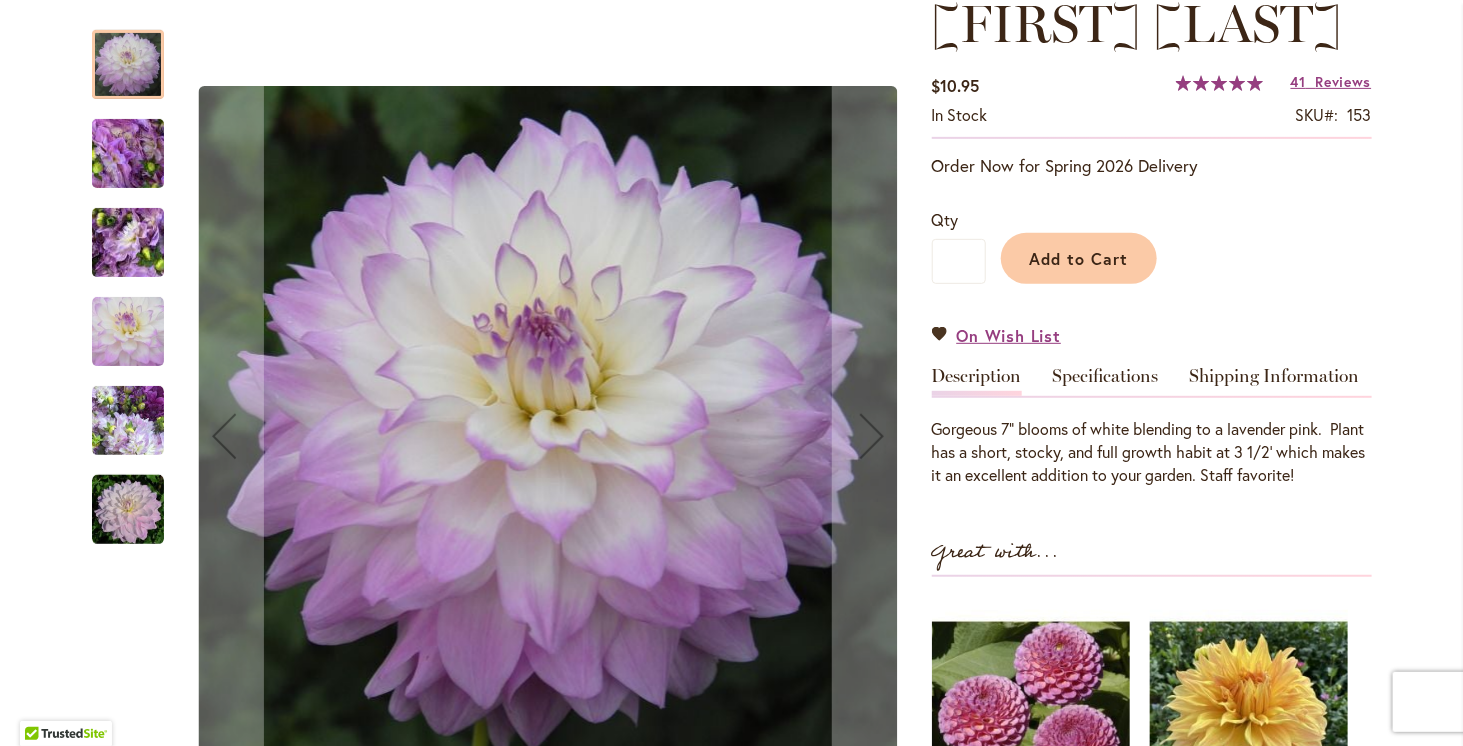 scroll, scrollTop: 300, scrollLeft: 0, axis: vertical 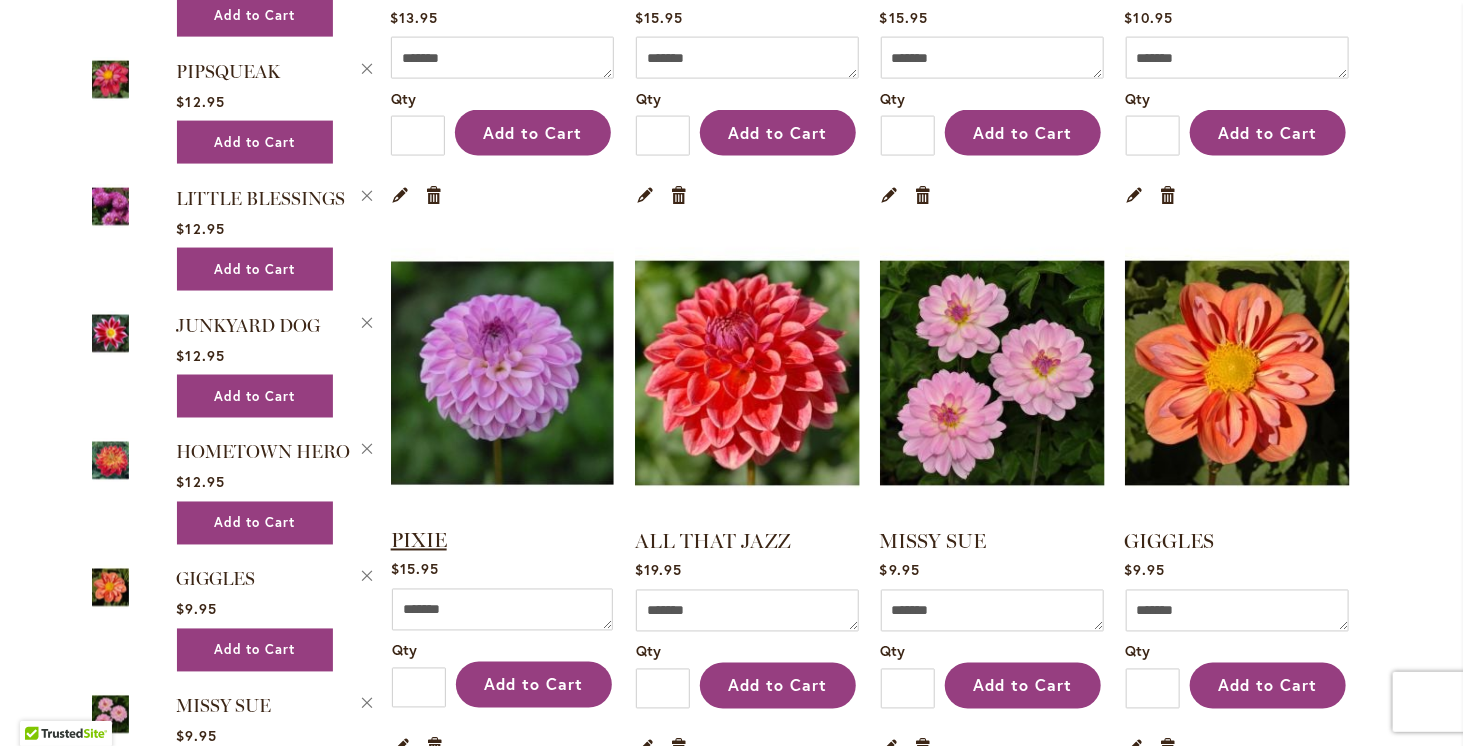 click on "PIXIE" at bounding box center [419, 541] 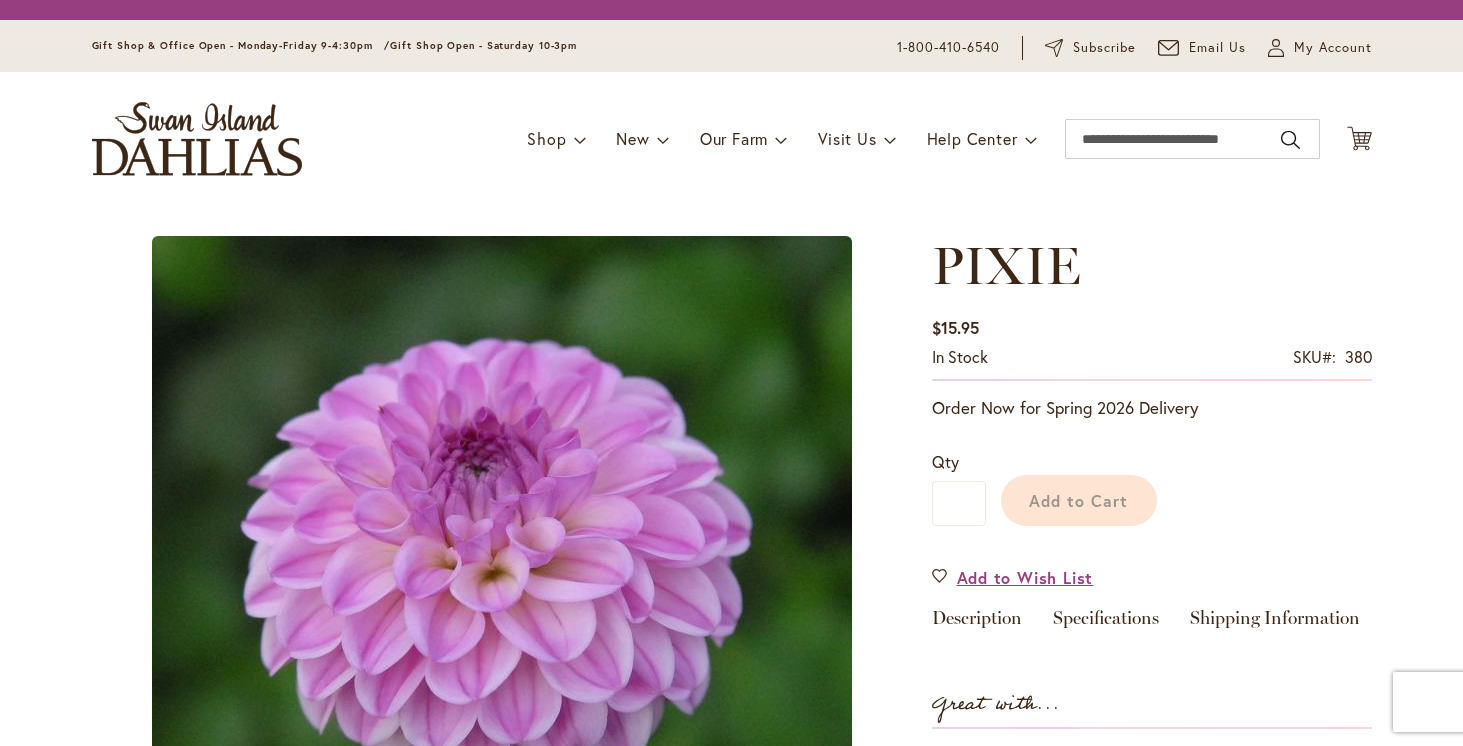 scroll, scrollTop: 0, scrollLeft: 0, axis: both 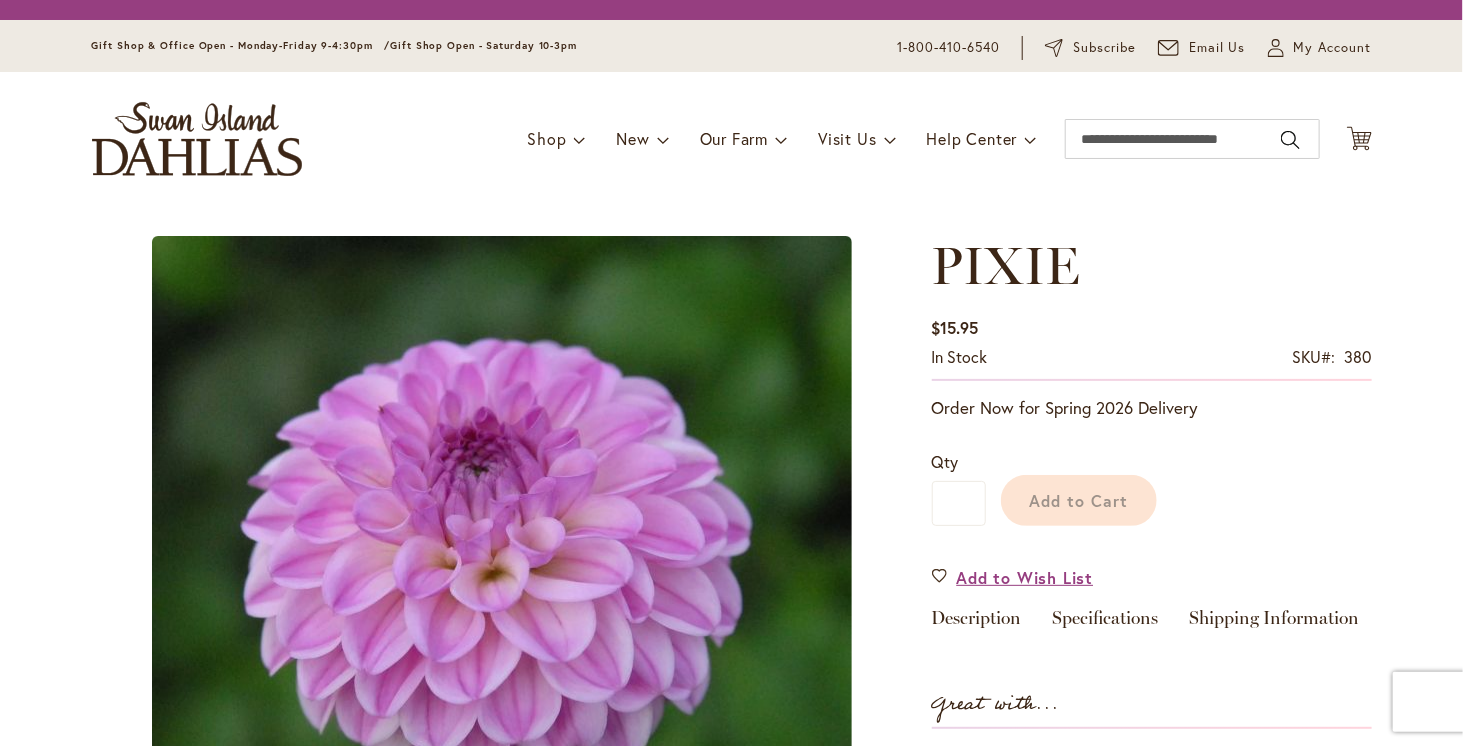 type on "*****" 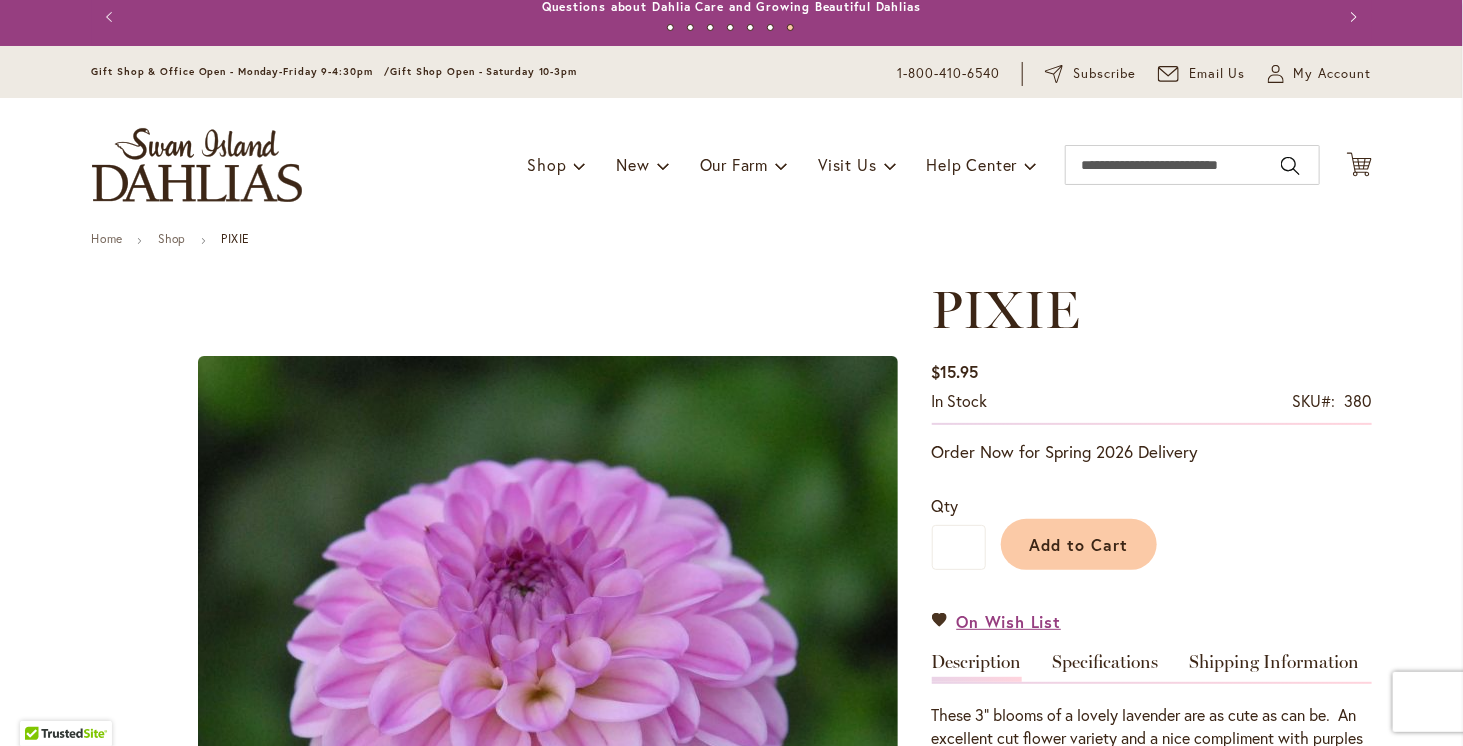 scroll, scrollTop: 0, scrollLeft: 0, axis: both 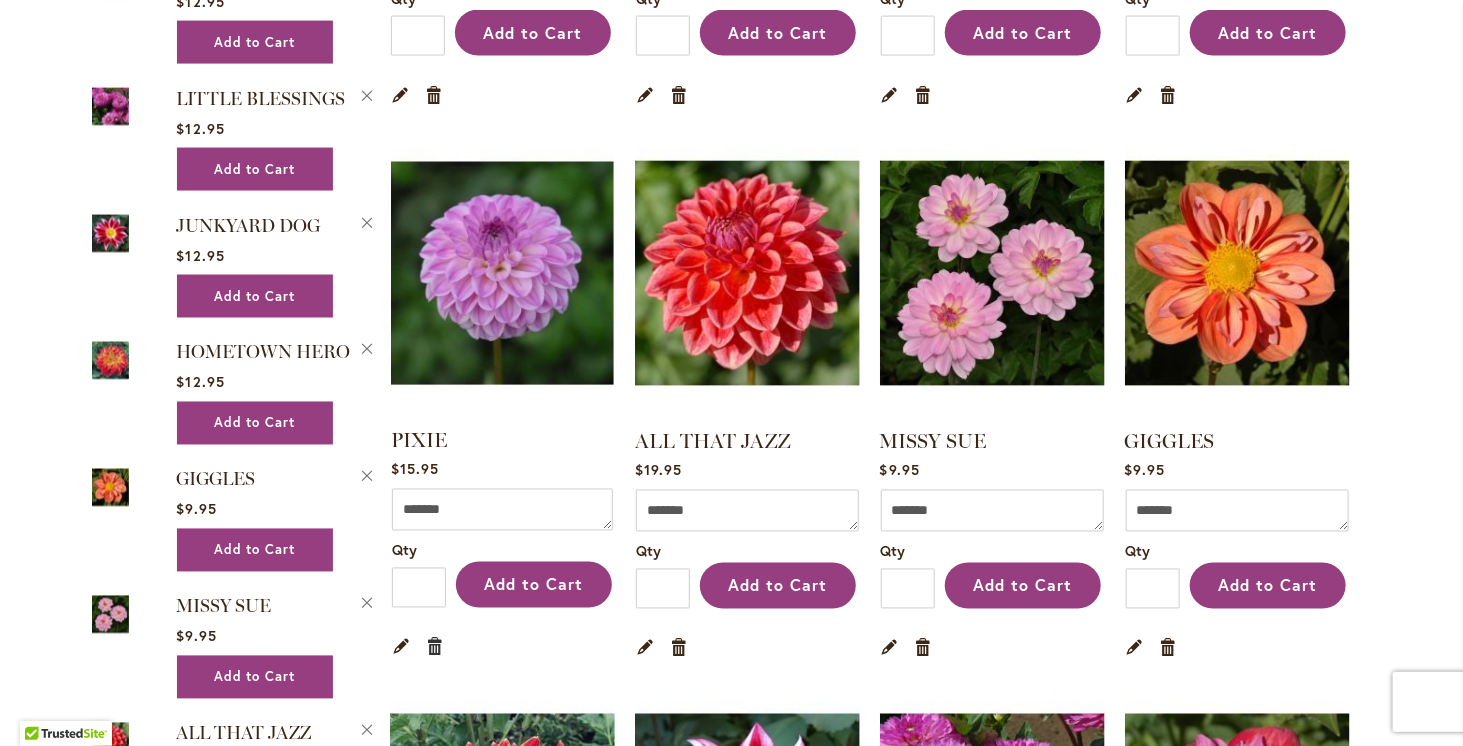 click on "Remove item" at bounding box center [435, 646] 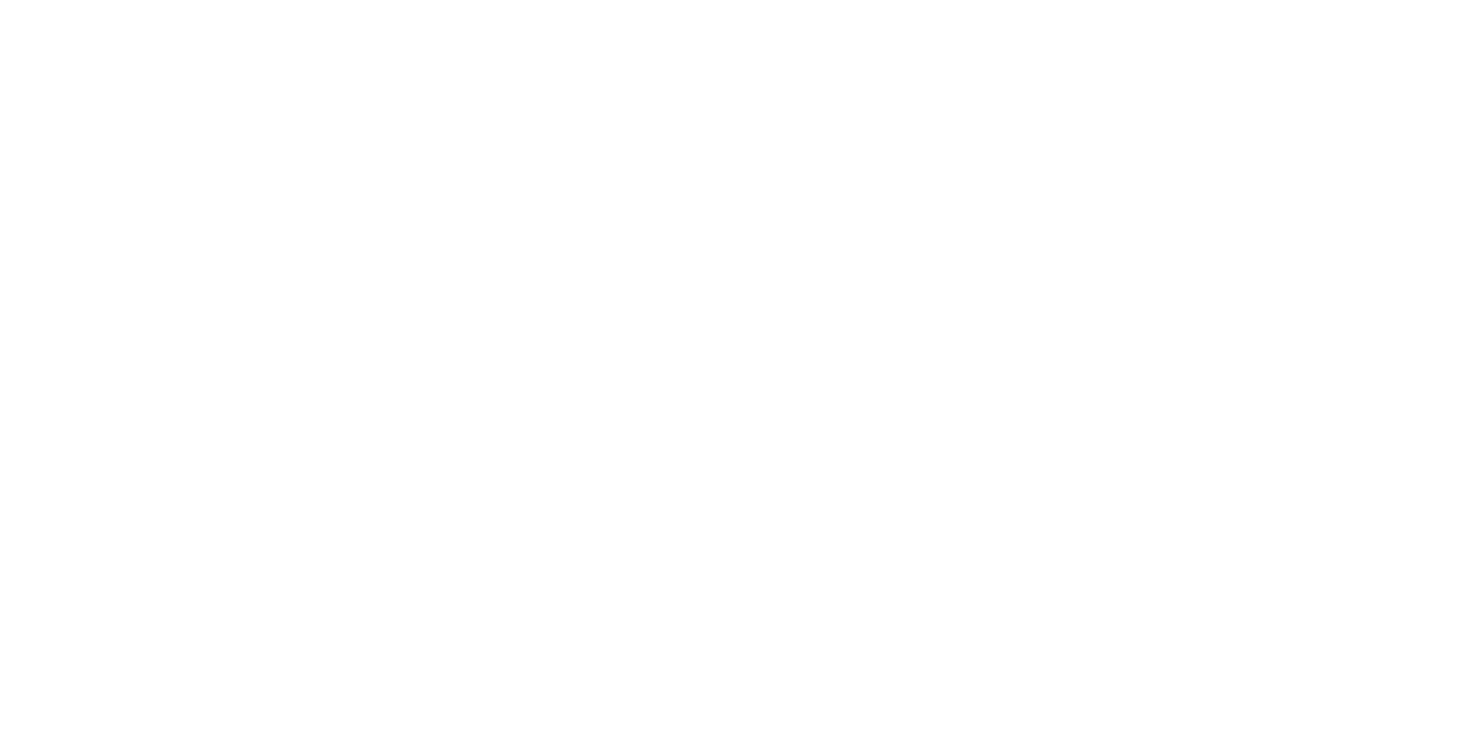 scroll, scrollTop: 0, scrollLeft: 0, axis: both 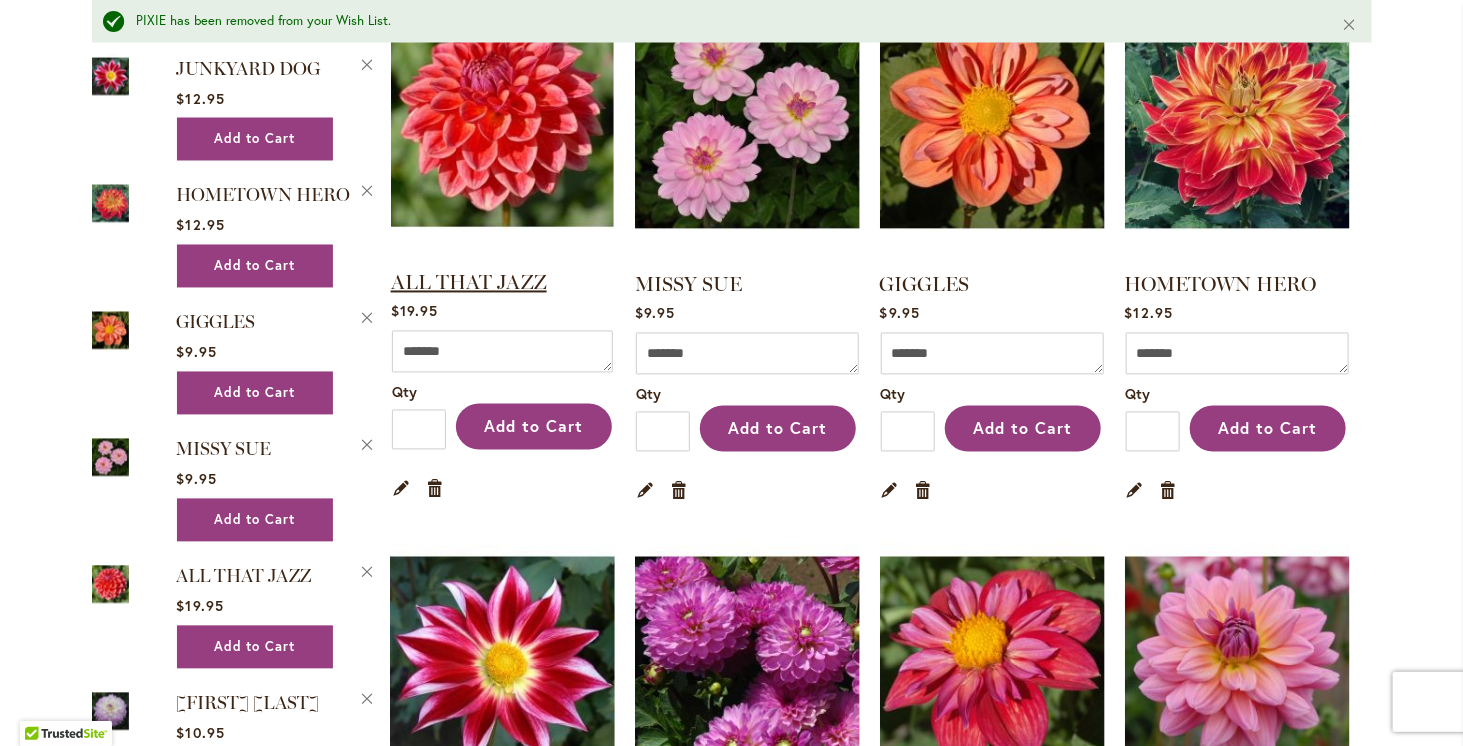 click on "ALL THAT JAZZ" at bounding box center (469, 283) 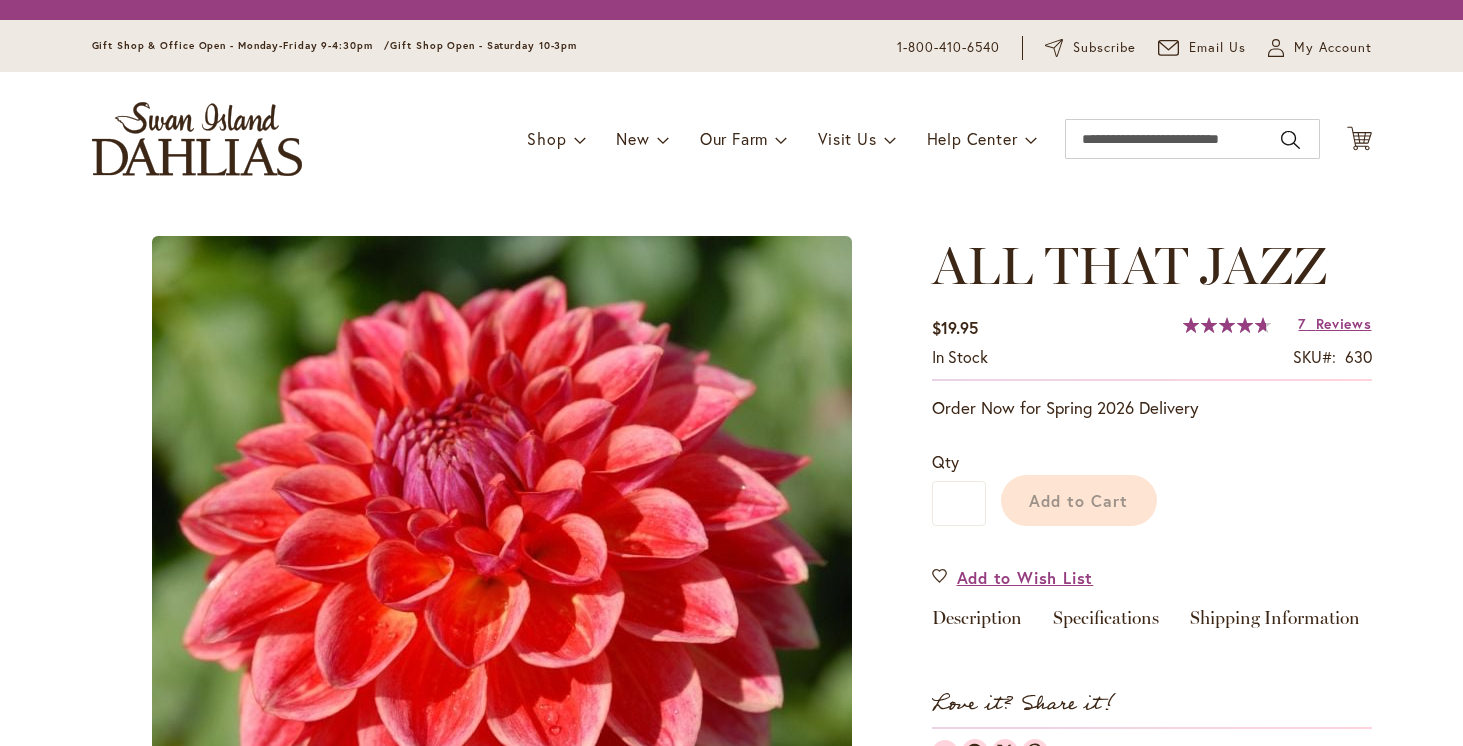 scroll, scrollTop: 0, scrollLeft: 0, axis: both 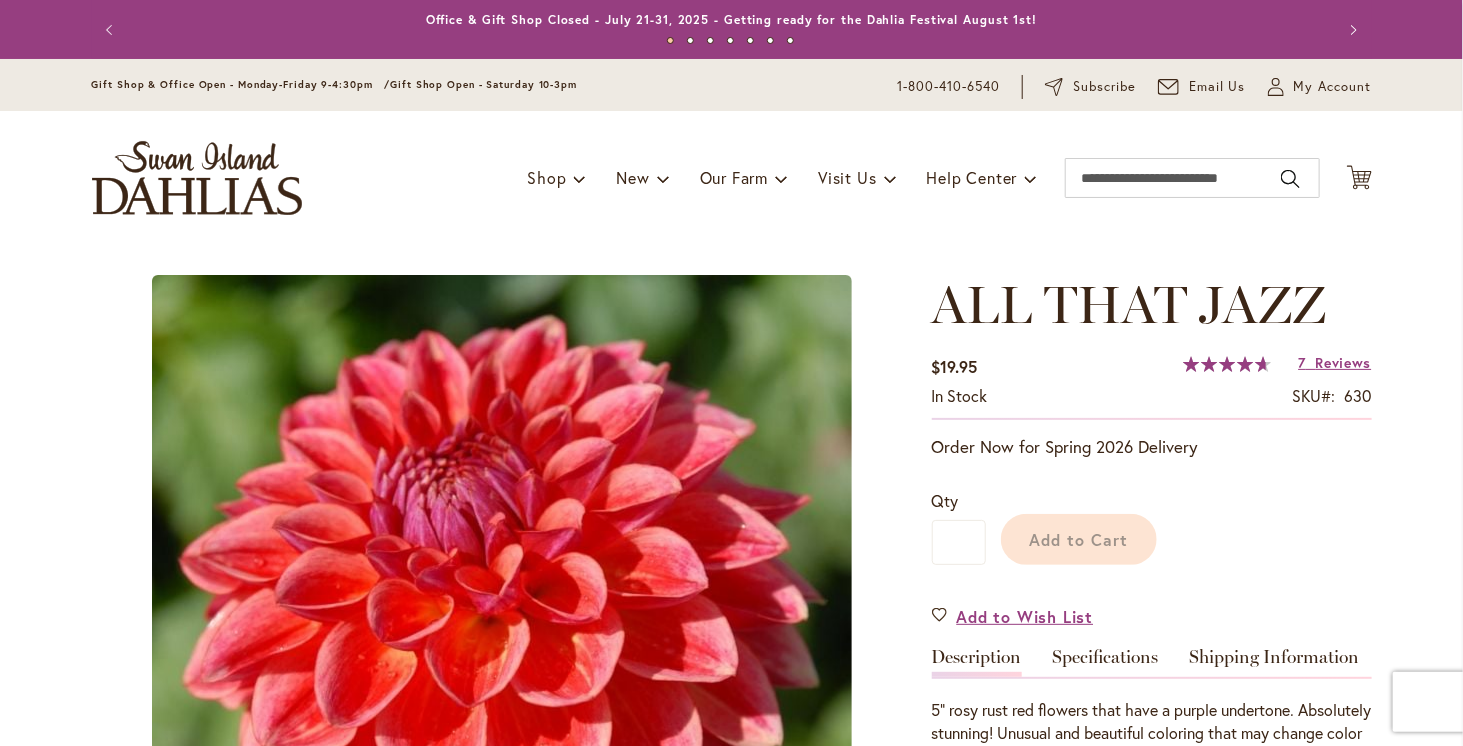 type on "*****" 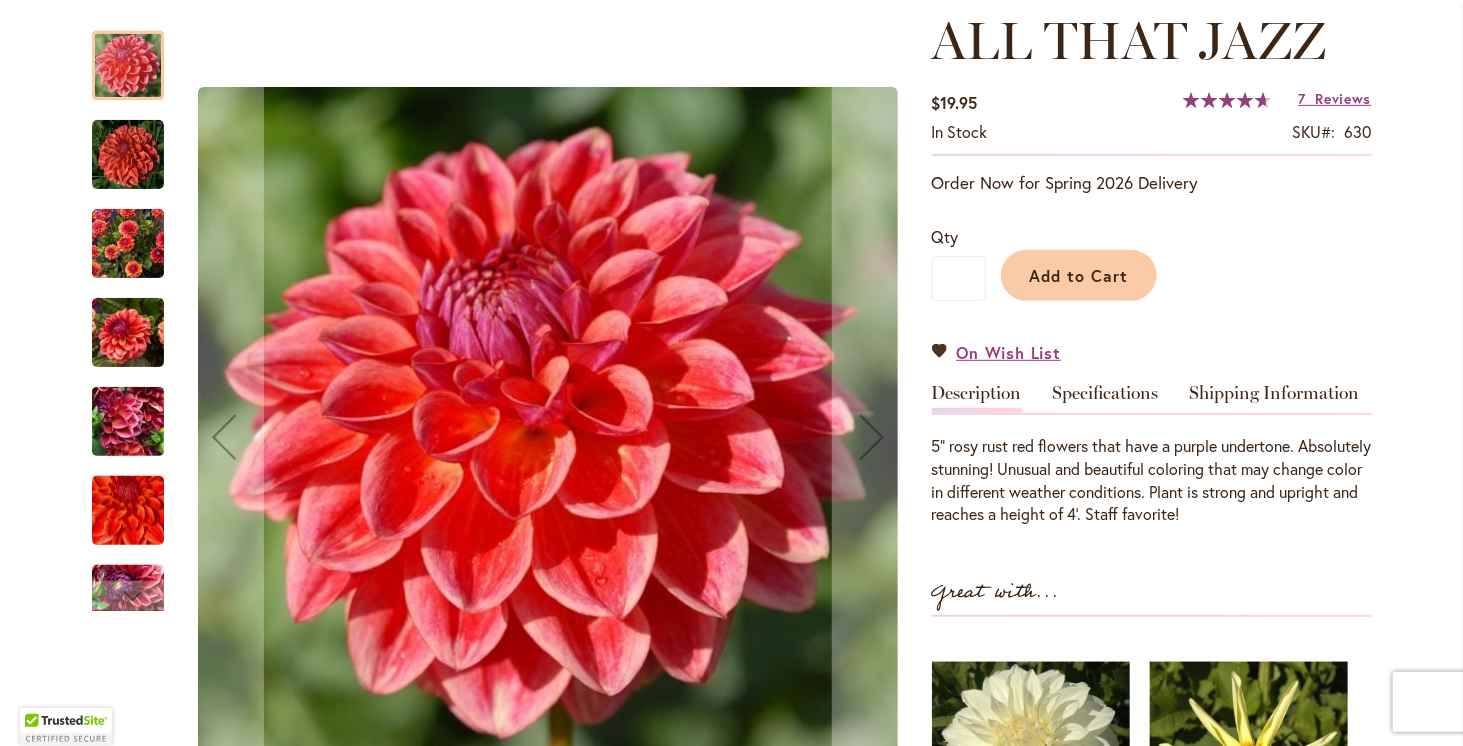 scroll, scrollTop: 400, scrollLeft: 0, axis: vertical 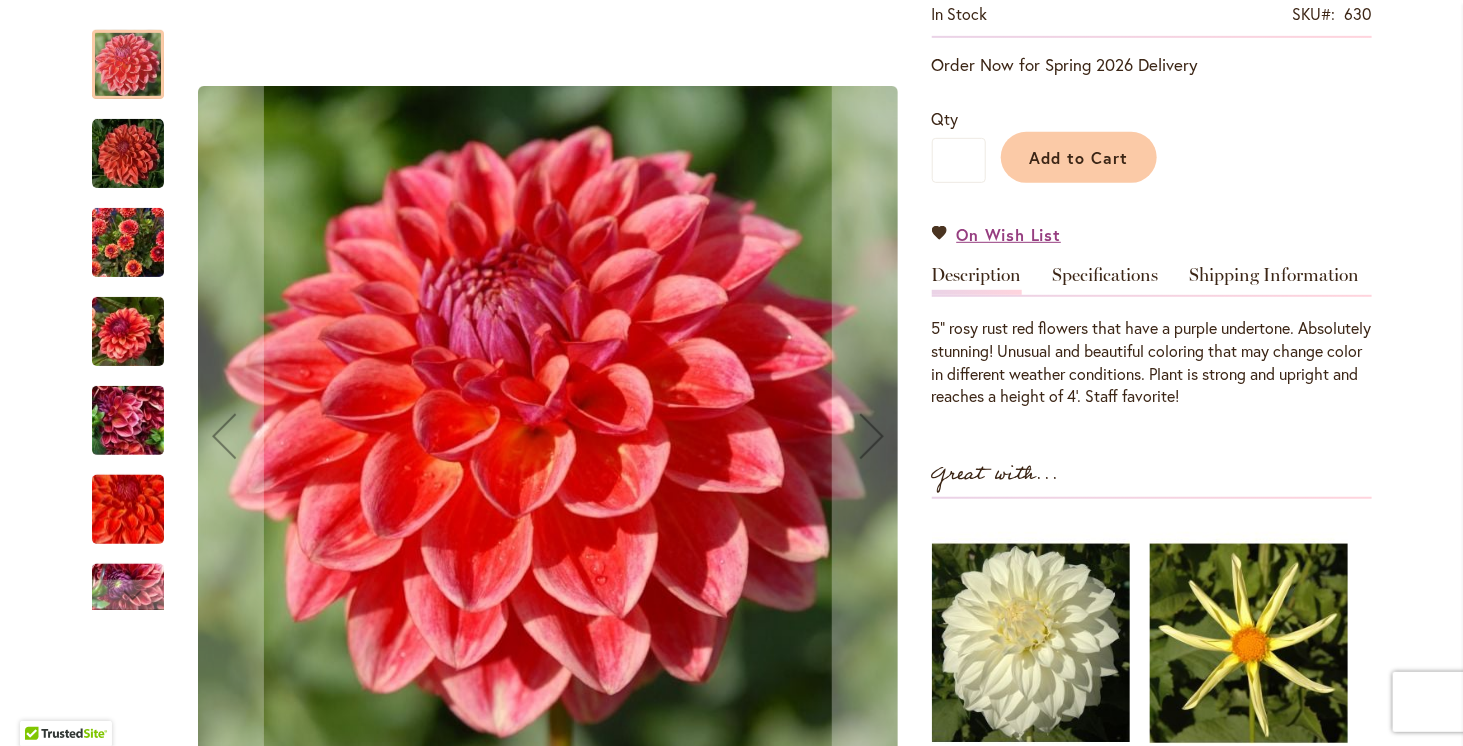 click at bounding box center (128, 154) 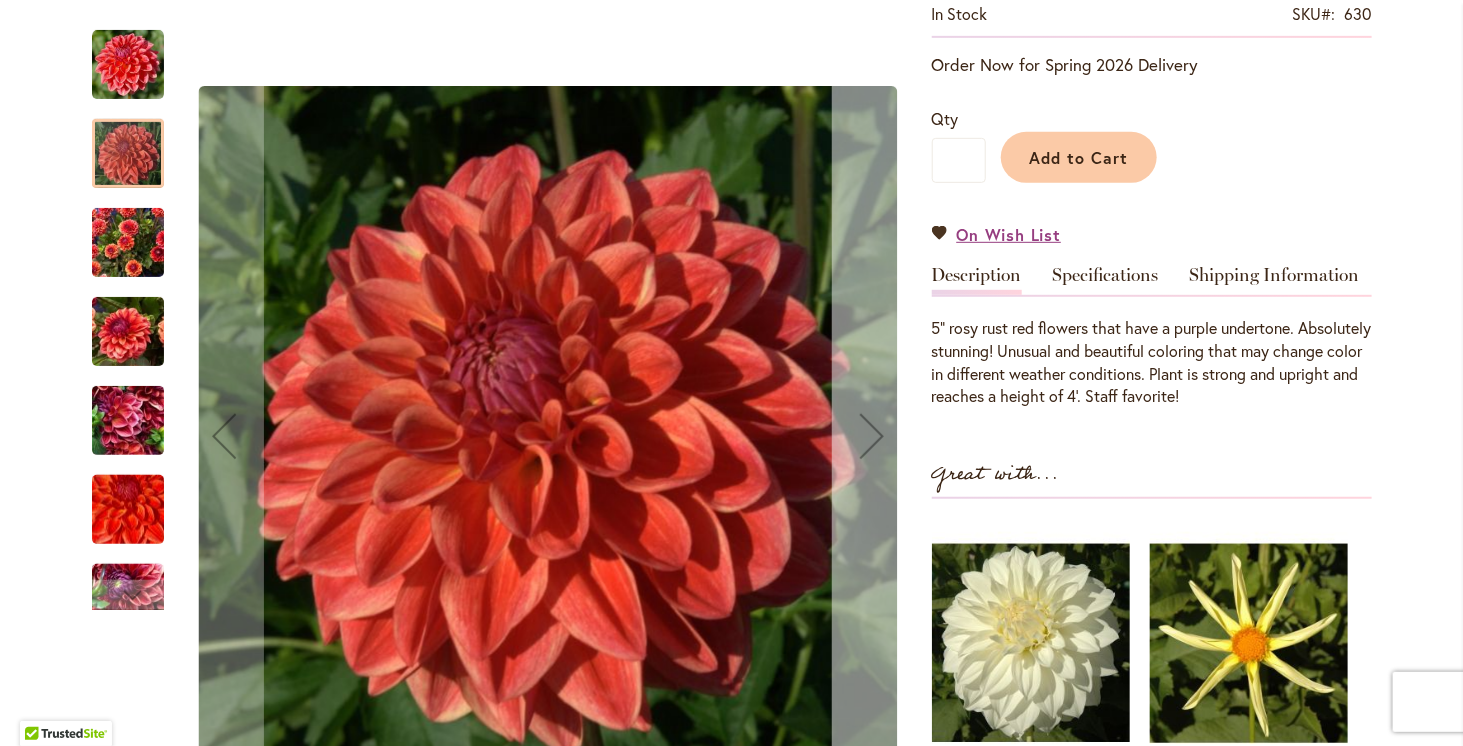 click at bounding box center (872, 436) 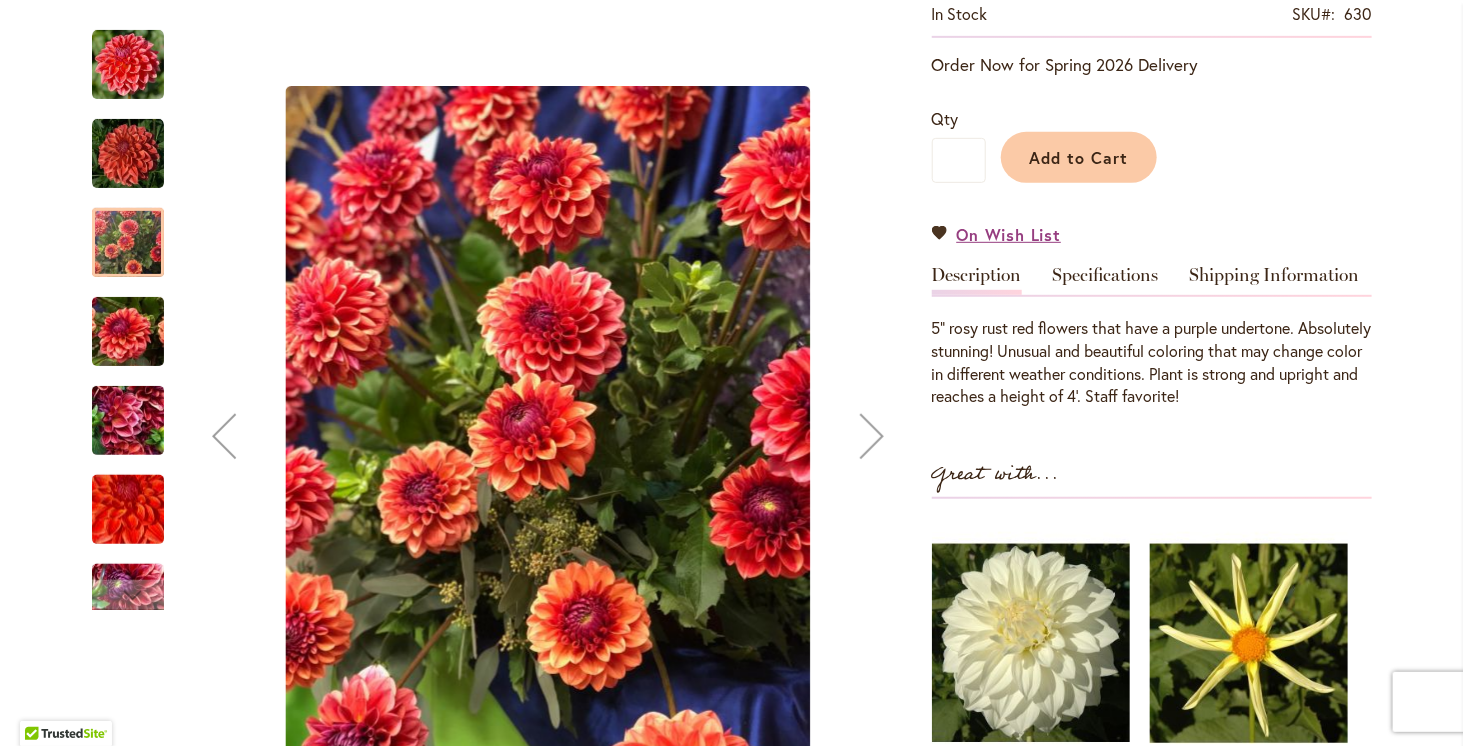 click at bounding box center (872, 436) 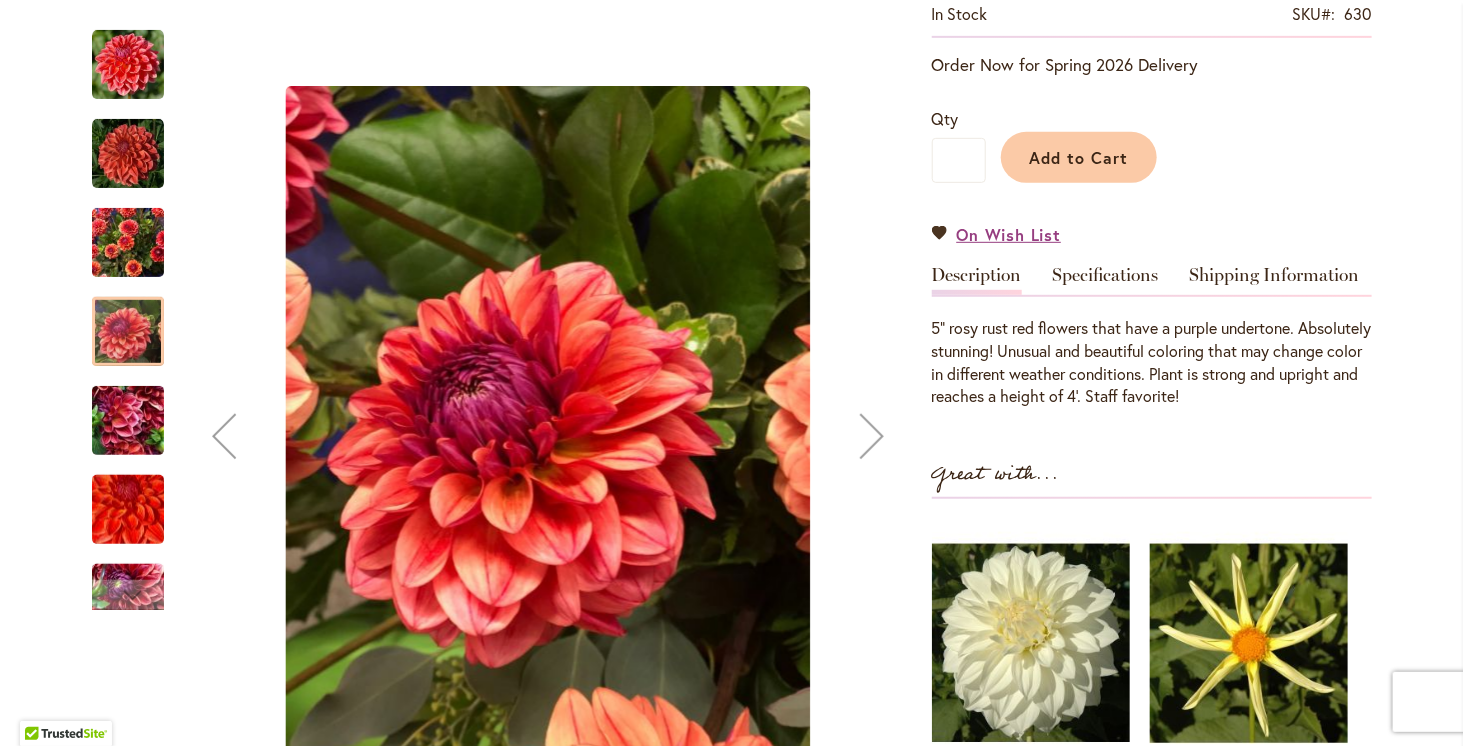 click at bounding box center [872, 436] 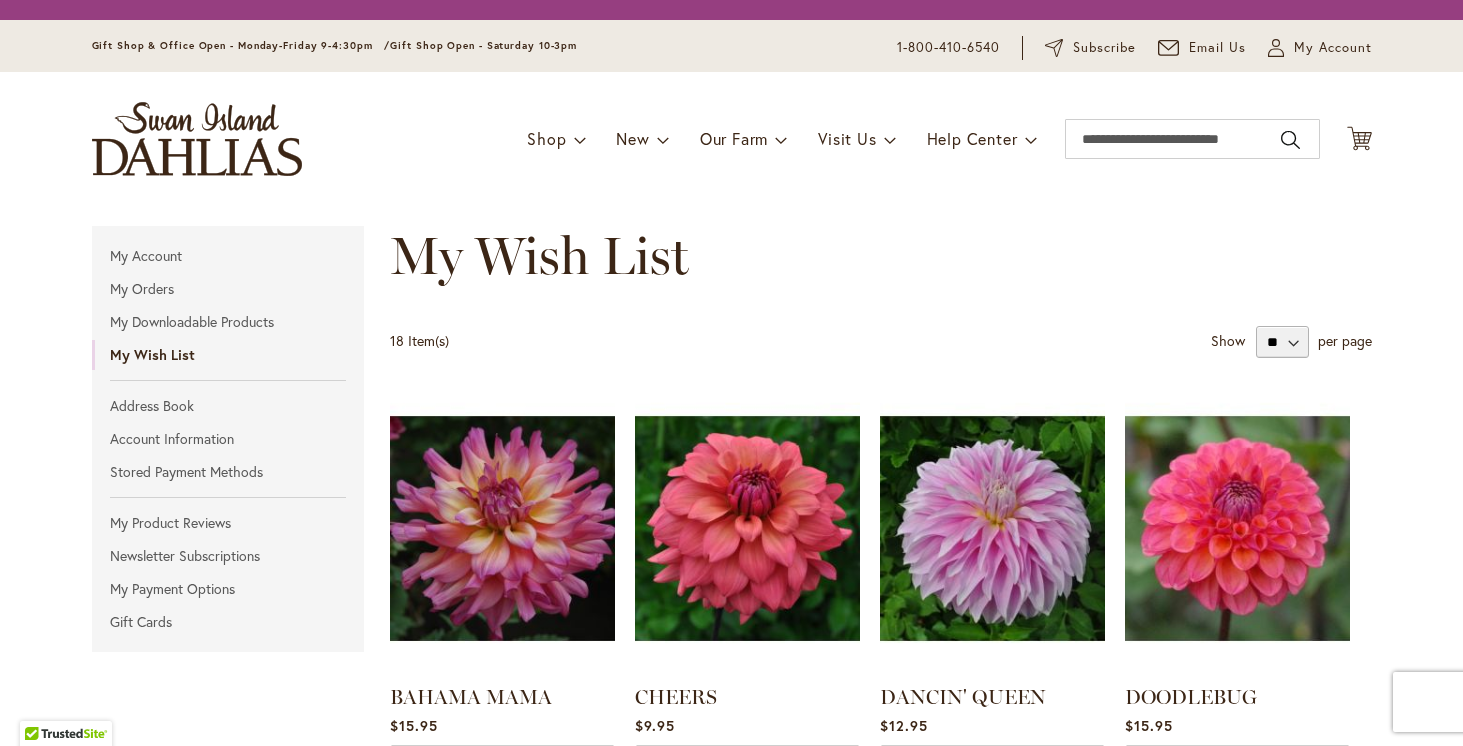 scroll, scrollTop: 0, scrollLeft: 0, axis: both 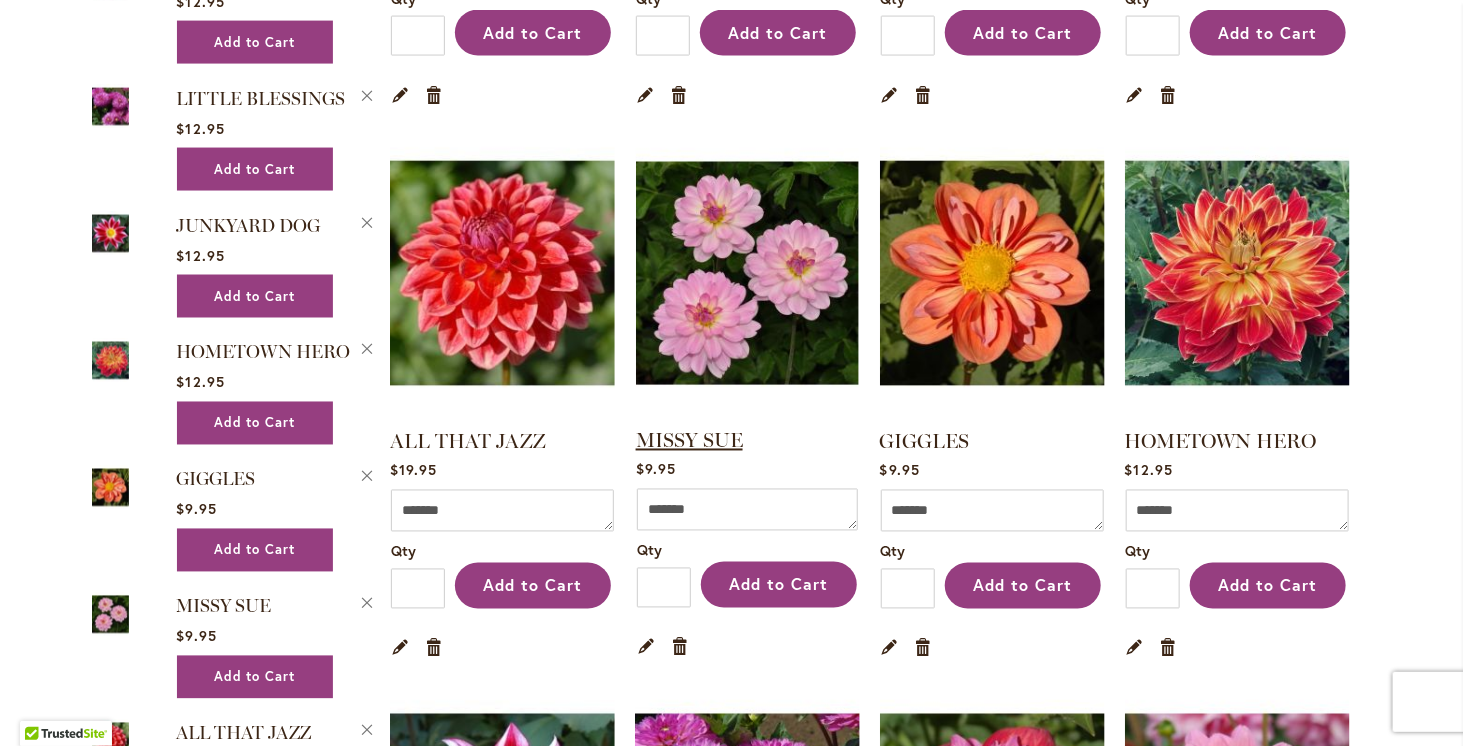 click on "MISSY SUE" at bounding box center [689, 441] 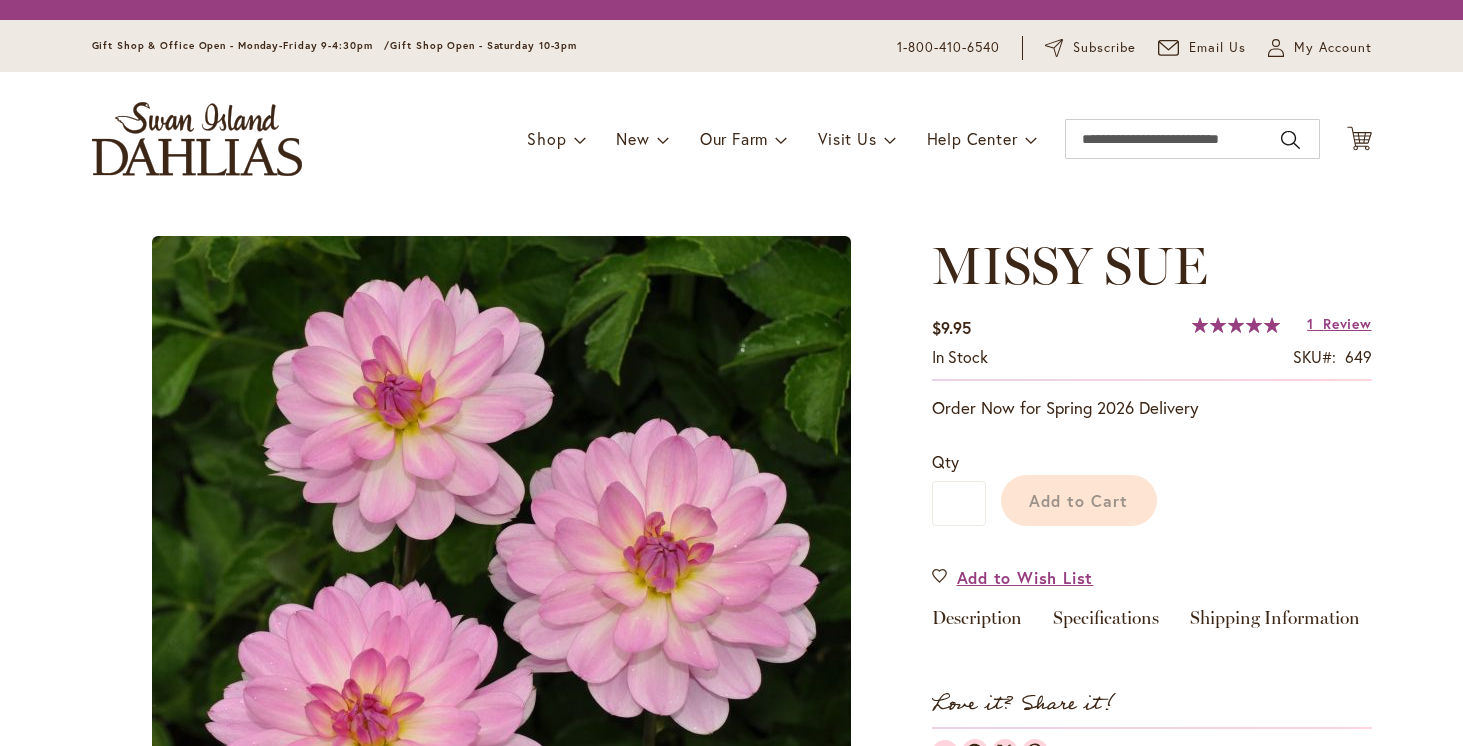 scroll, scrollTop: 0, scrollLeft: 0, axis: both 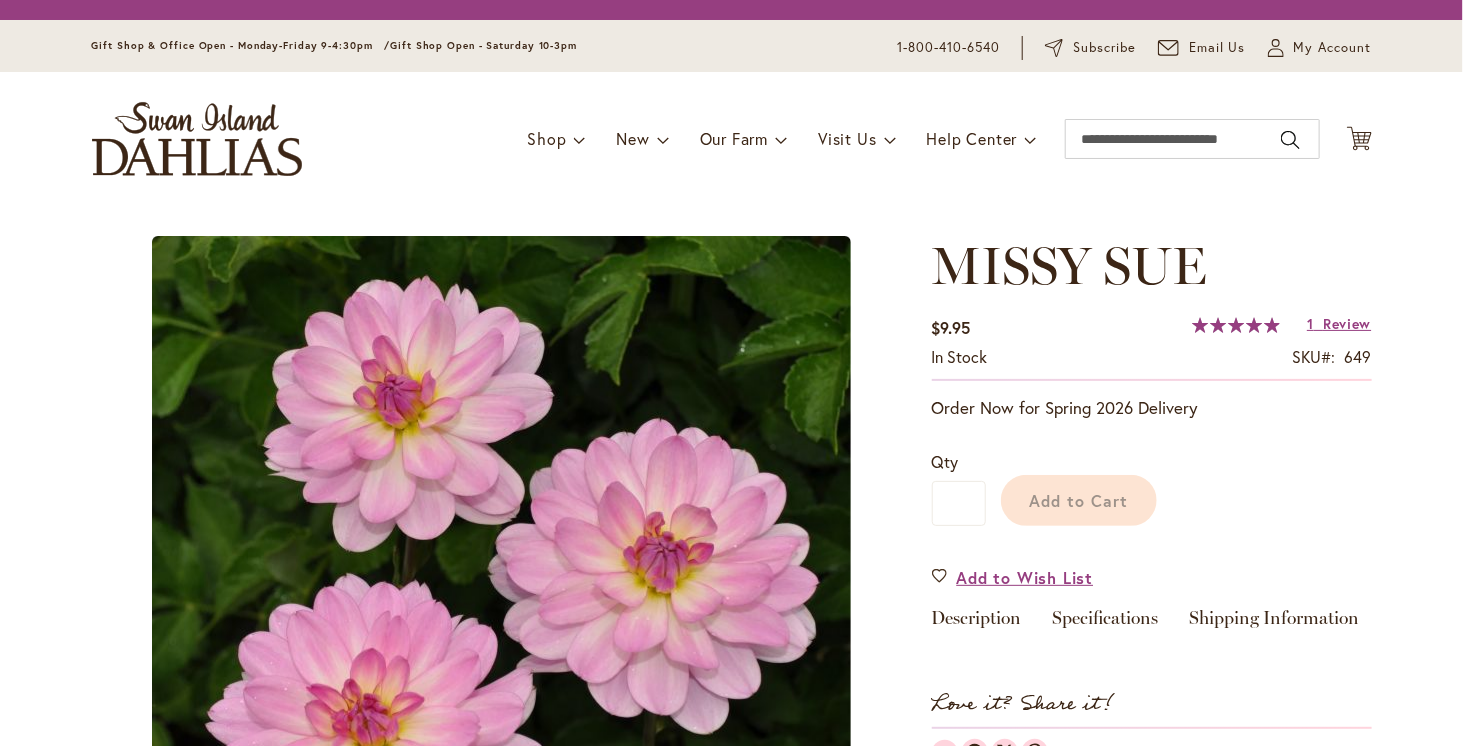 type on "*****" 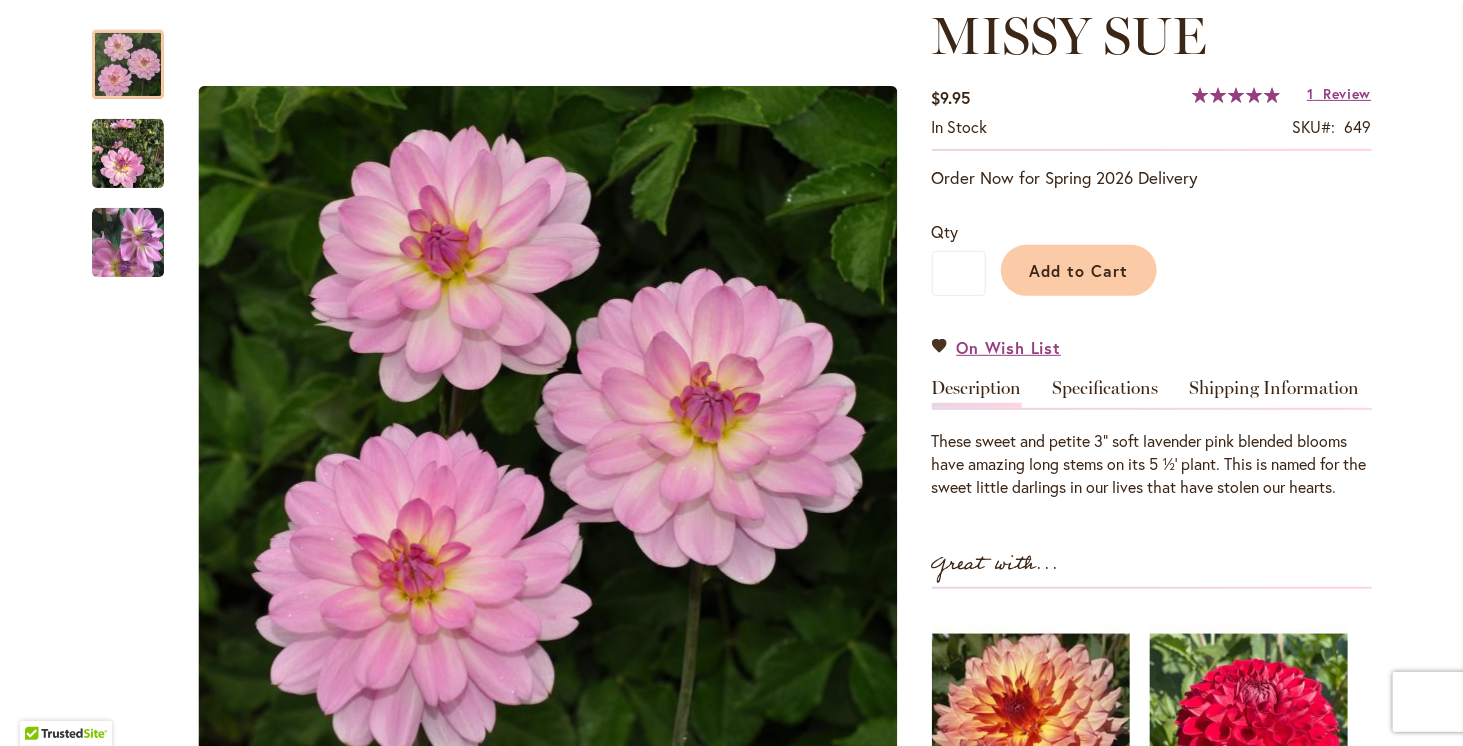 scroll, scrollTop: 300, scrollLeft: 0, axis: vertical 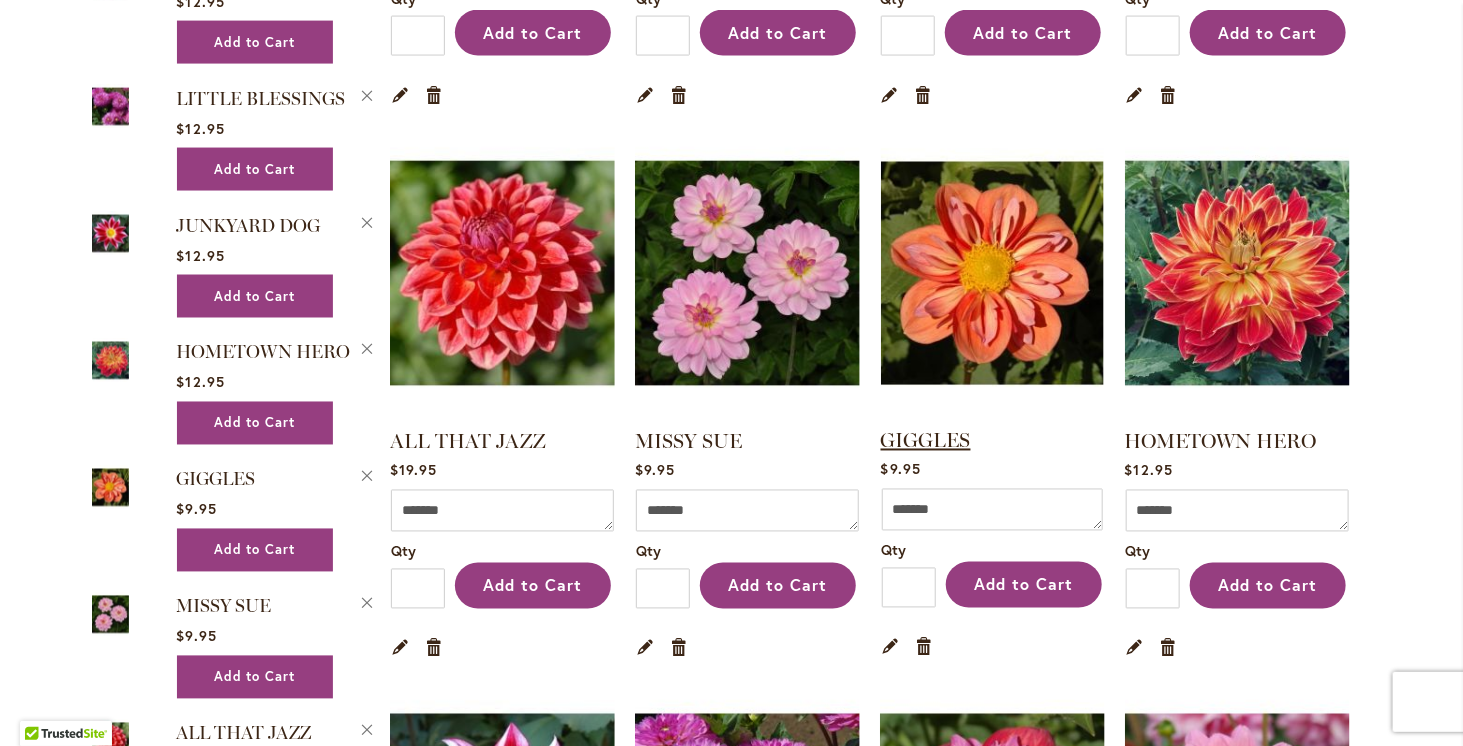 click on "GIGGLES" at bounding box center [926, 441] 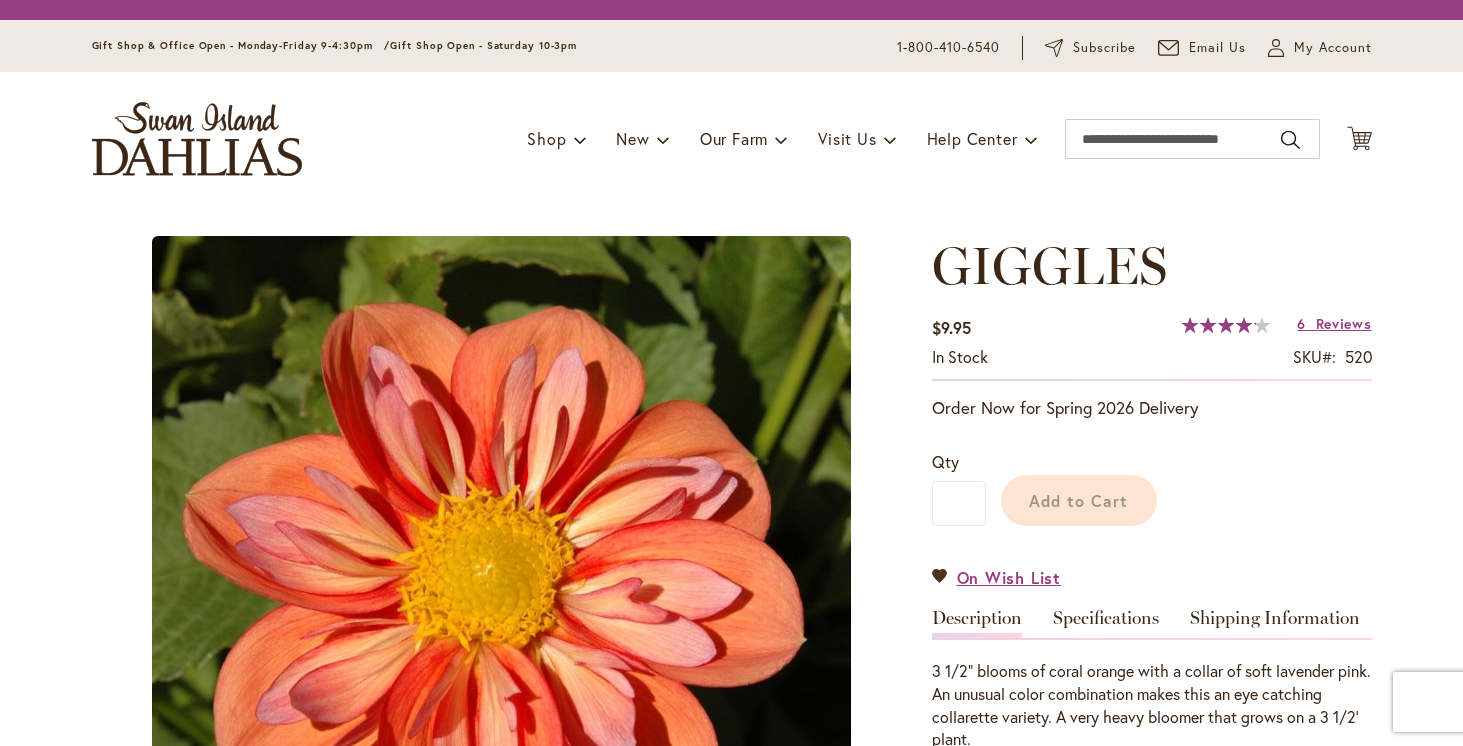 scroll, scrollTop: 0, scrollLeft: 0, axis: both 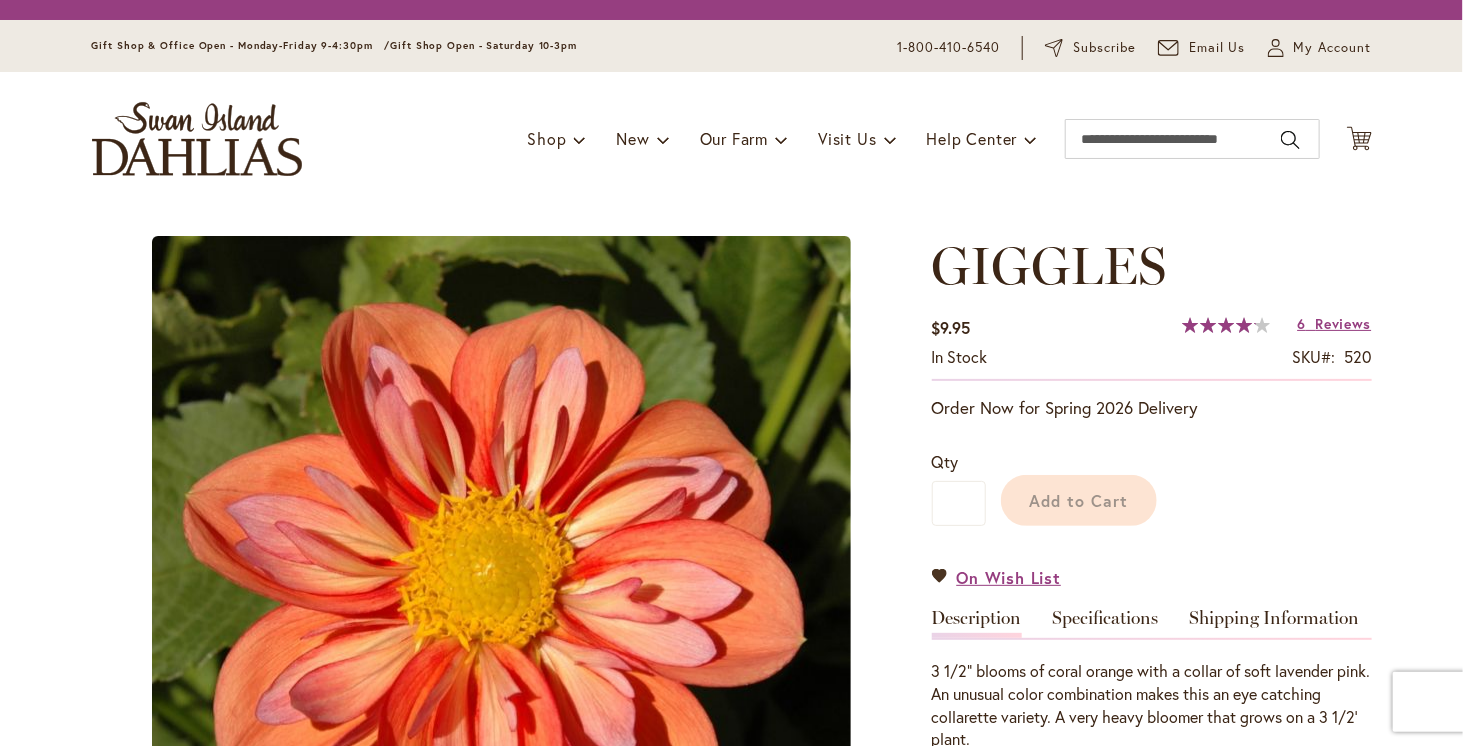 type on "*****" 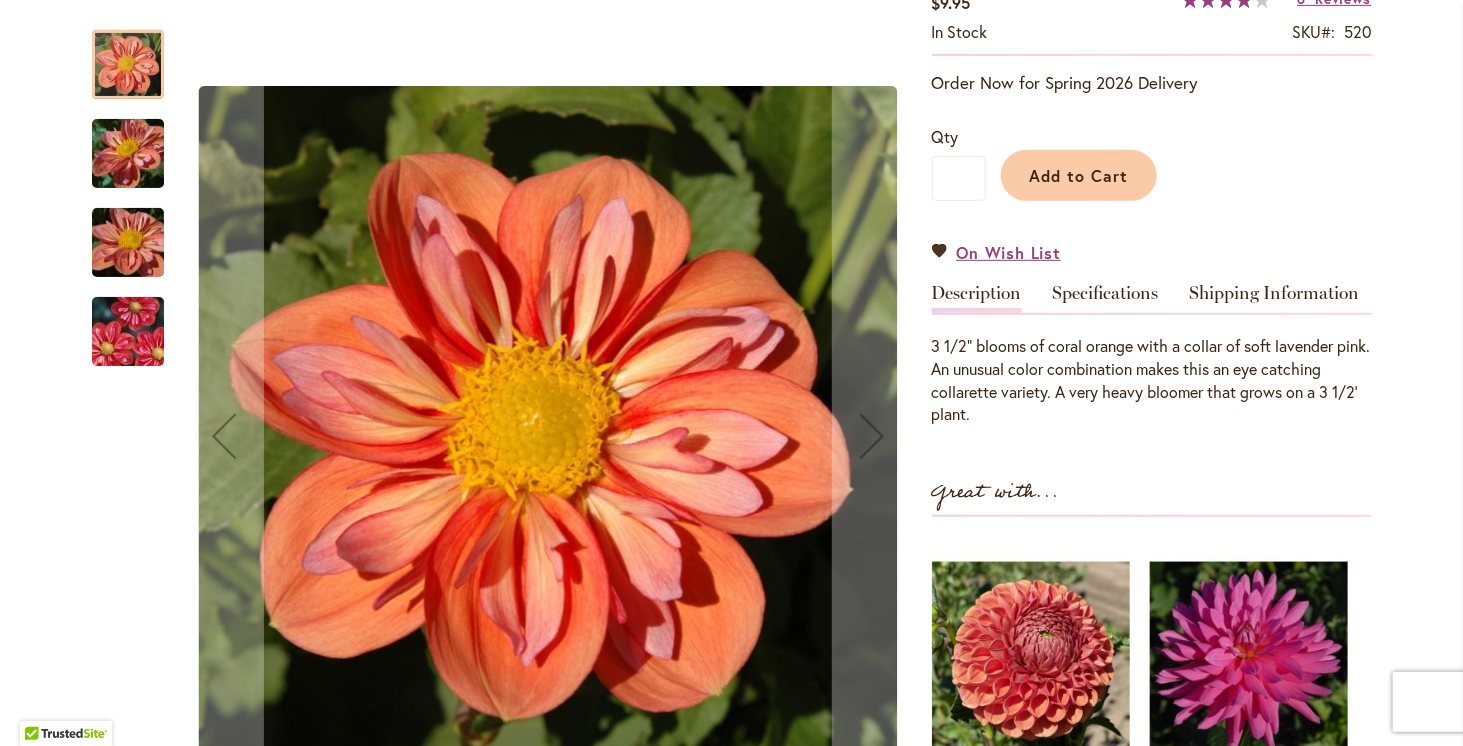 scroll, scrollTop: 400, scrollLeft: 0, axis: vertical 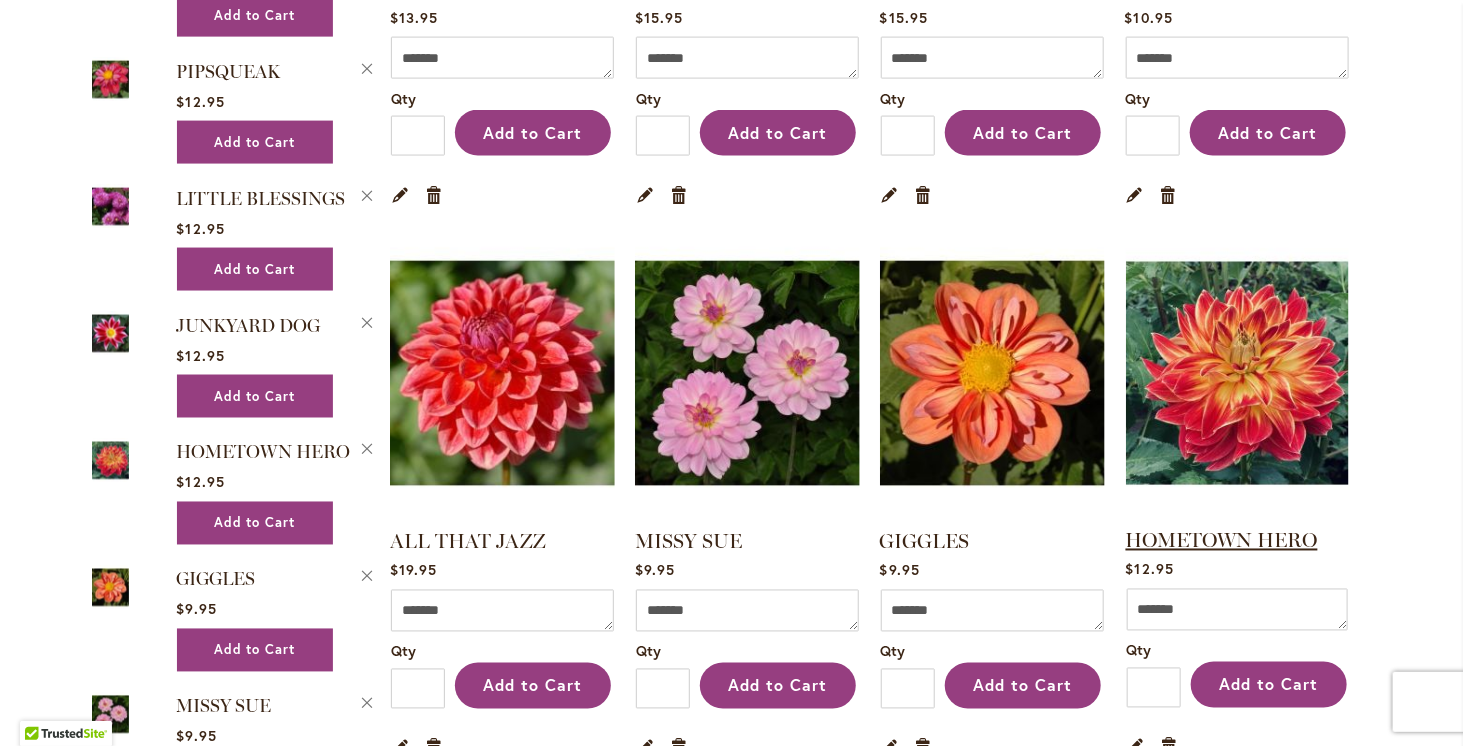 click on "HOMETOWN HERO" at bounding box center [1222, 541] 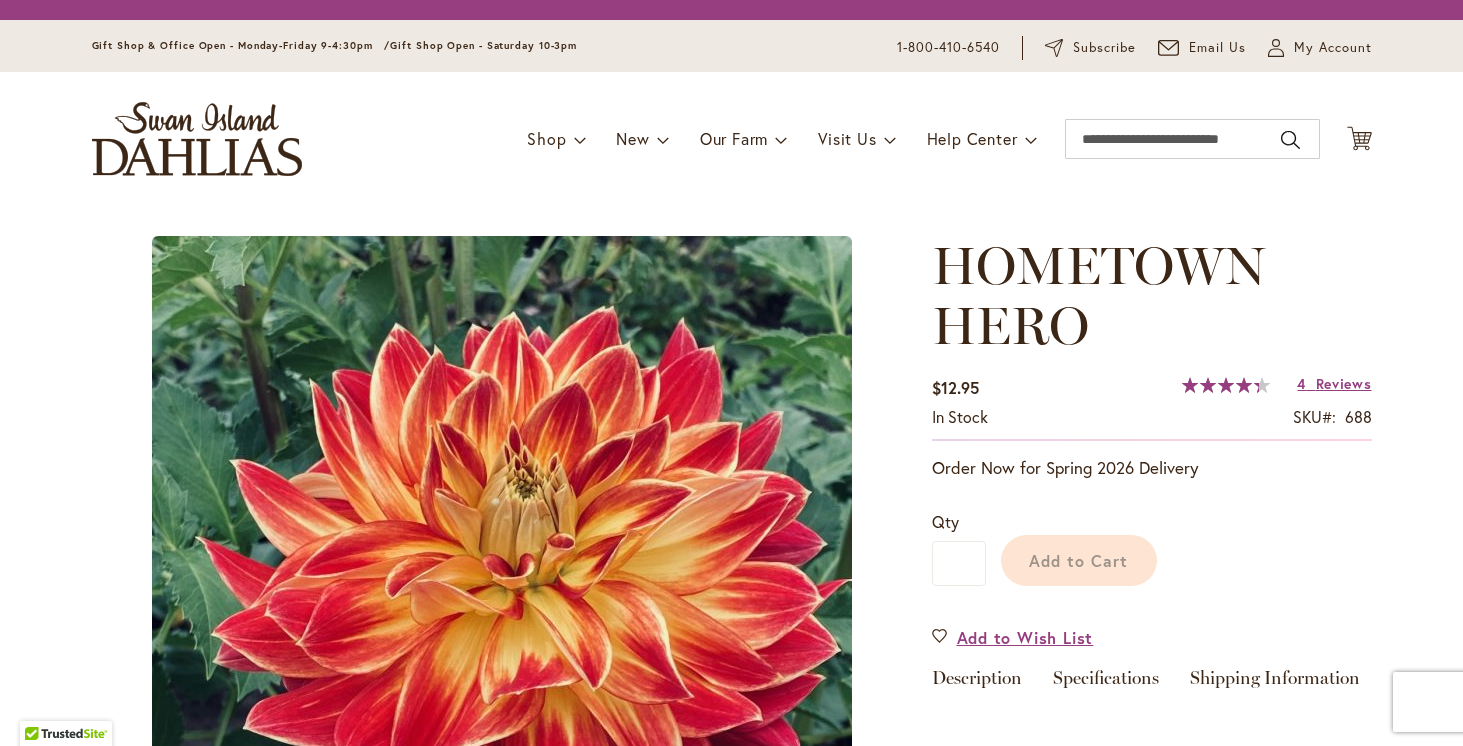 scroll, scrollTop: 0, scrollLeft: 0, axis: both 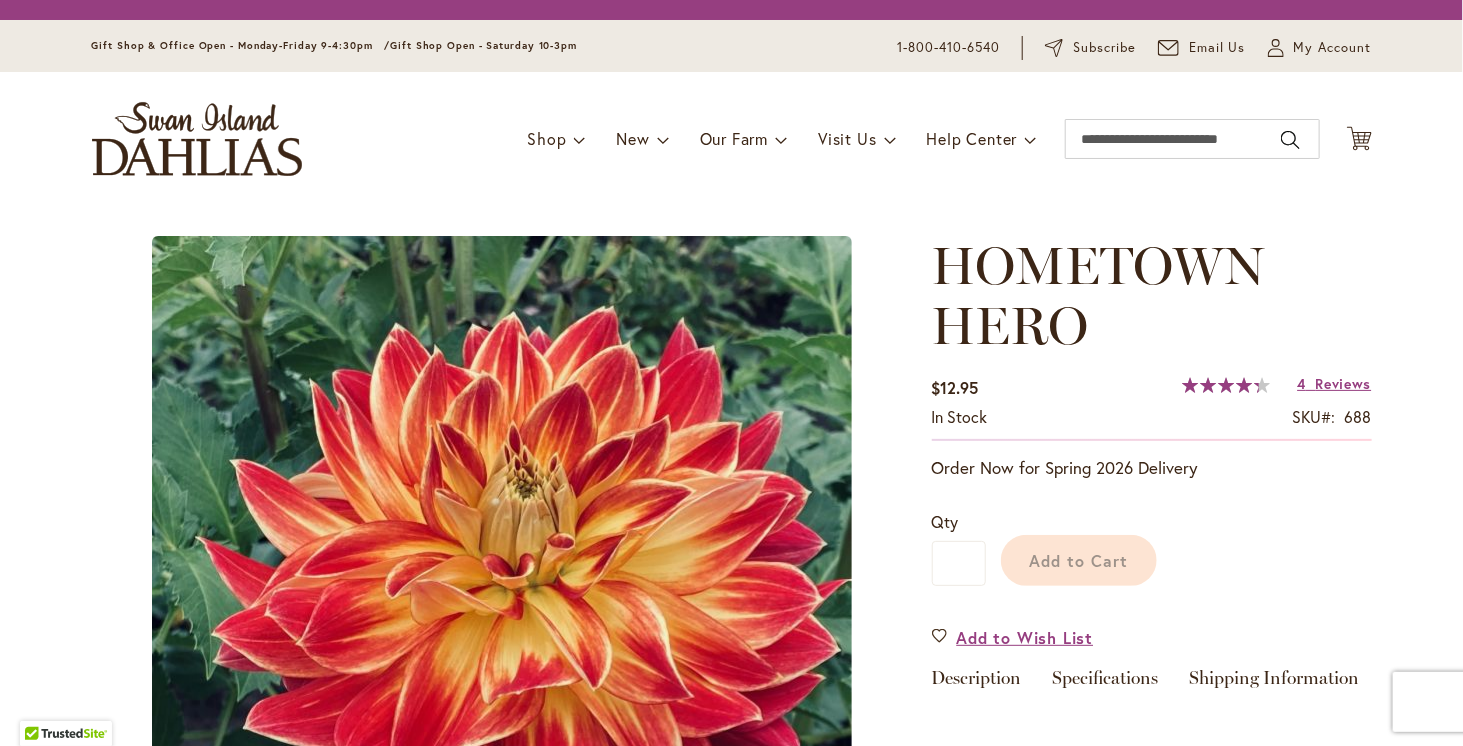 type on "*****" 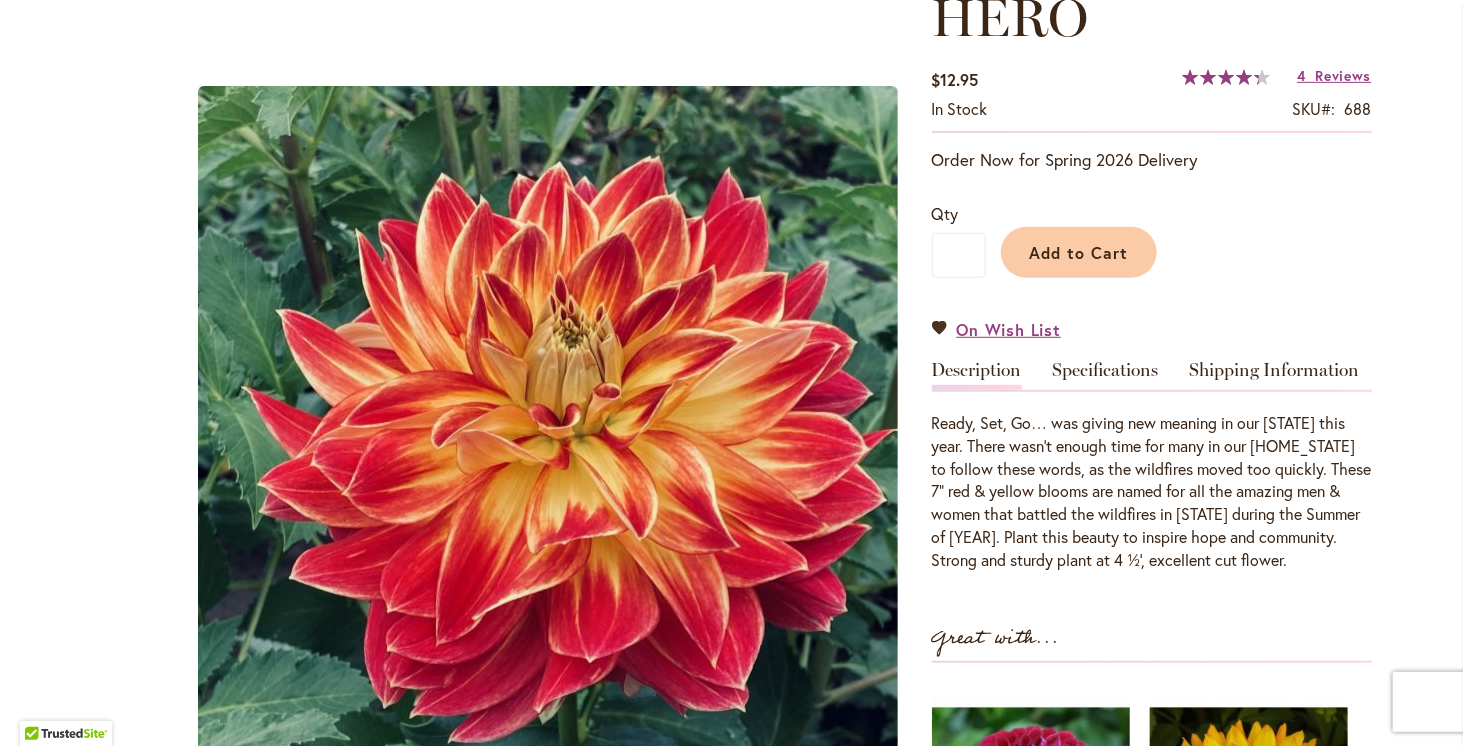 scroll, scrollTop: 300, scrollLeft: 0, axis: vertical 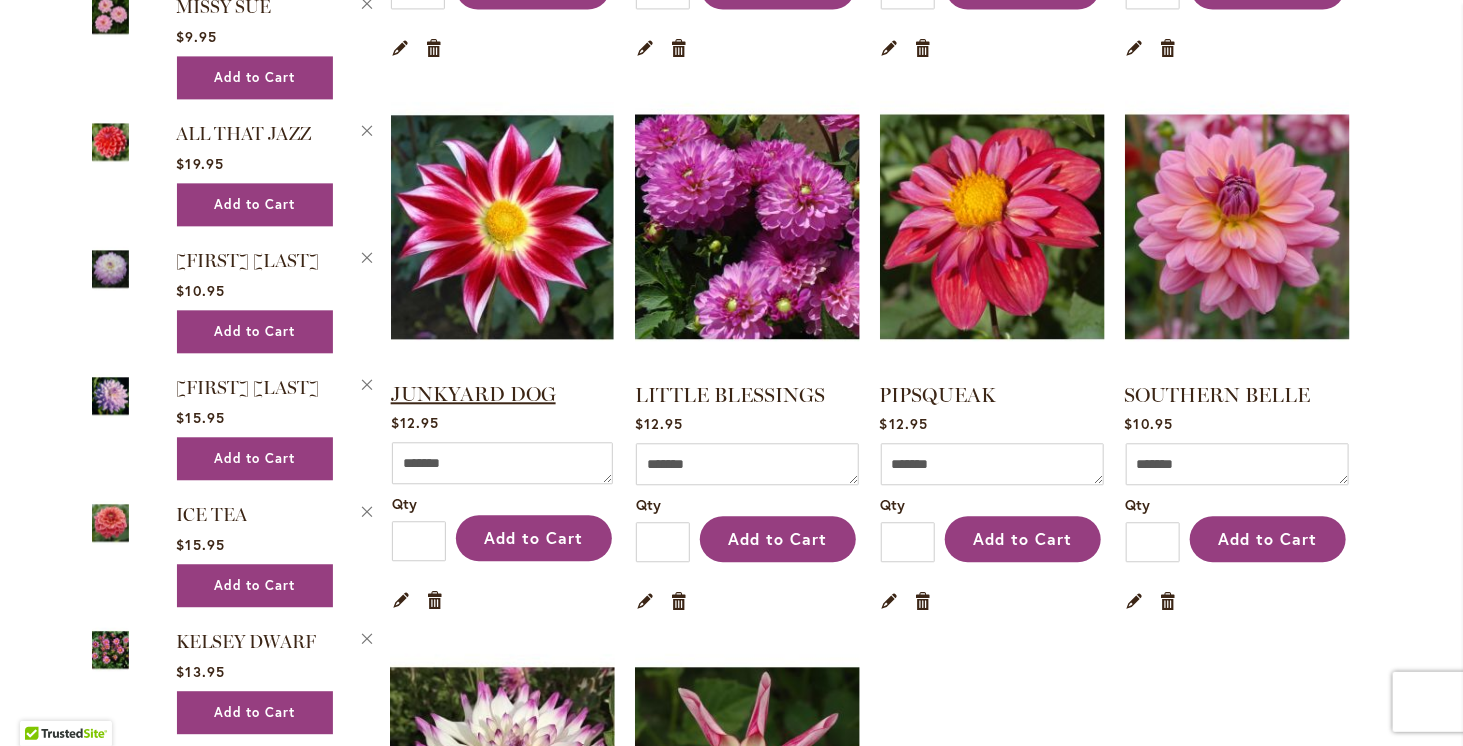 click on "JUNKYARD DOG" at bounding box center [473, 394] 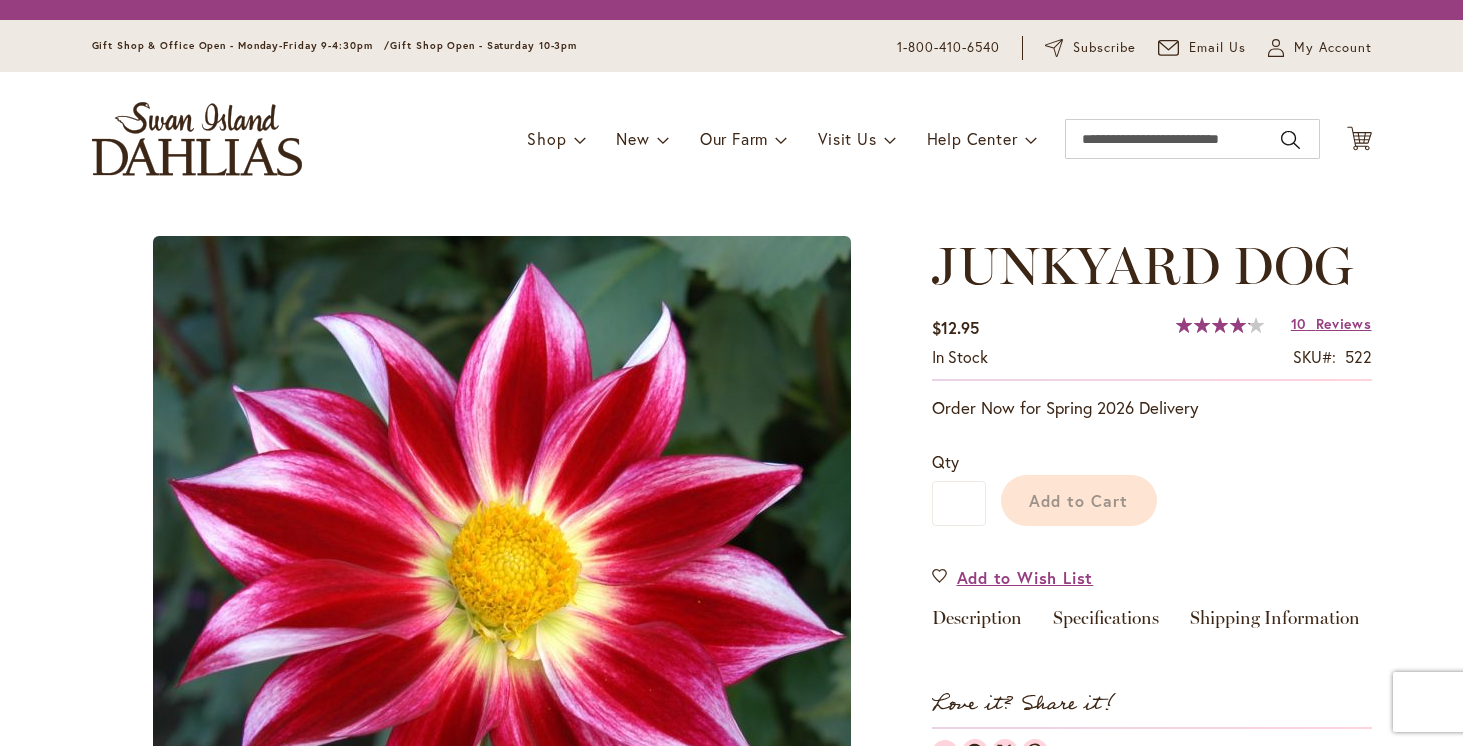 scroll, scrollTop: 0, scrollLeft: 0, axis: both 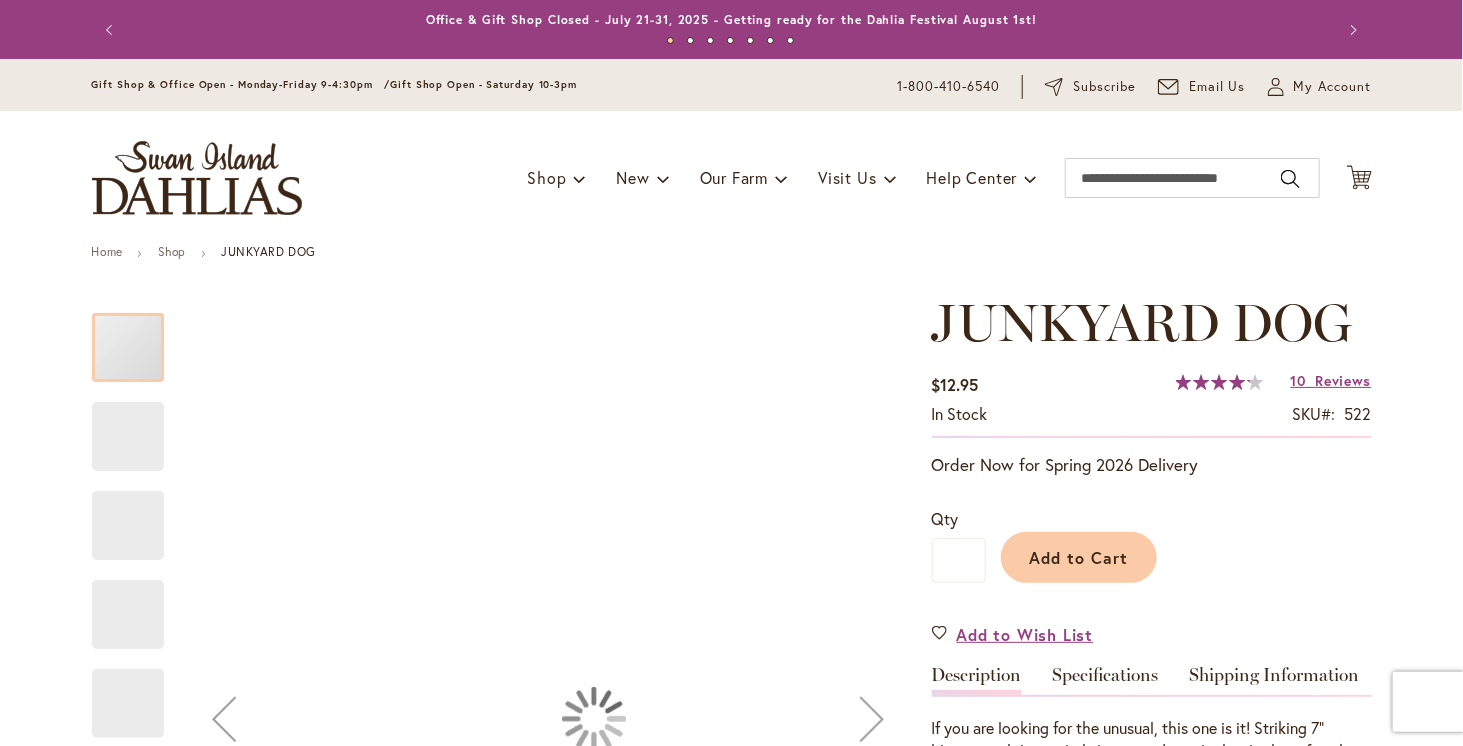 type on "*****" 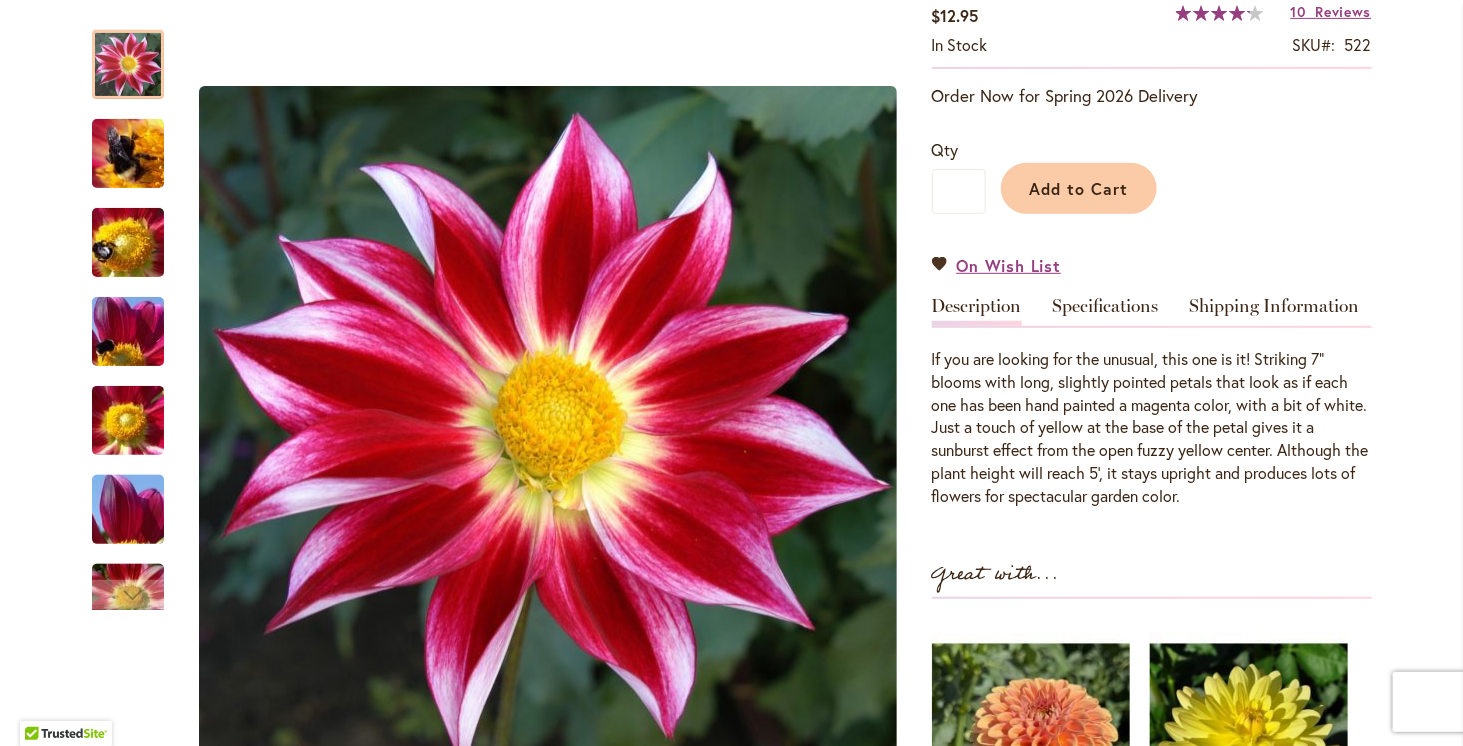 scroll, scrollTop: 200, scrollLeft: 0, axis: vertical 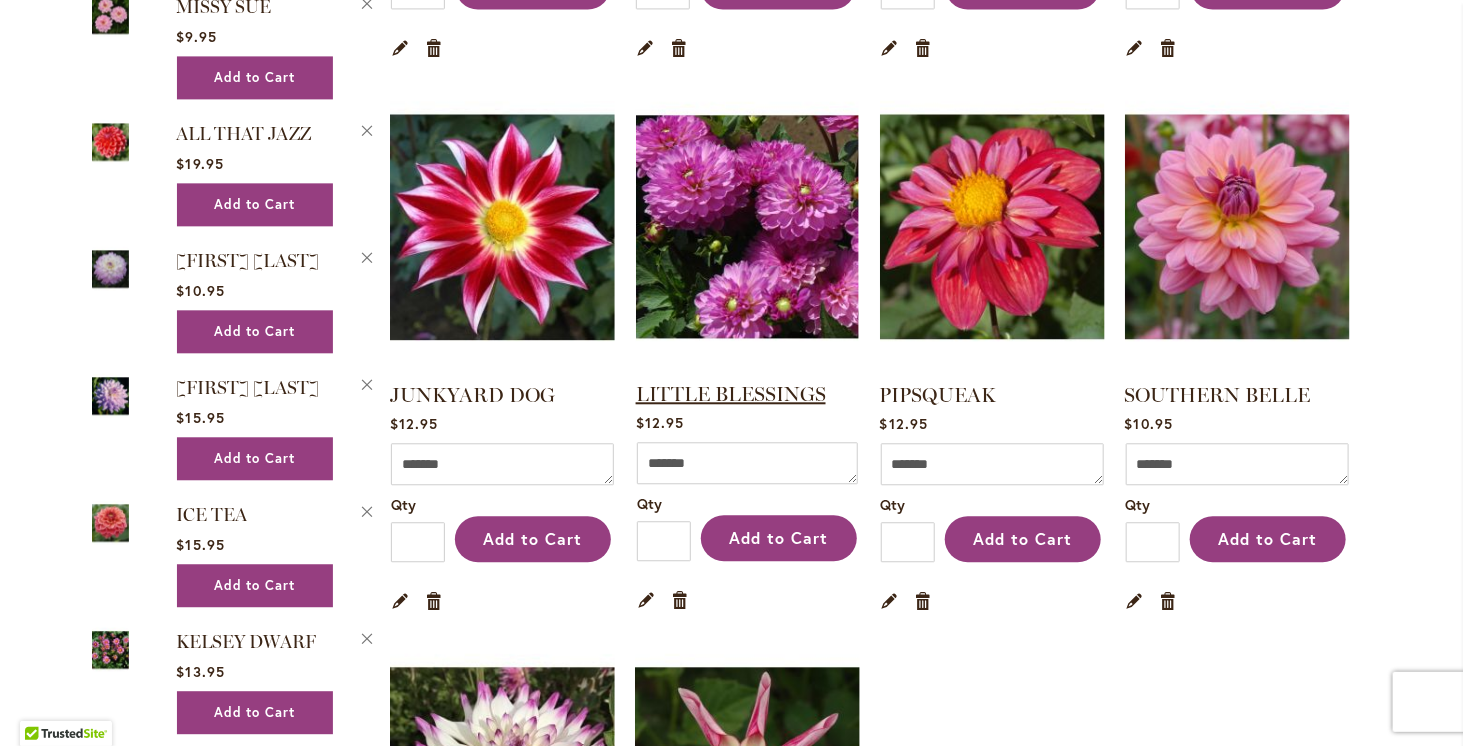 click on "LITTLE BLESSINGS" at bounding box center [731, 394] 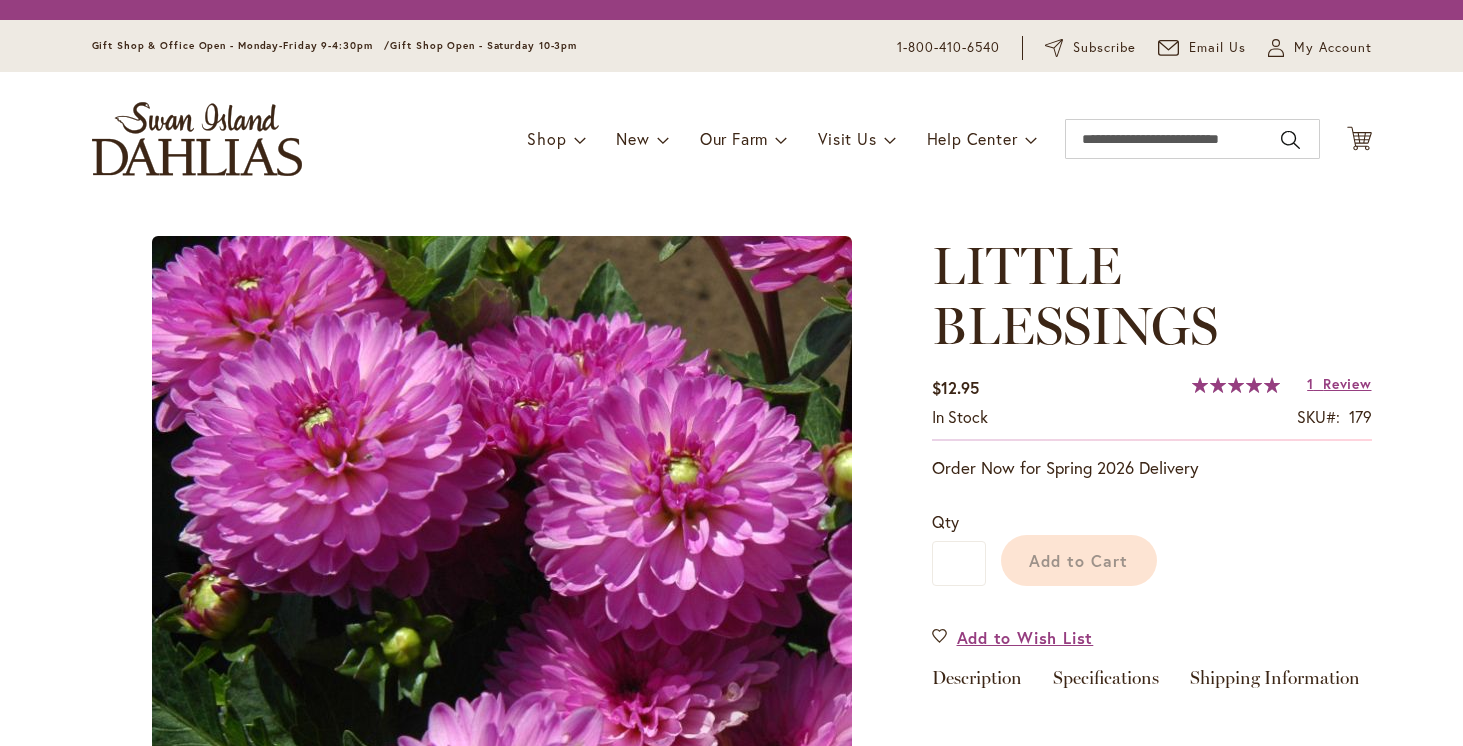 scroll, scrollTop: 0, scrollLeft: 0, axis: both 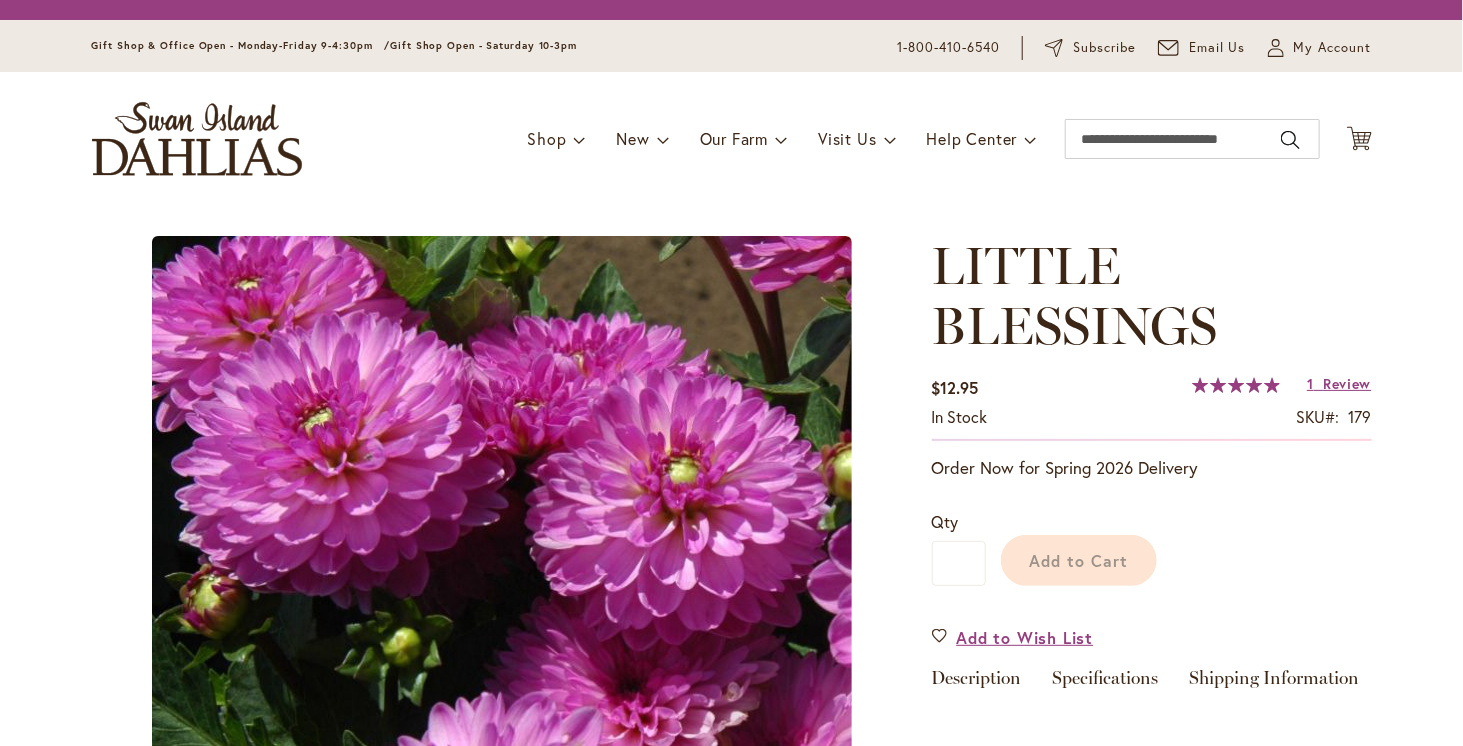 type on "*****" 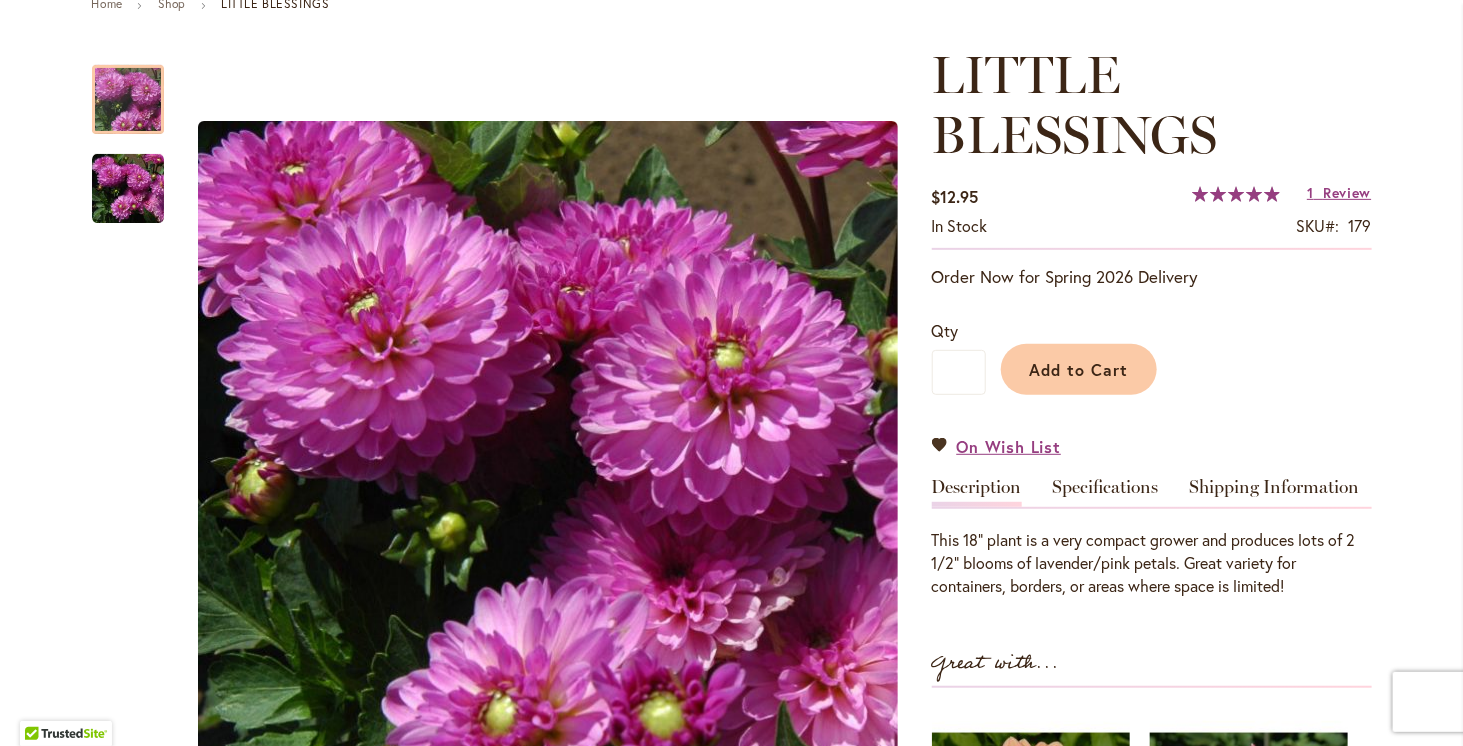 scroll, scrollTop: 300, scrollLeft: 0, axis: vertical 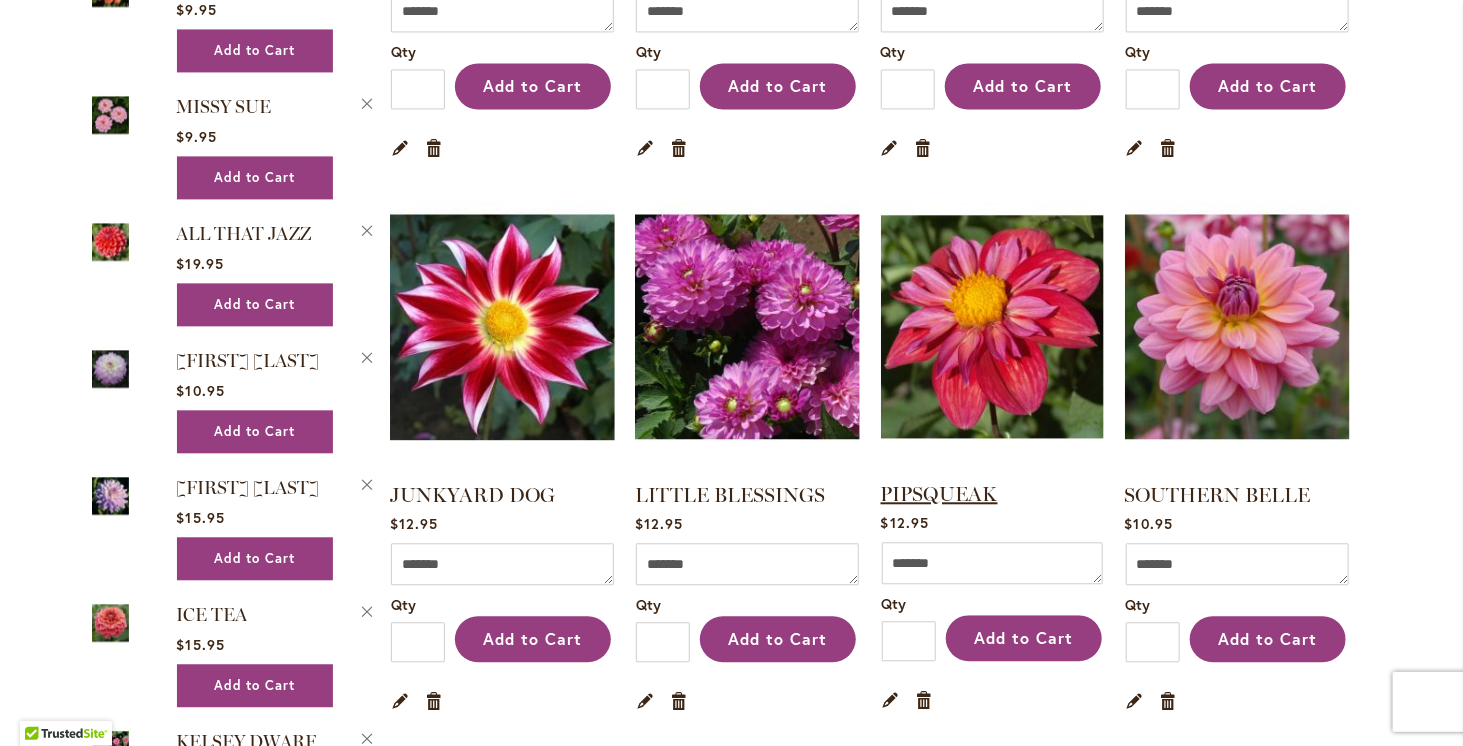 click on "PIPSQUEAK" at bounding box center (939, 494) 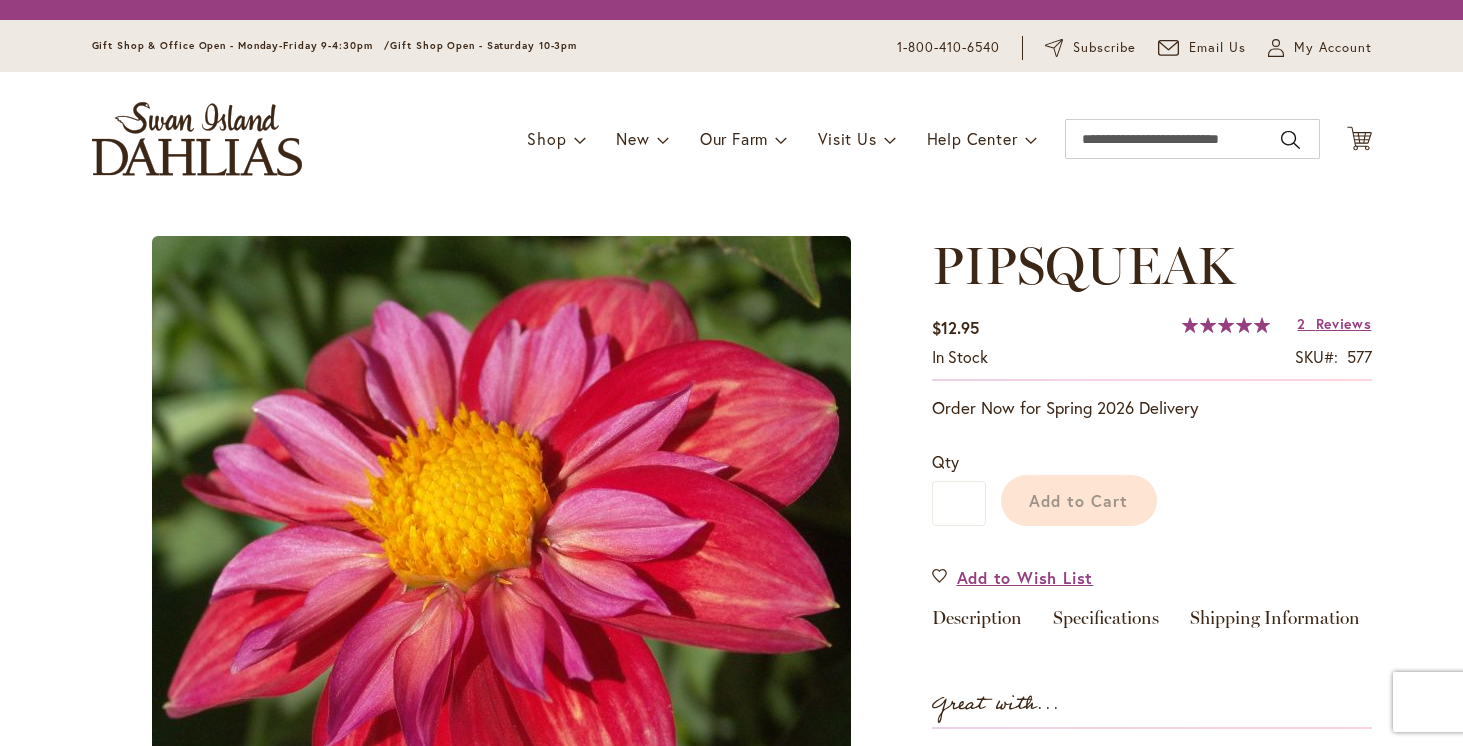 scroll, scrollTop: 0, scrollLeft: 0, axis: both 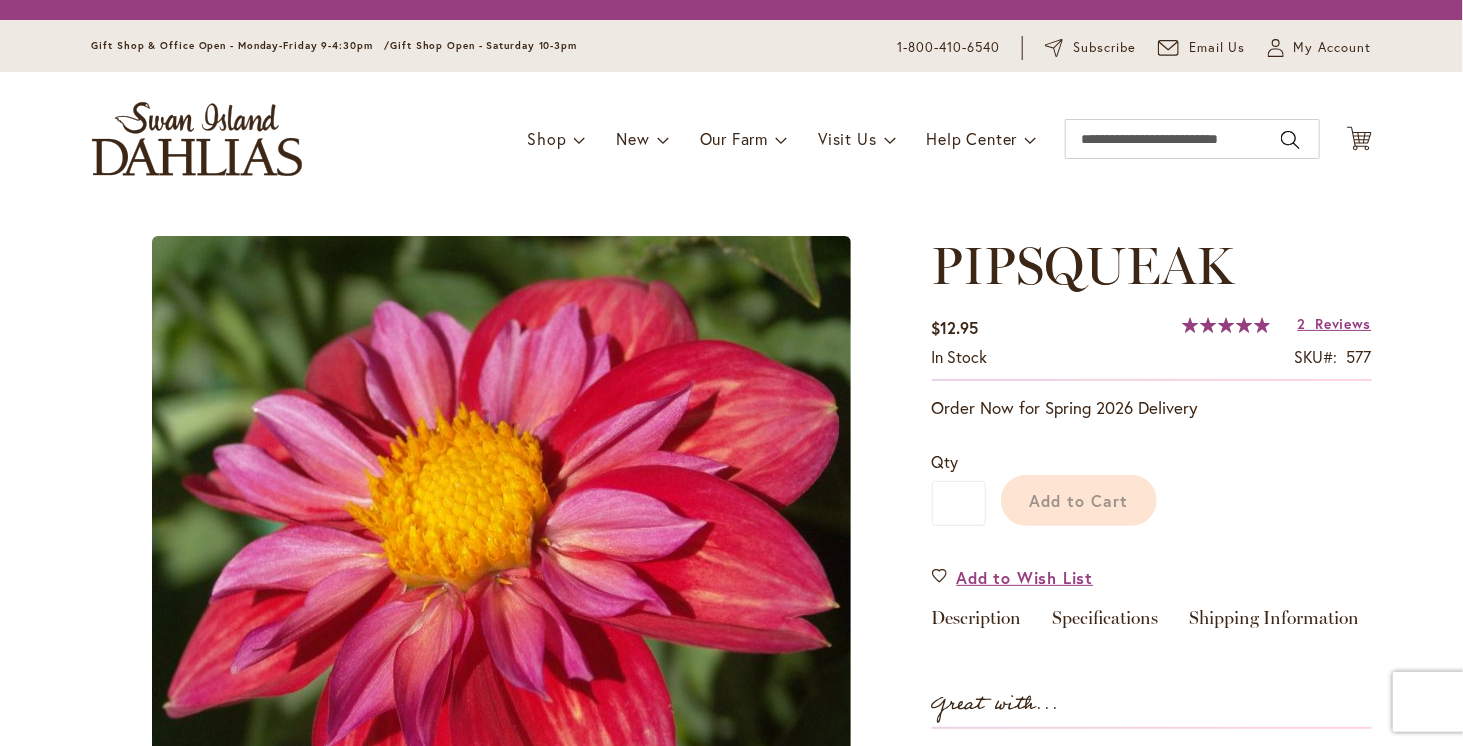 type on "*****" 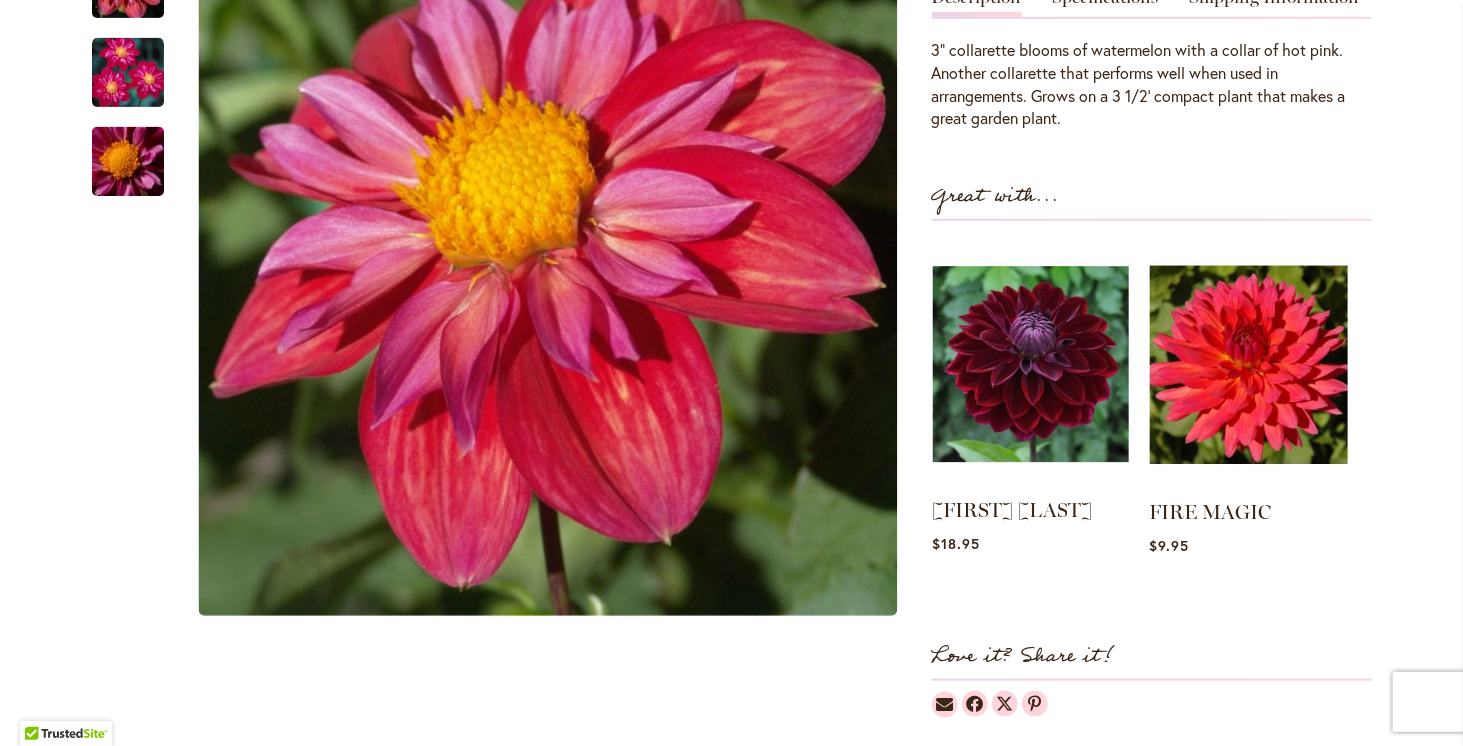 scroll, scrollTop: 700, scrollLeft: 0, axis: vertical 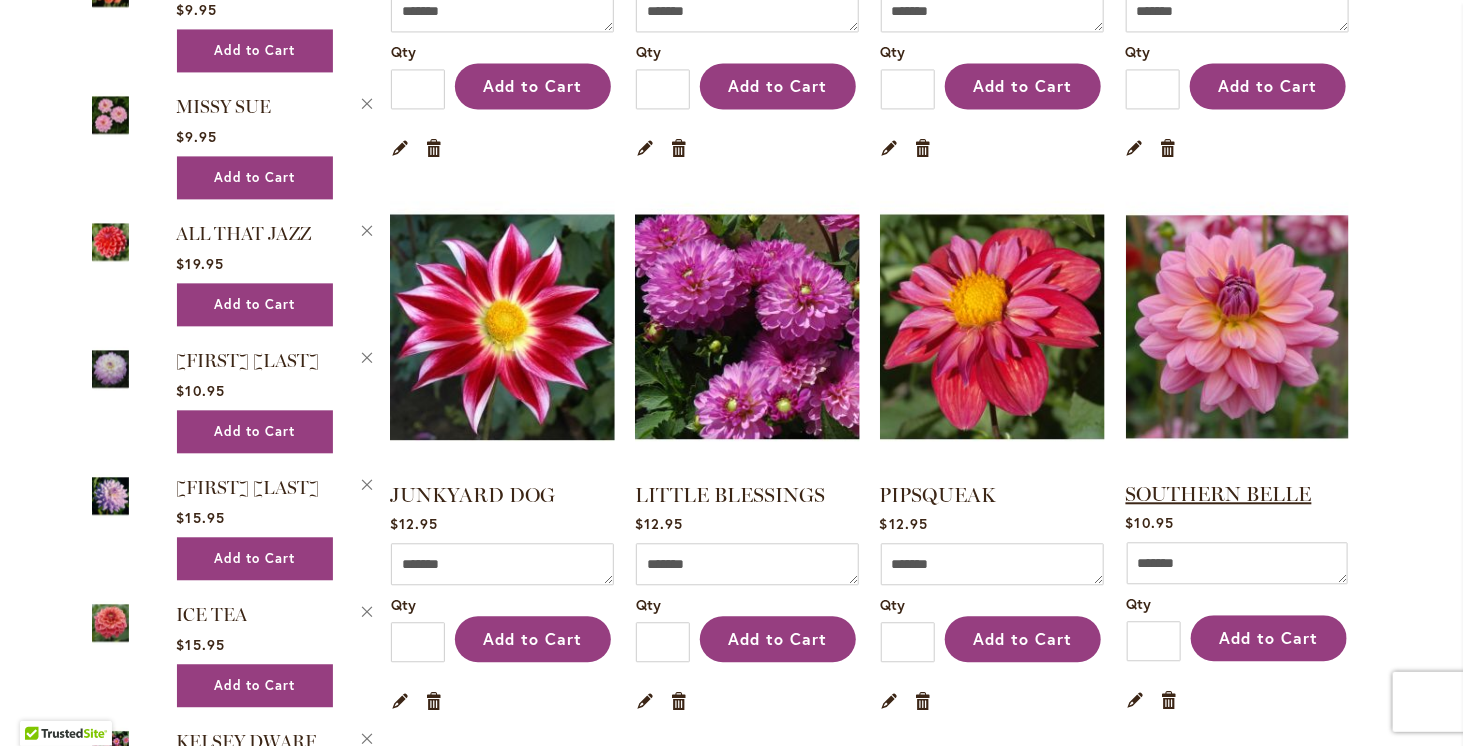 click on "SOUTHERN BELLE" at bounding box center [1219, 494] 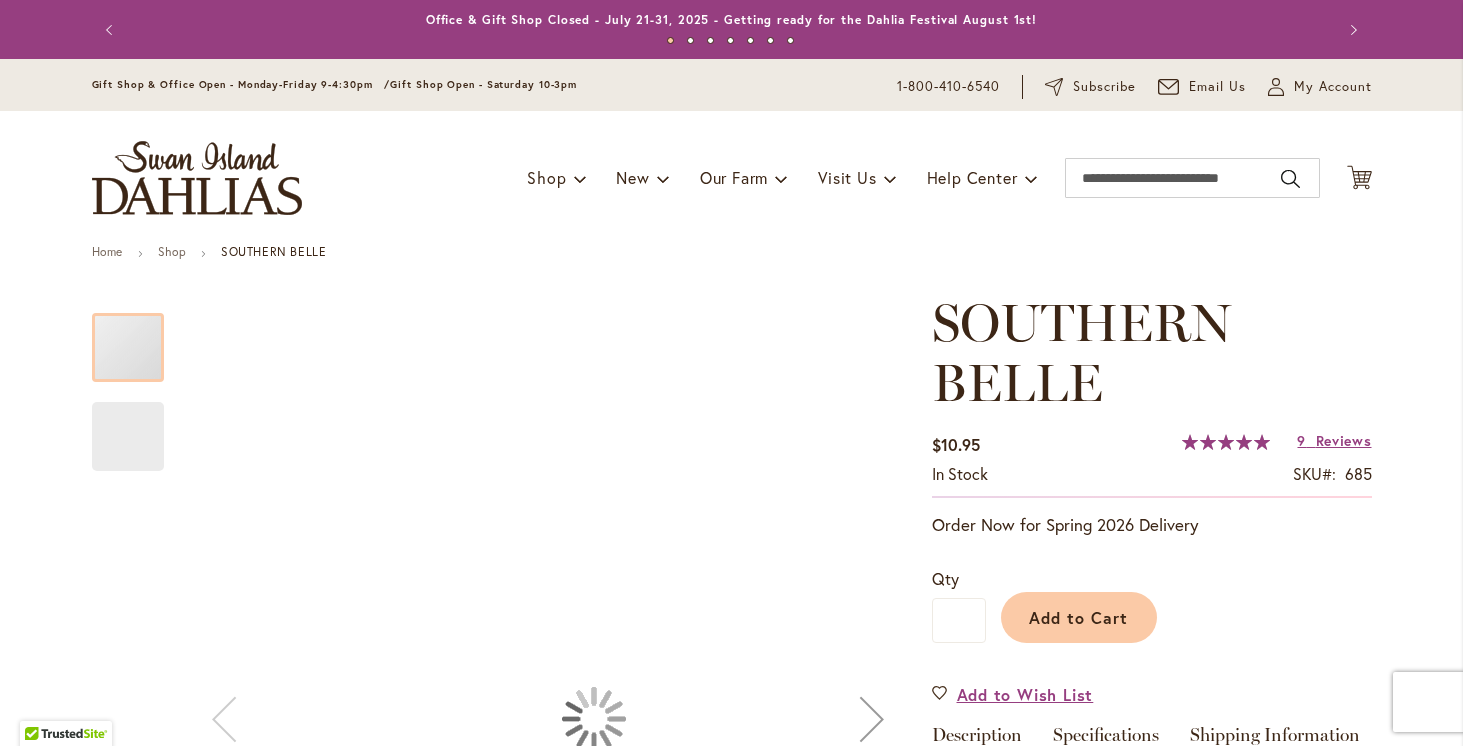 scroll, scrollTop: 0, scrollLeft: 0, axis: both 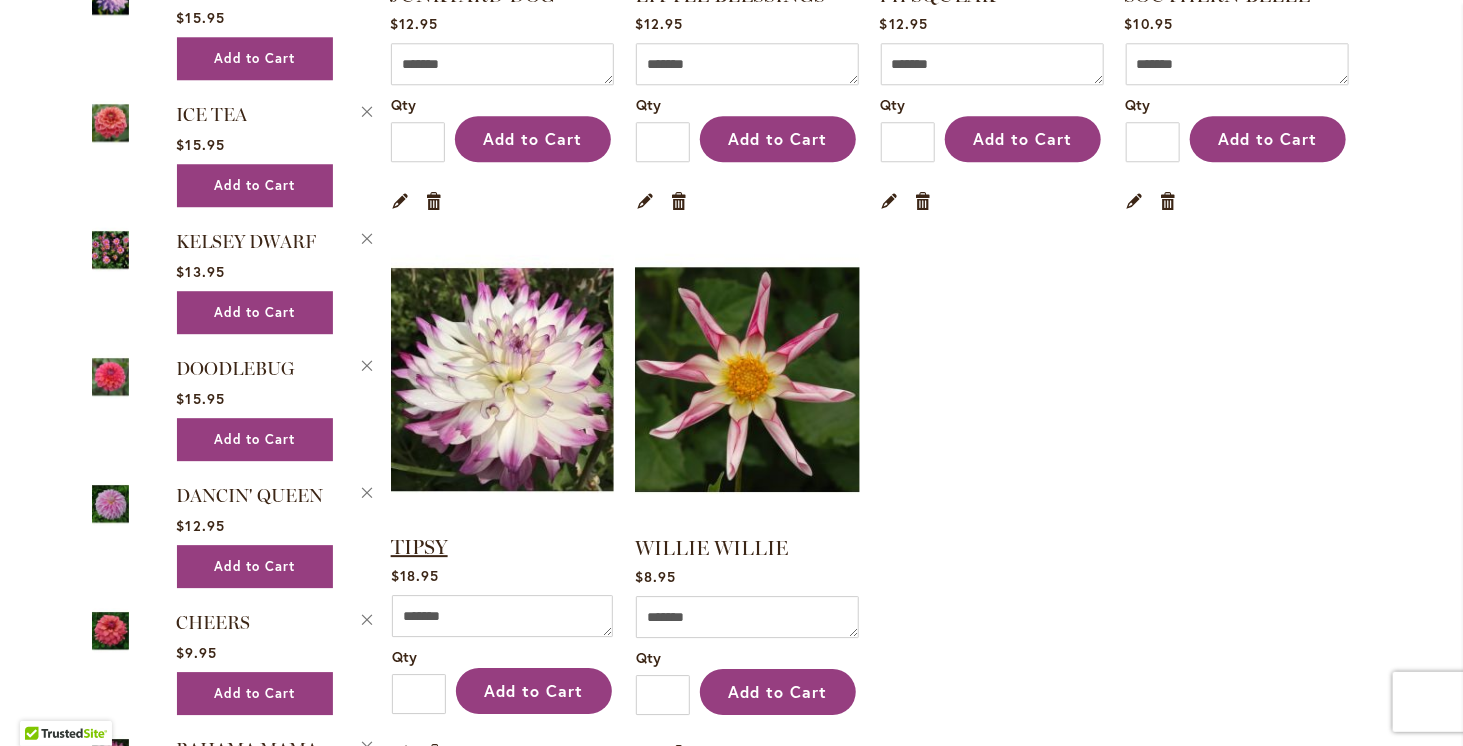 click on "TIPSY" at bounding box center (419, 547) 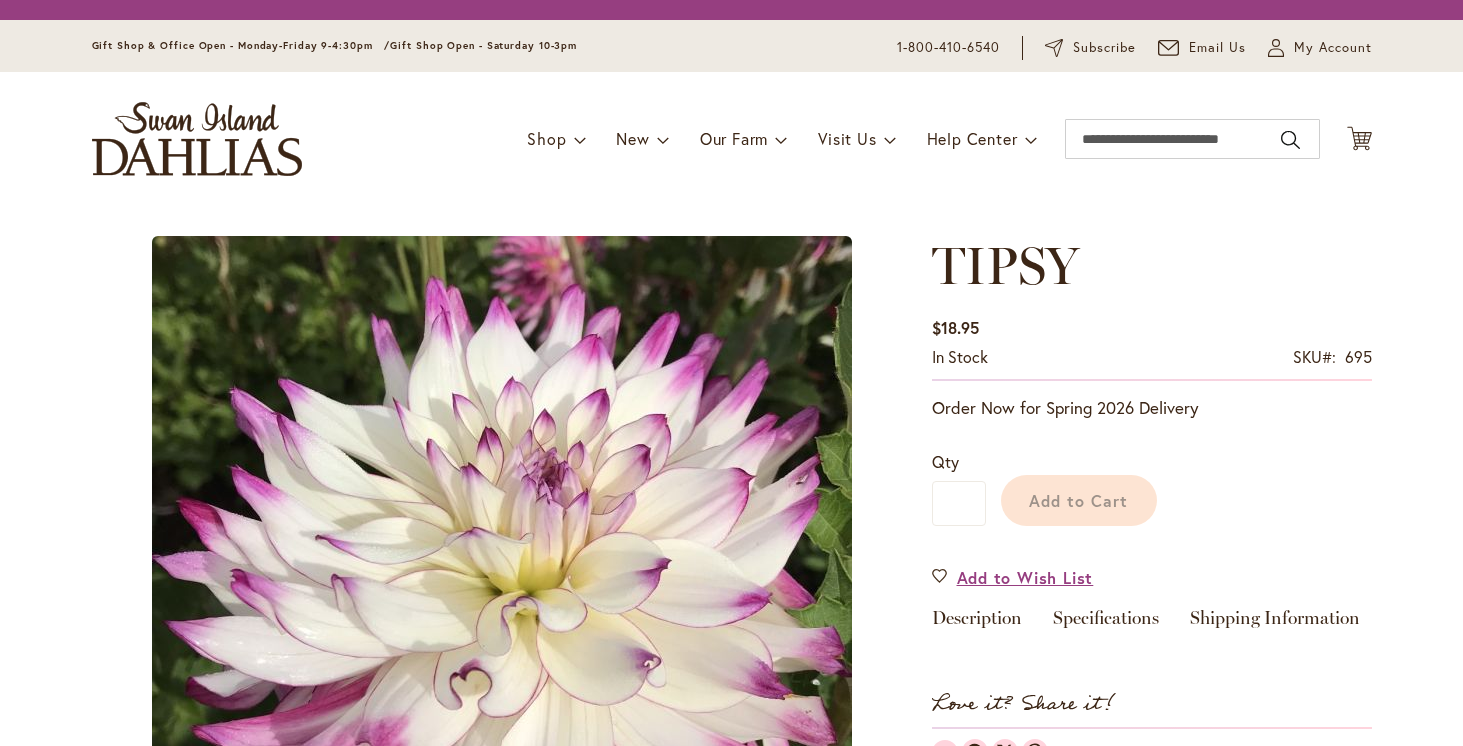 scroll, scrollTop: 0, scrollLeft: 0, axis: both 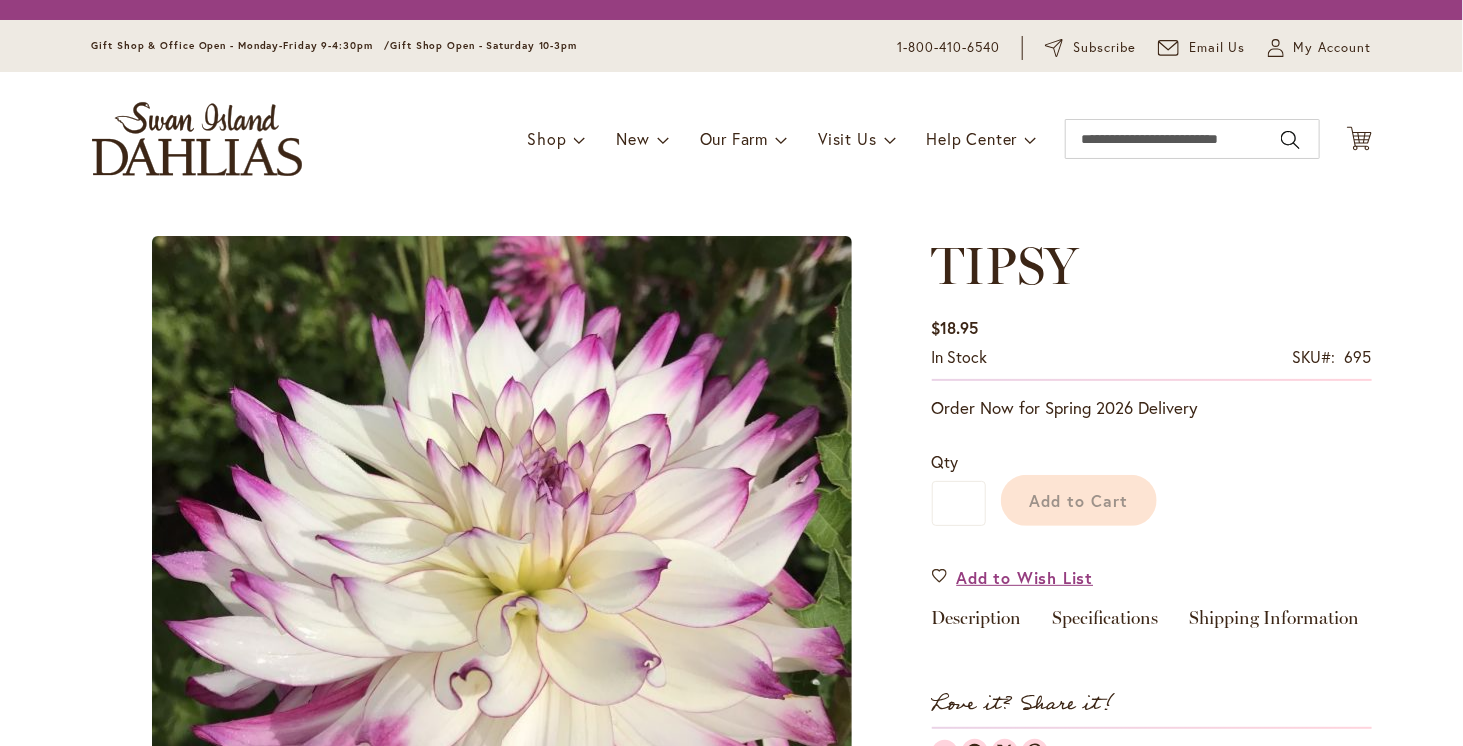 type on "*****" 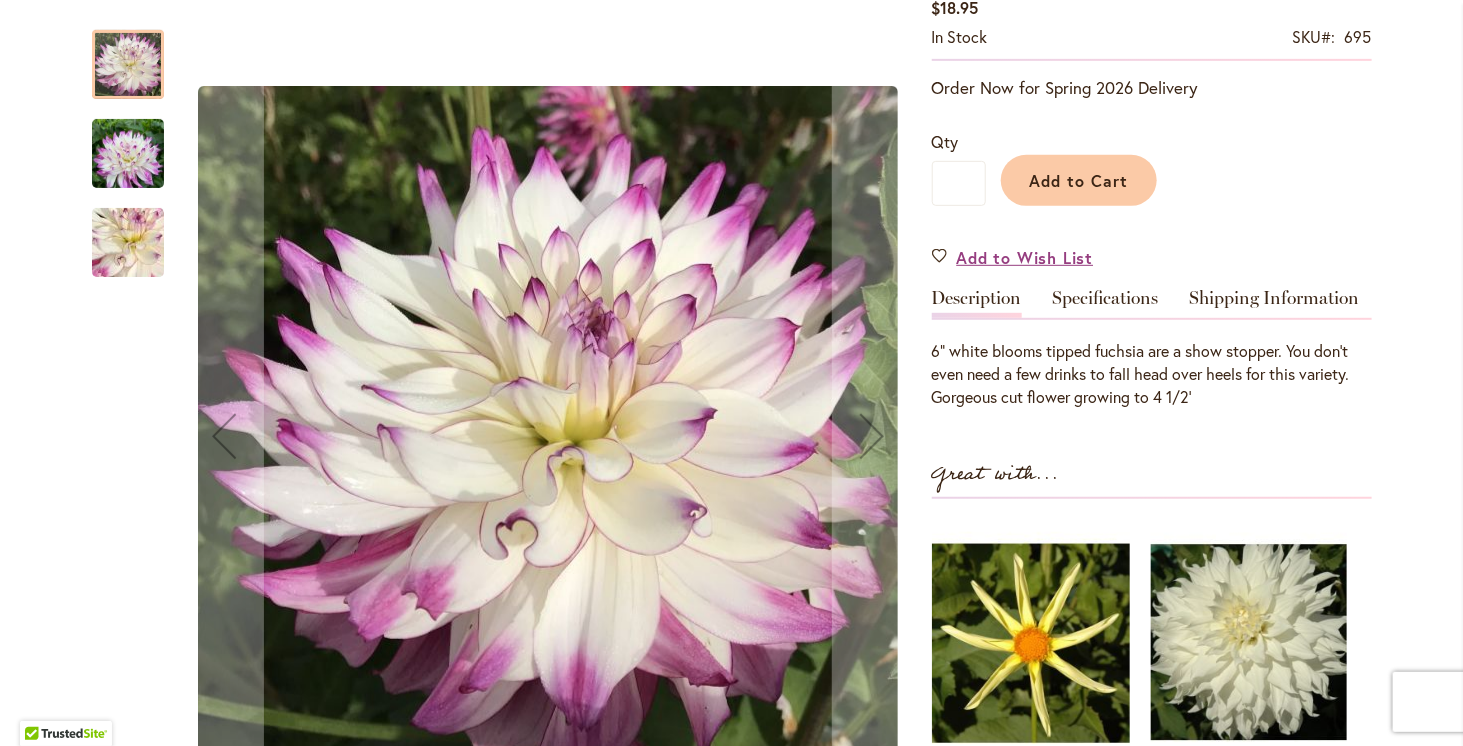 scroll, scrollTop: 400, scrollLeft: 0, axis: vertical 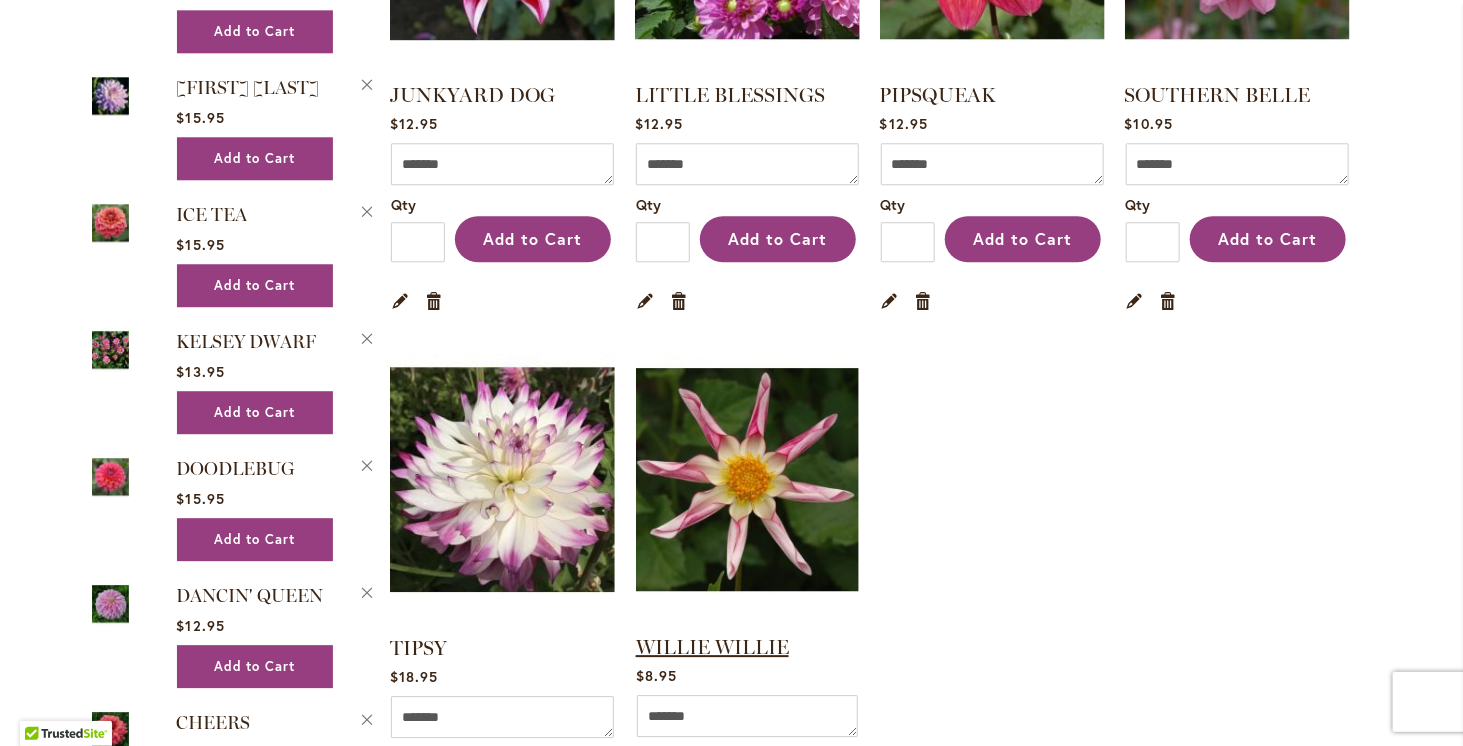 click on "WILLIE WILLIE" at bounding box center (712, 647) 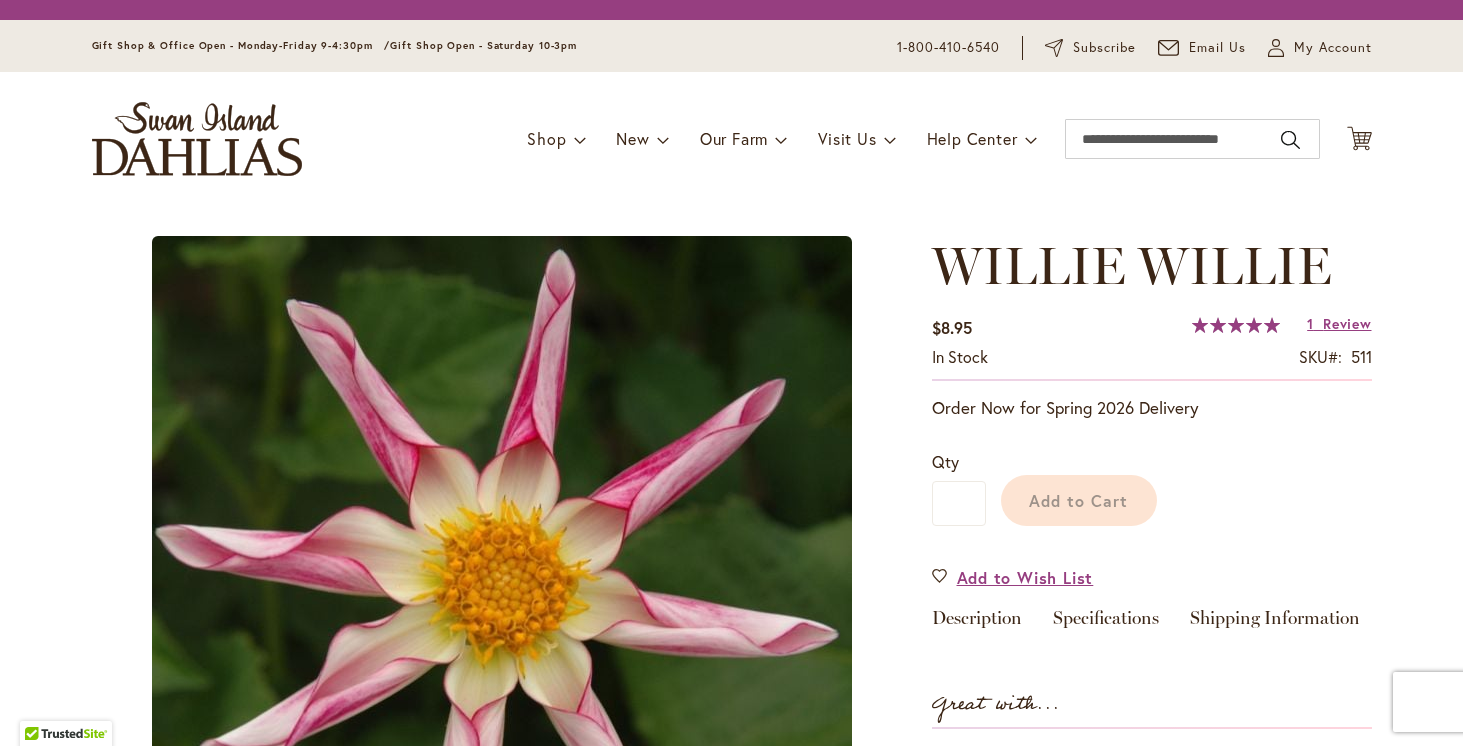 scroll, scrollTop: 0, scrollLeft: 0, axis: both 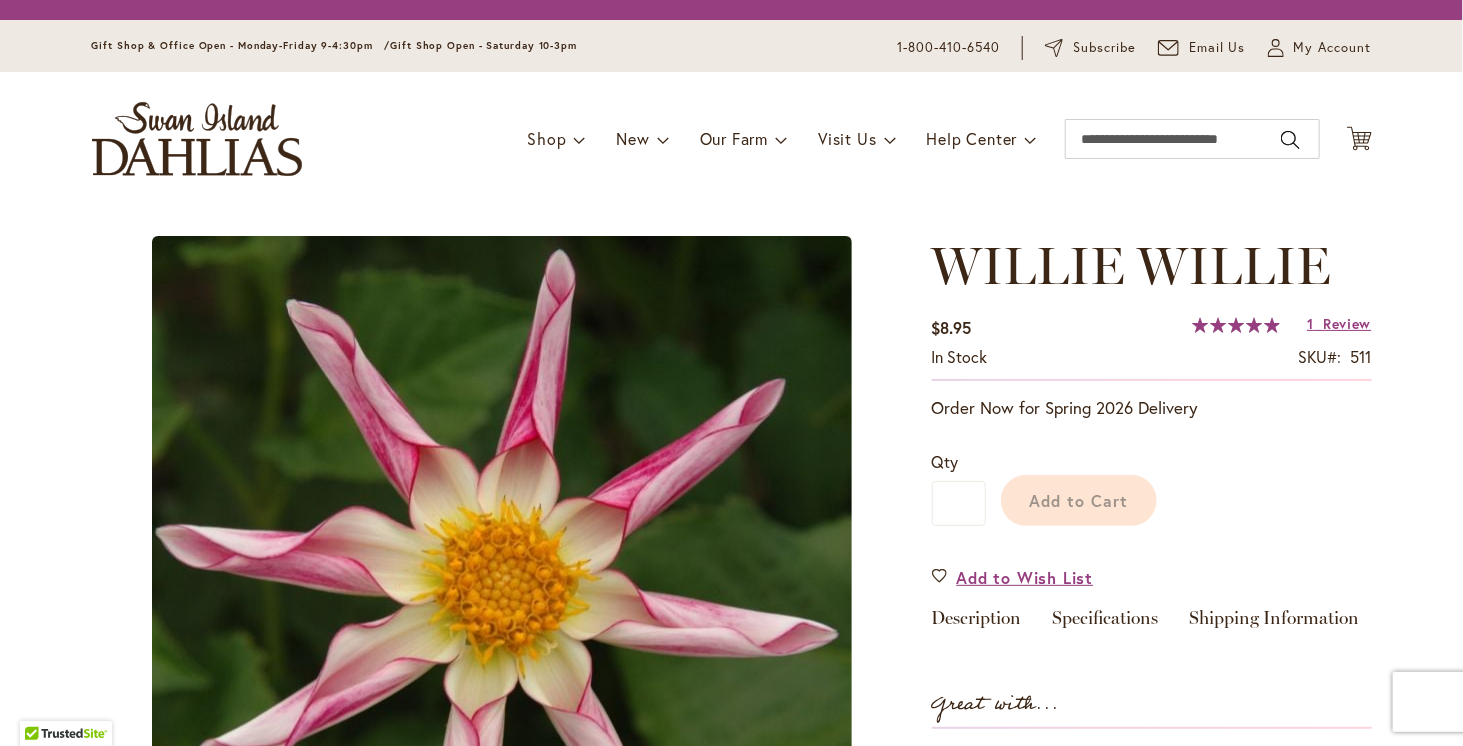 type on "*****" 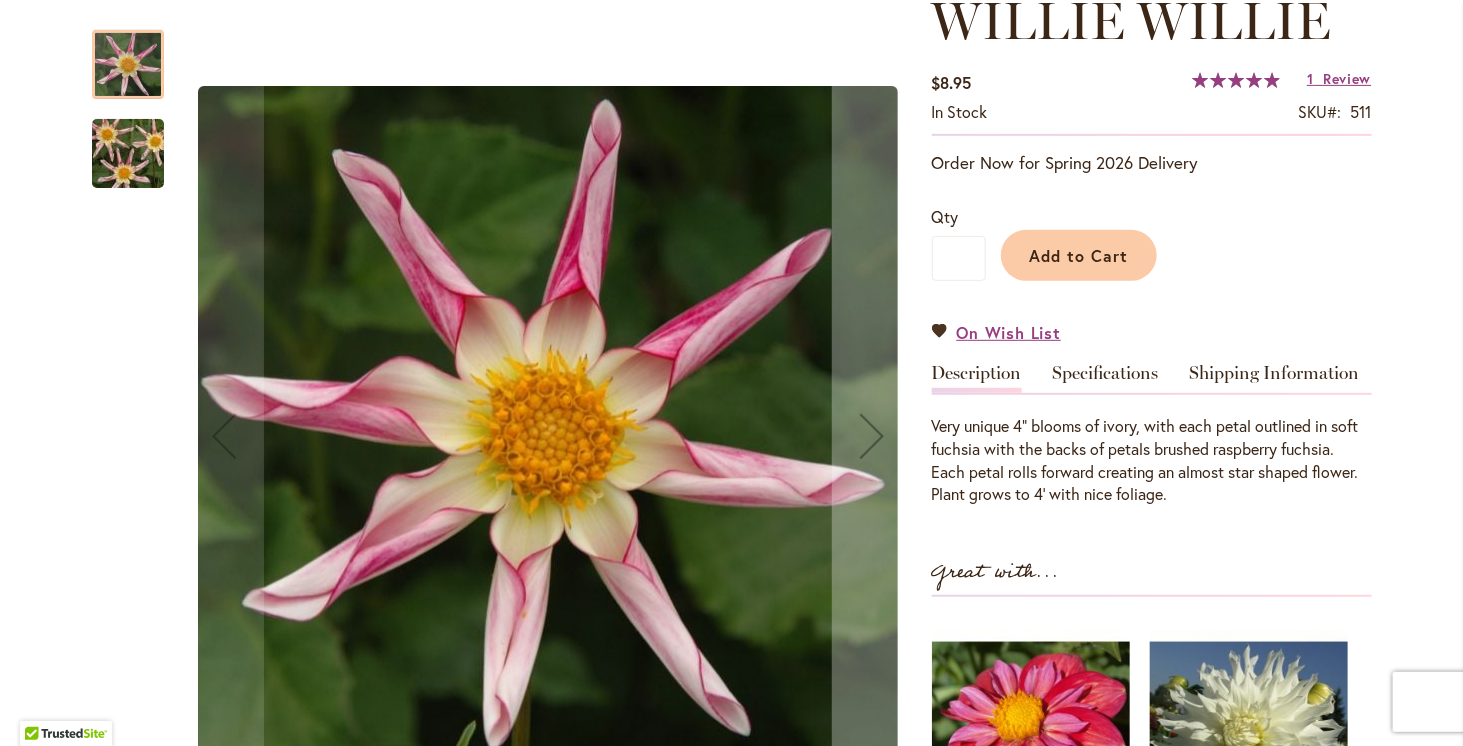scroll, scrollTop: 200, scrollLeft: 0, axis: vertical 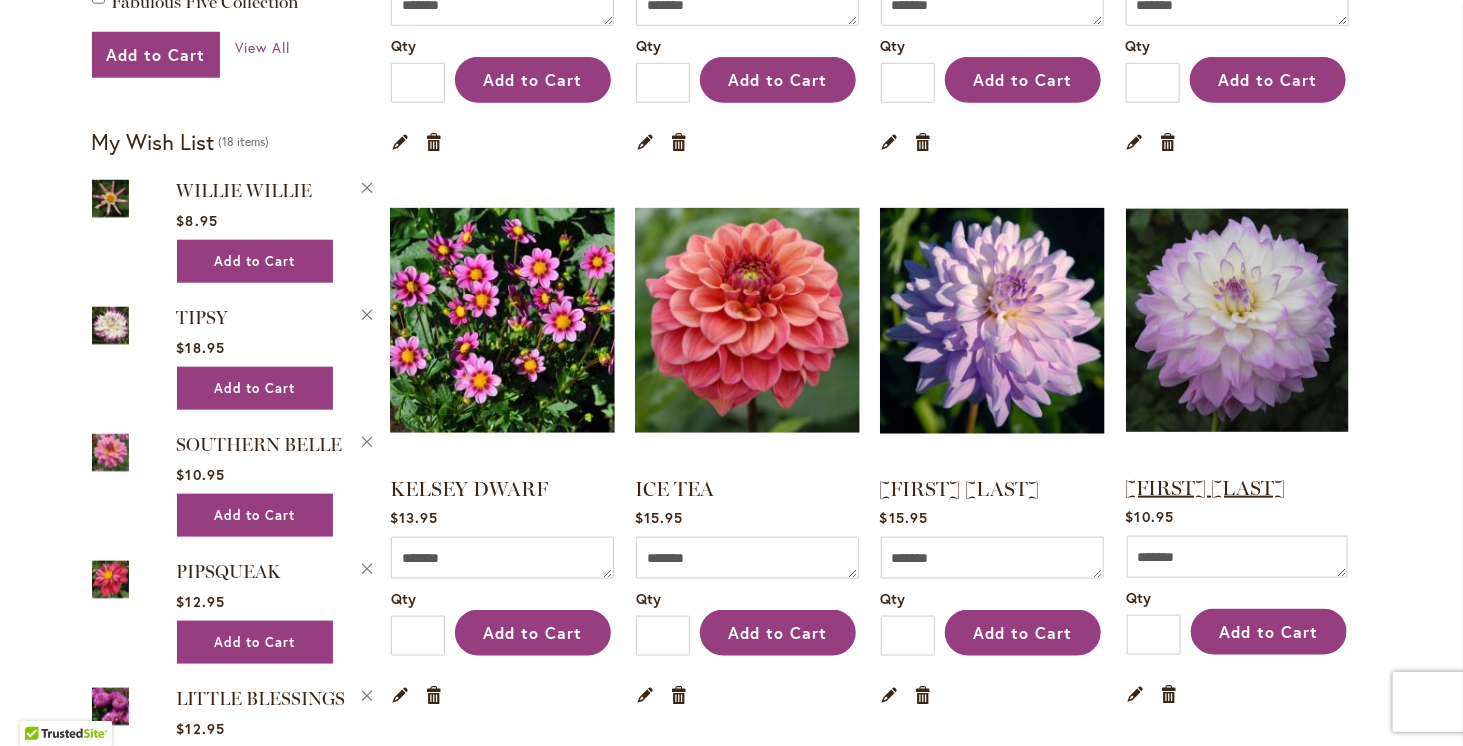 click on "[FIRST] [LAST]" at bounding box center (1206, 488) 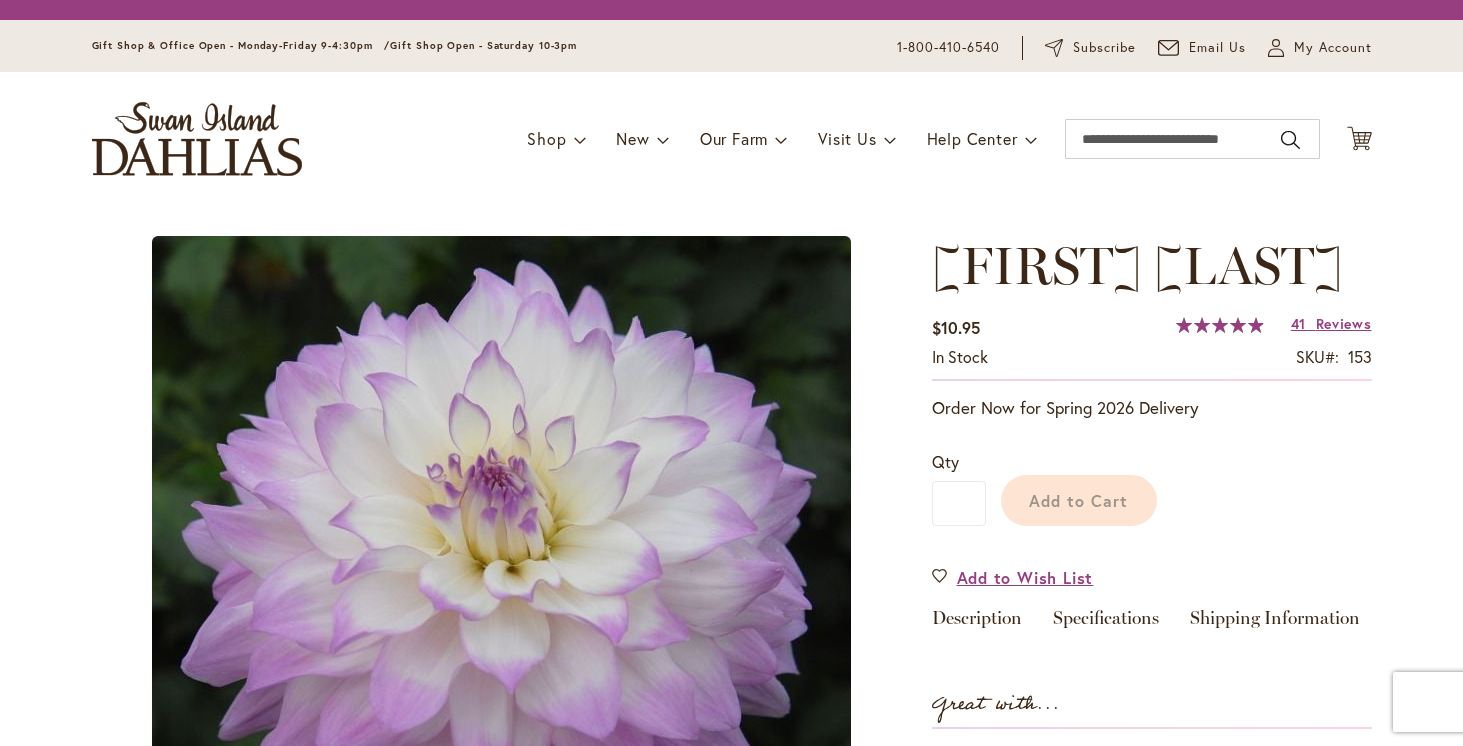 scroll, scrollTop: 0, scrollLeft: 0, axis: both 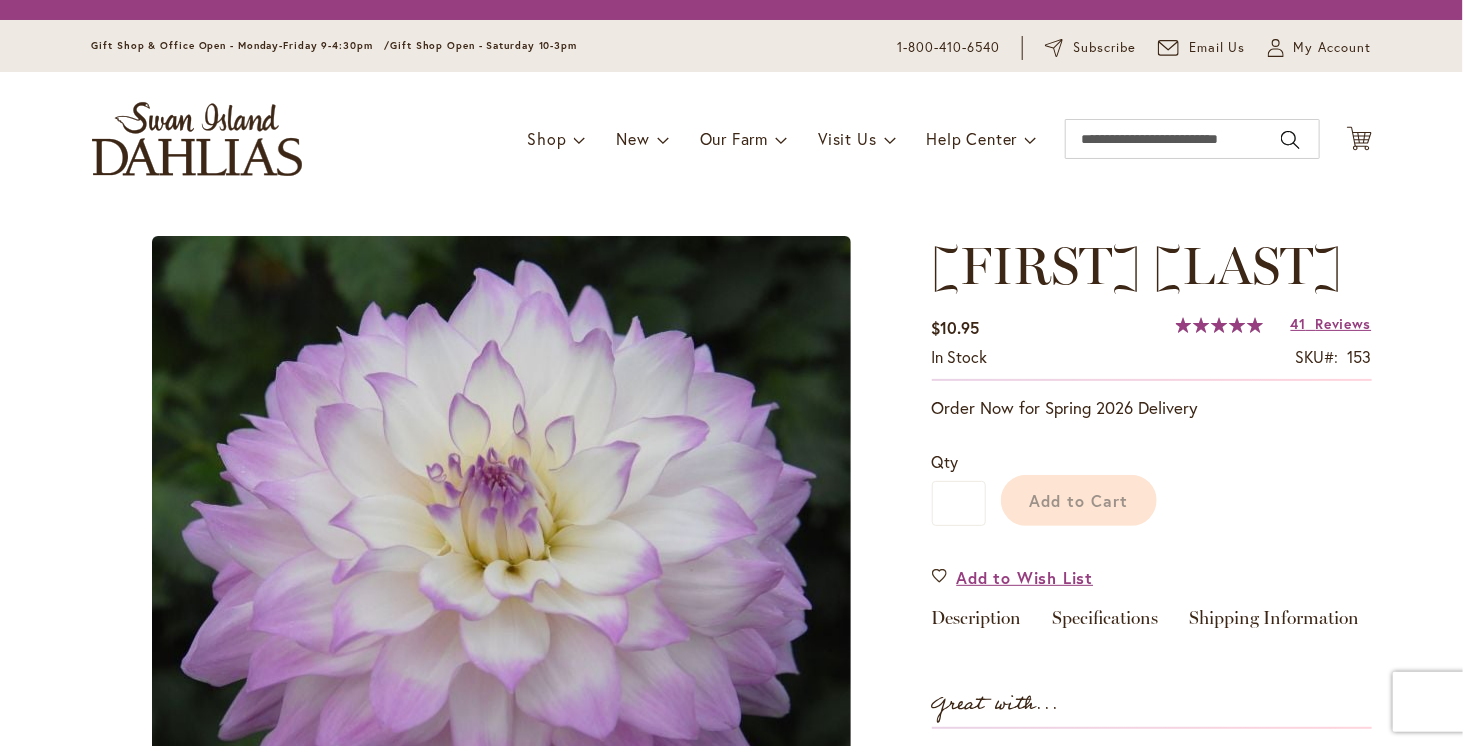 type on "*****" 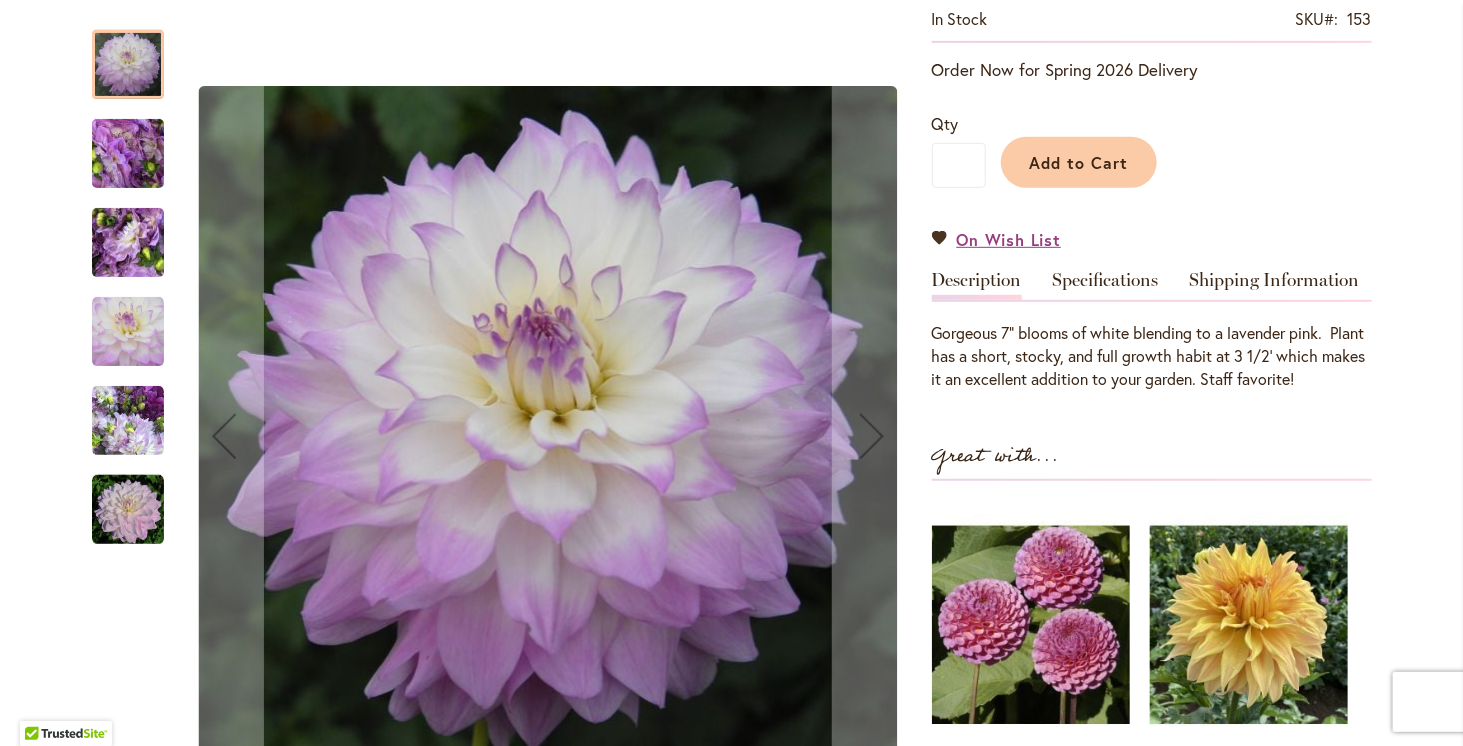 scroll, scrollTop: 400, scrollLeft: 0, axis: vertical 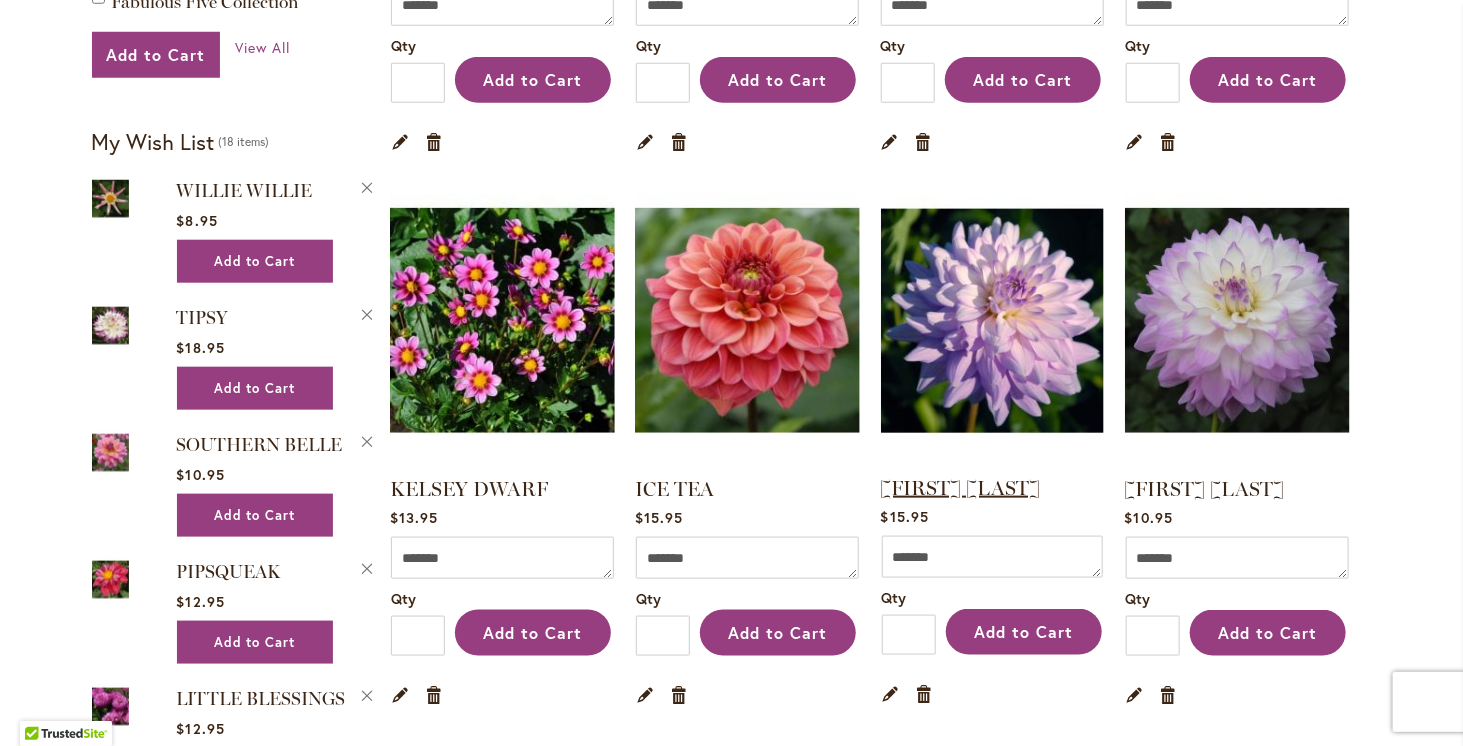 click on "[FIRST] [LAST]" at bounding box center [961, 488] 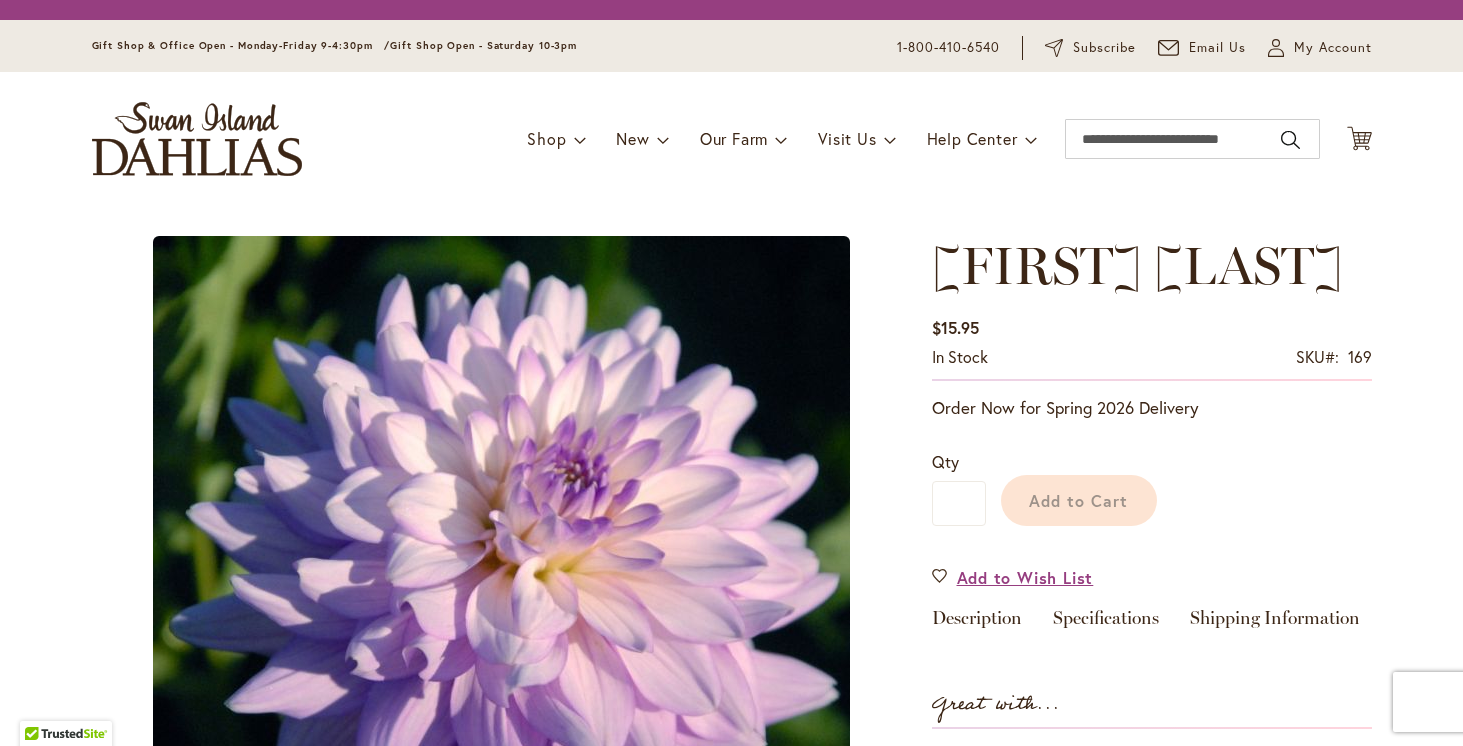 scroll, scrollTop: 0, scrollLeft: 0, axis: both 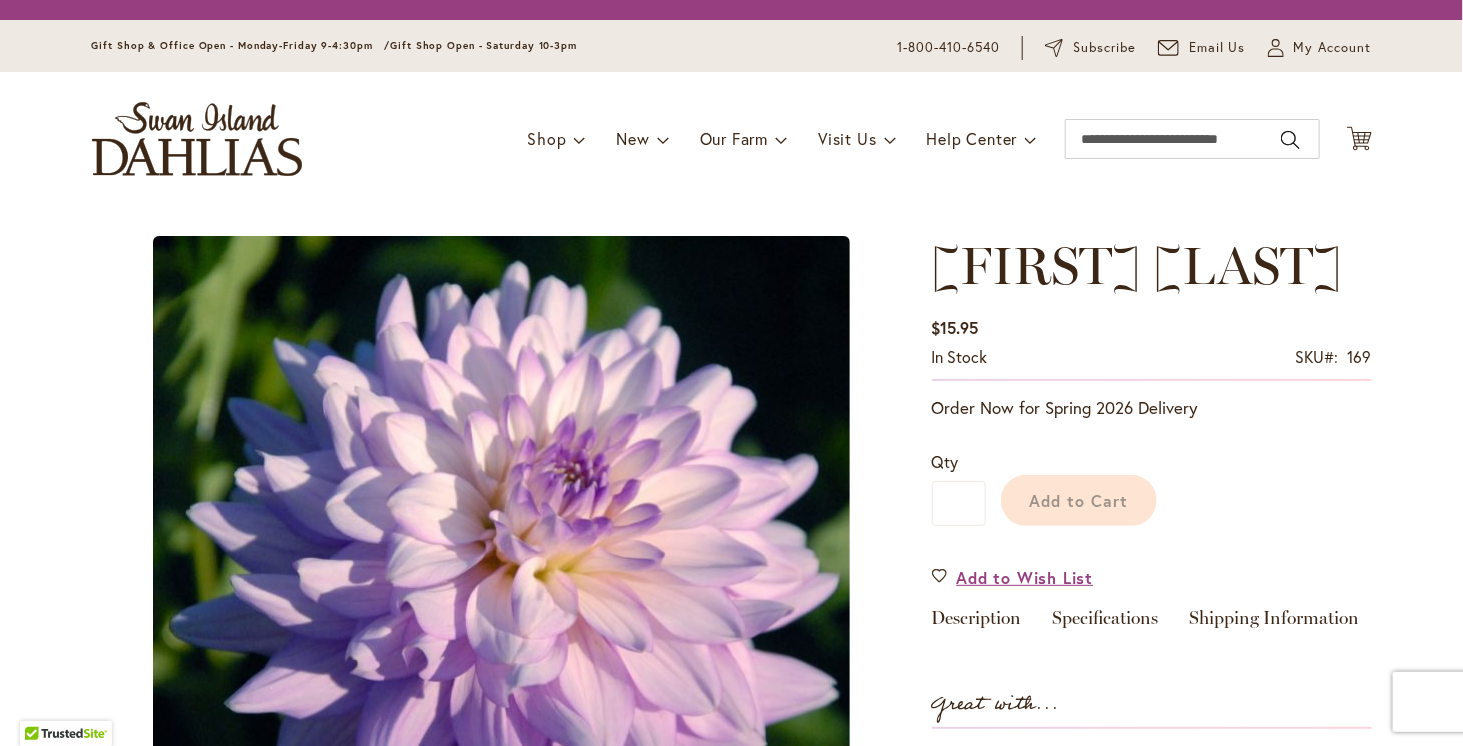 type on "*****" 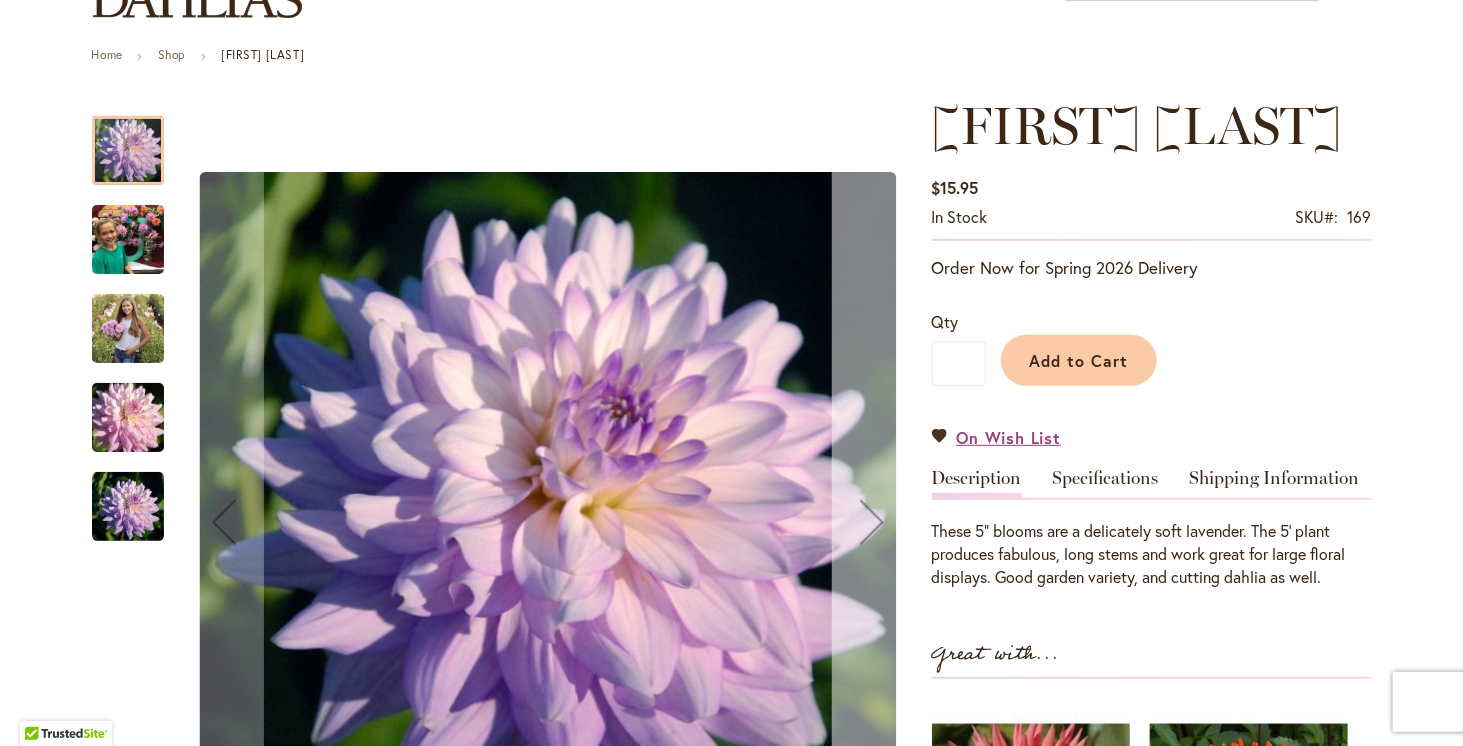 scroll, scrollTop: 200, scrollLeft: 0, axis: vertical 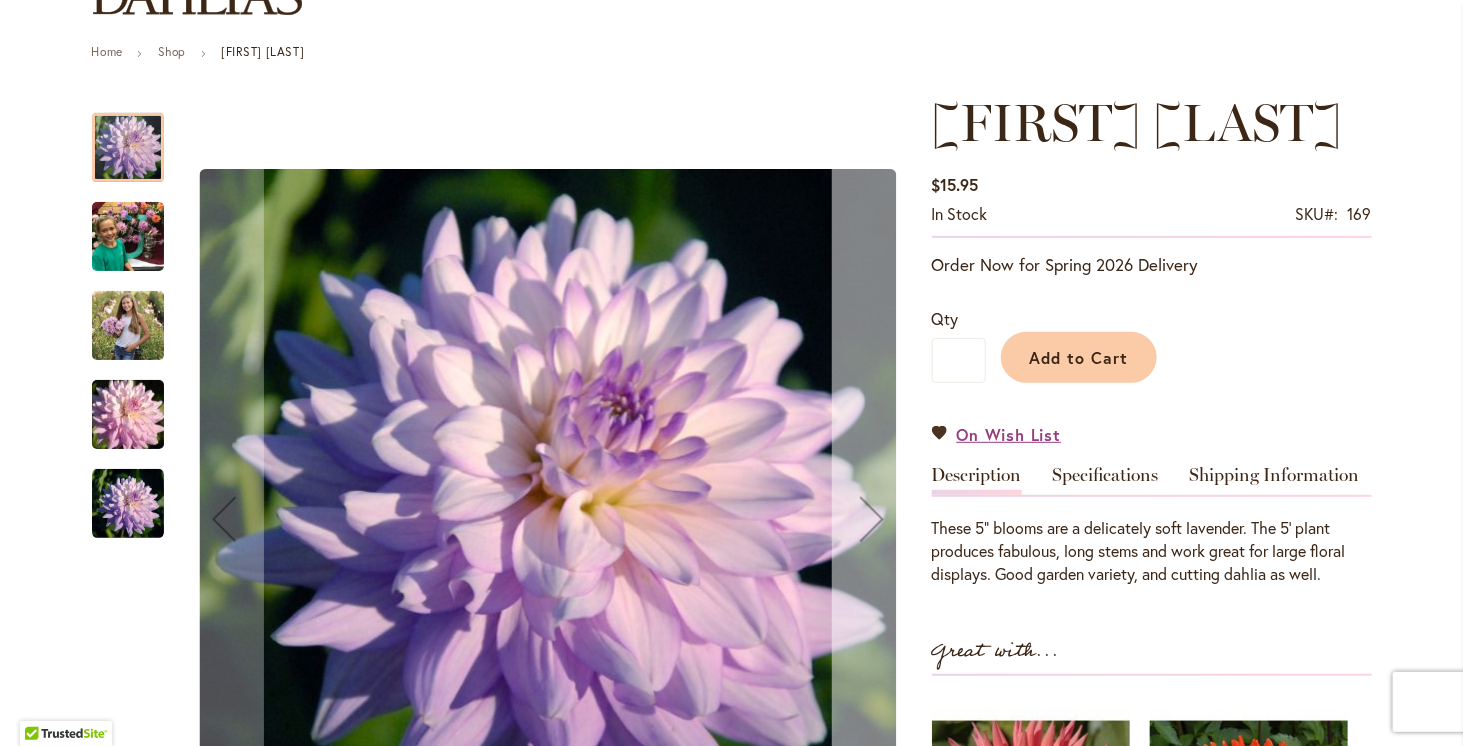 click at bounding box center [872, 519] 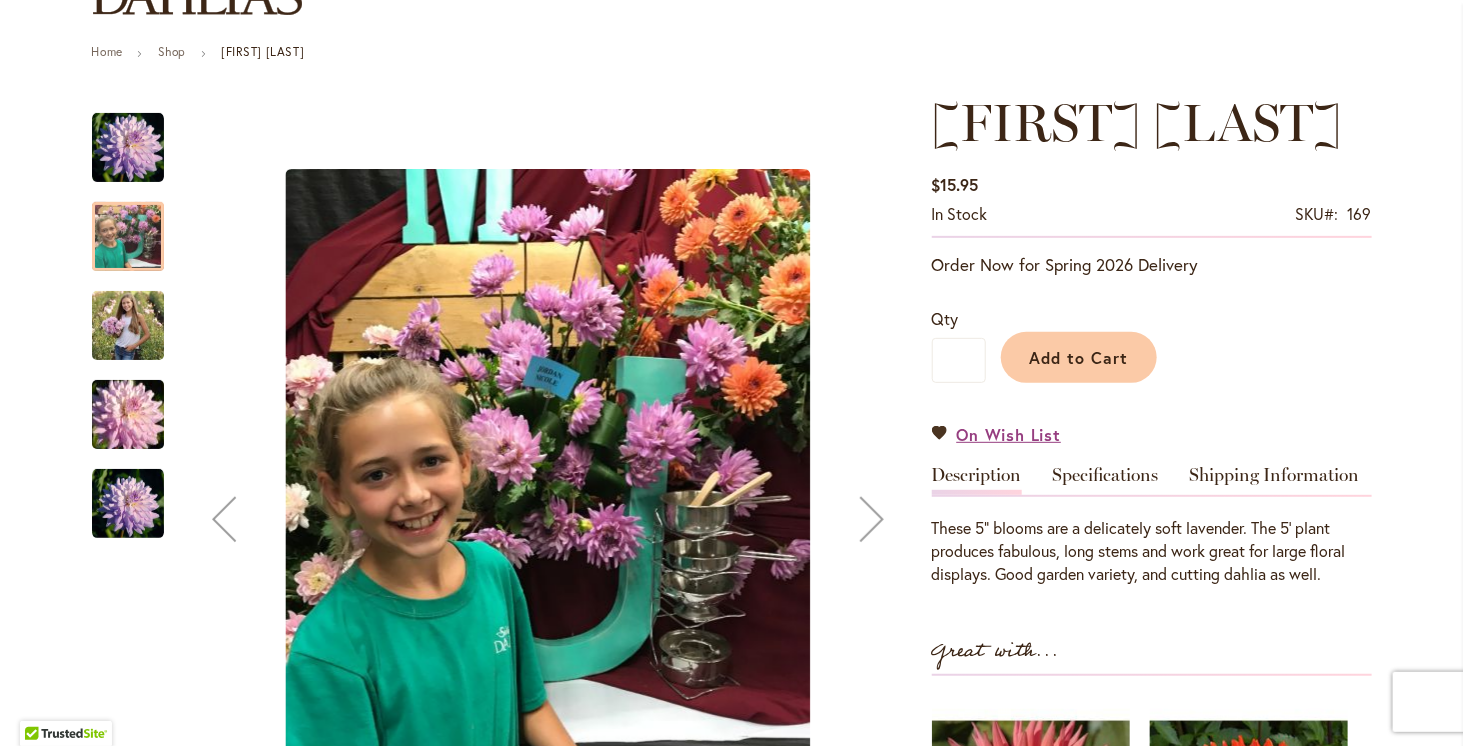 click at bounding box center (872, 519) 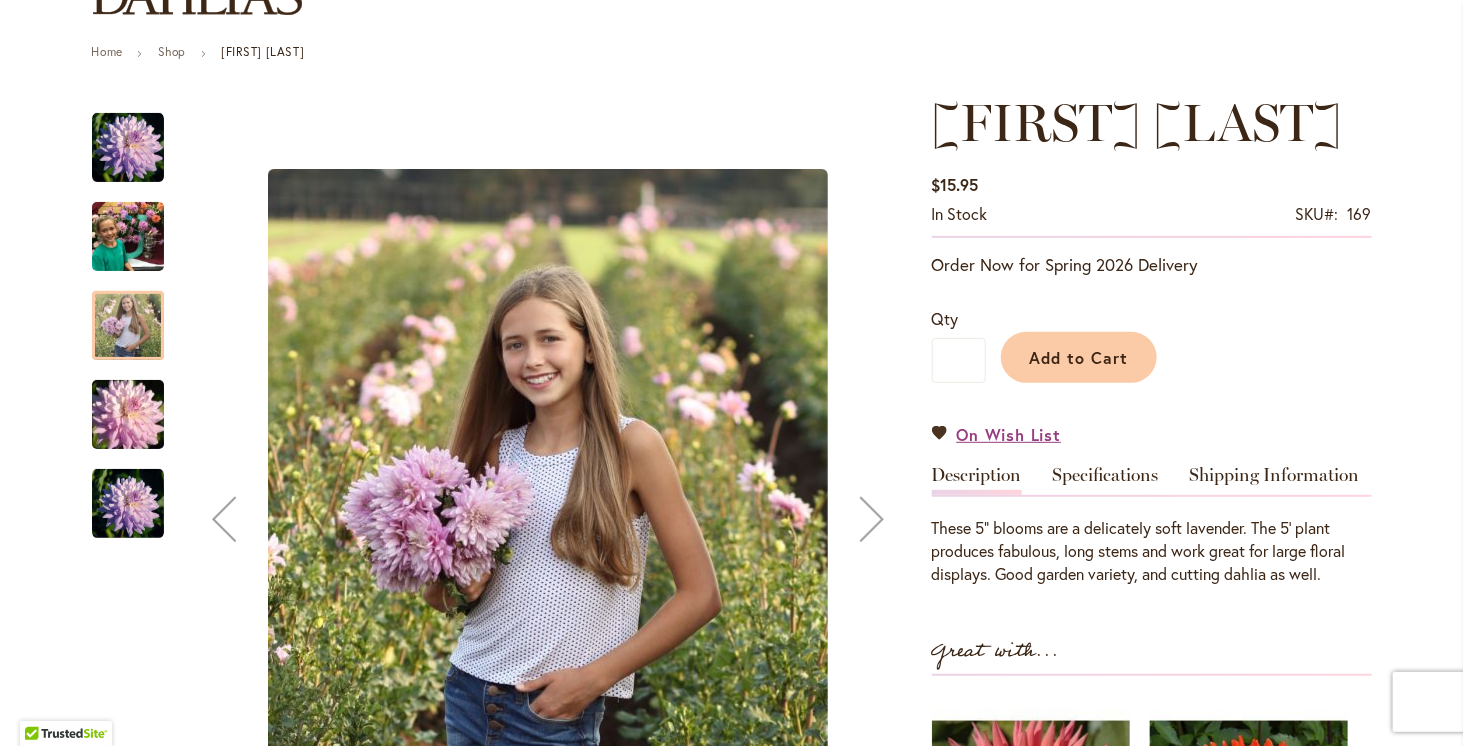 click at bounding box center (872, 519) 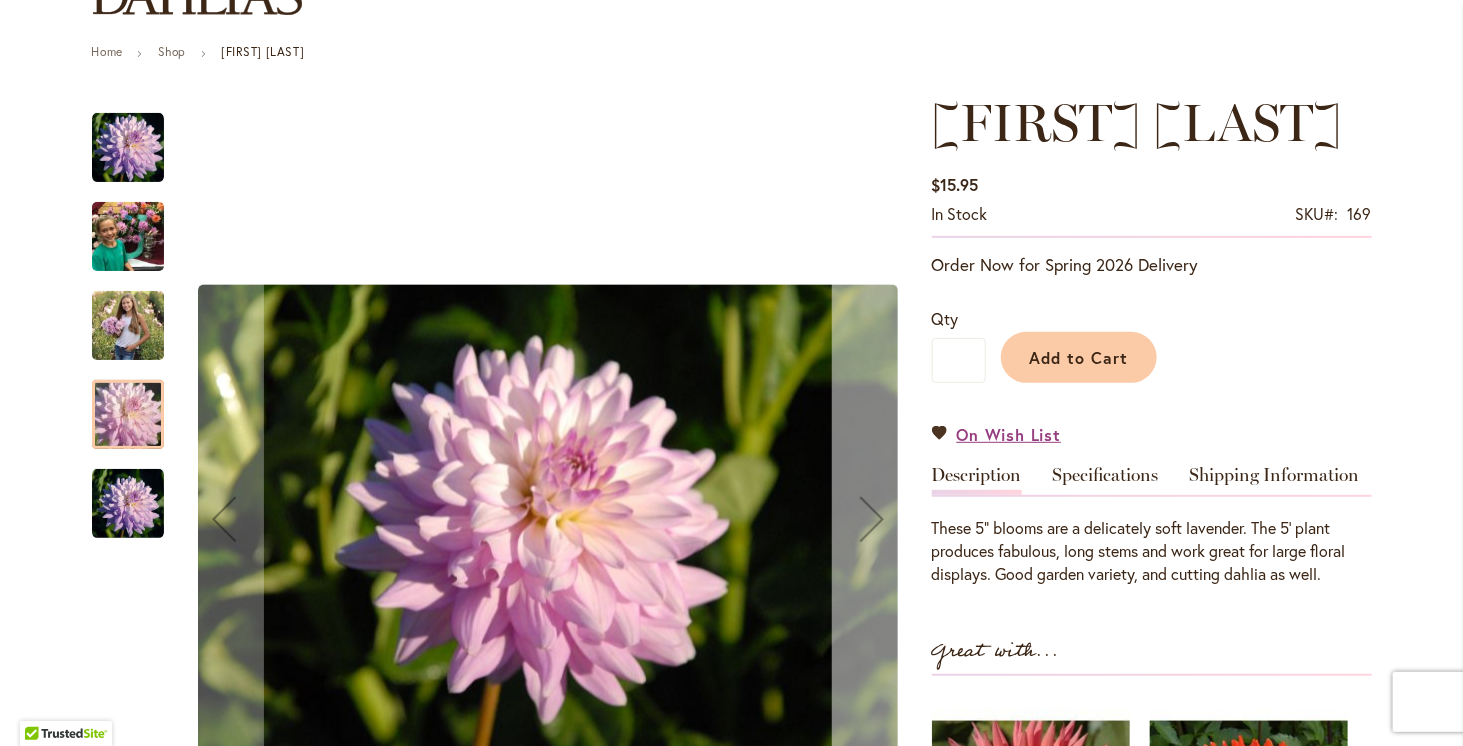 click at bounding box center (872, 519) 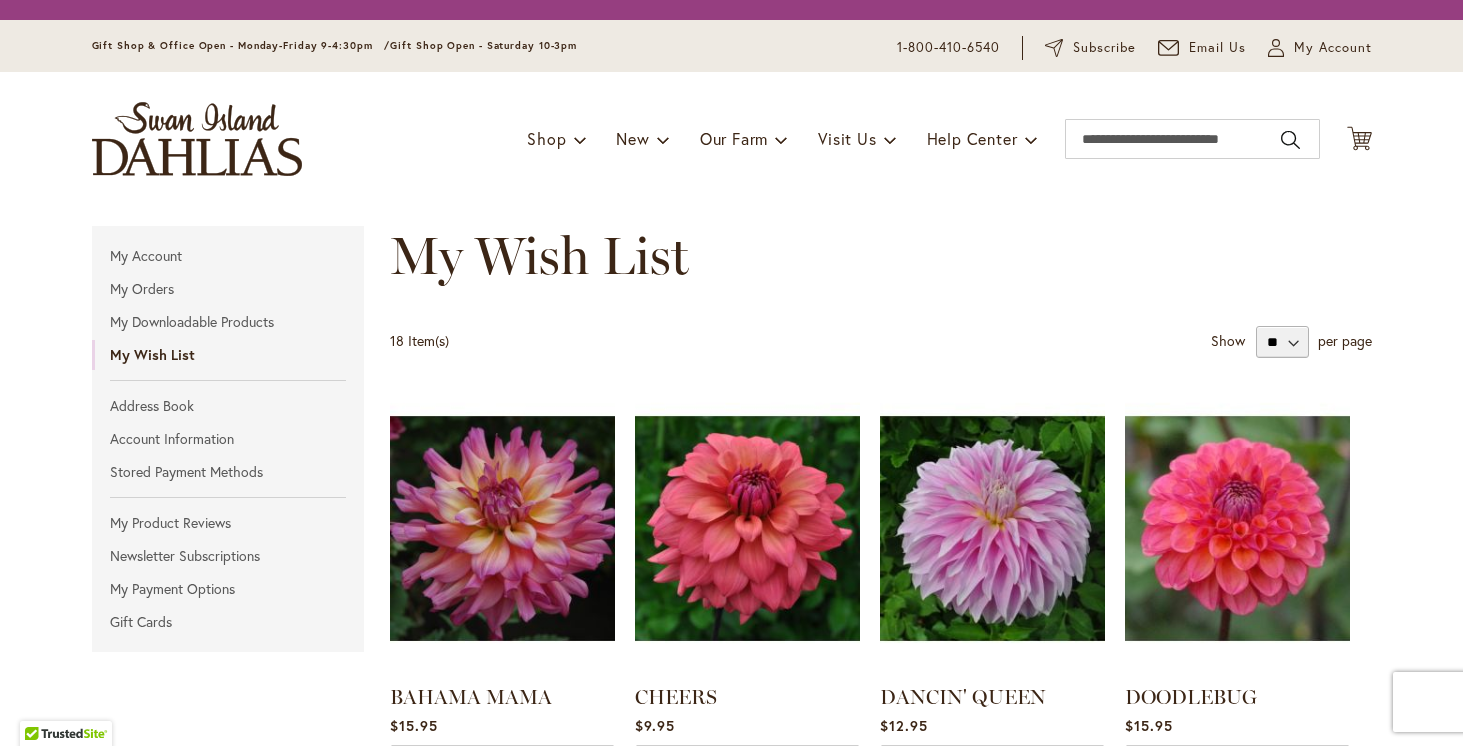 scroll, scrollTop: 0, scrollLeft: 0, axis: both 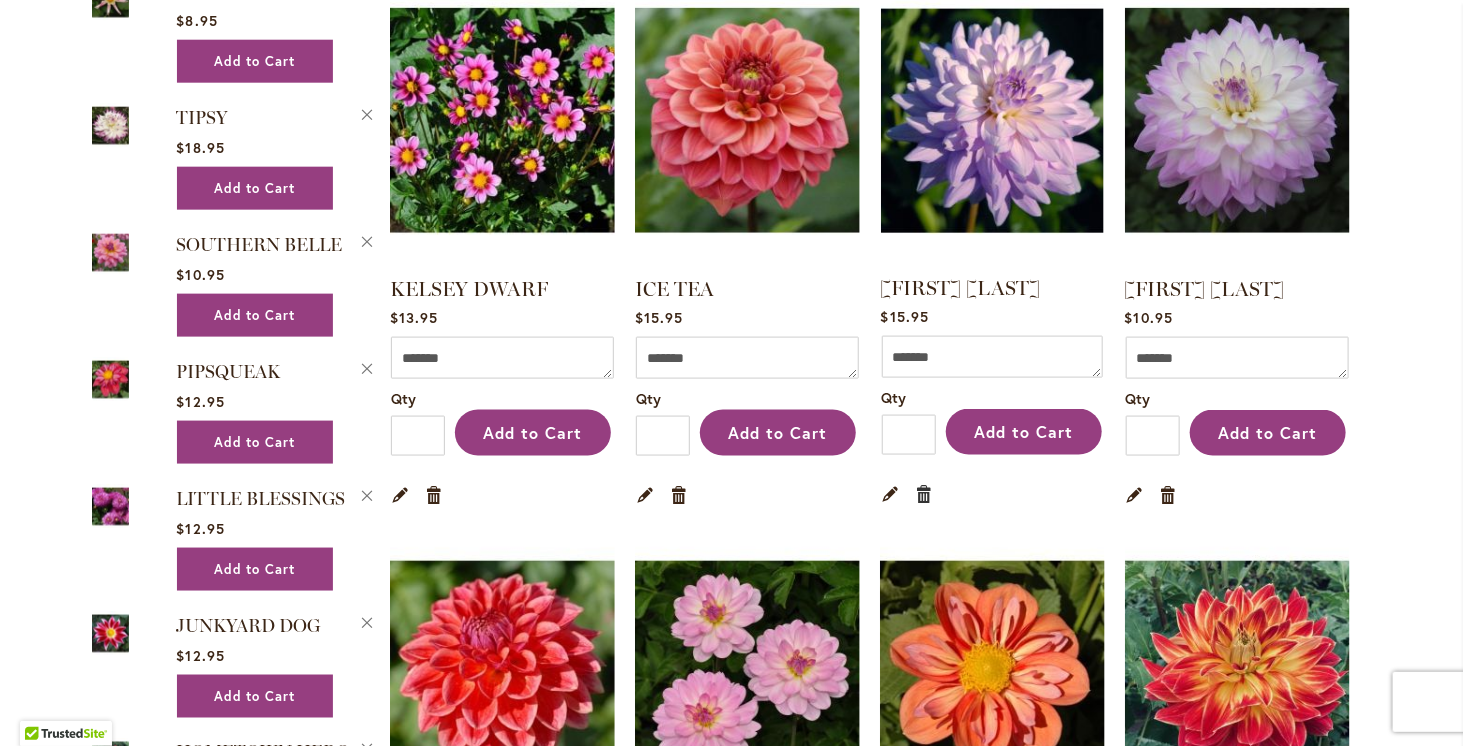 click on "Remove item" at bounding box center (925, 493) 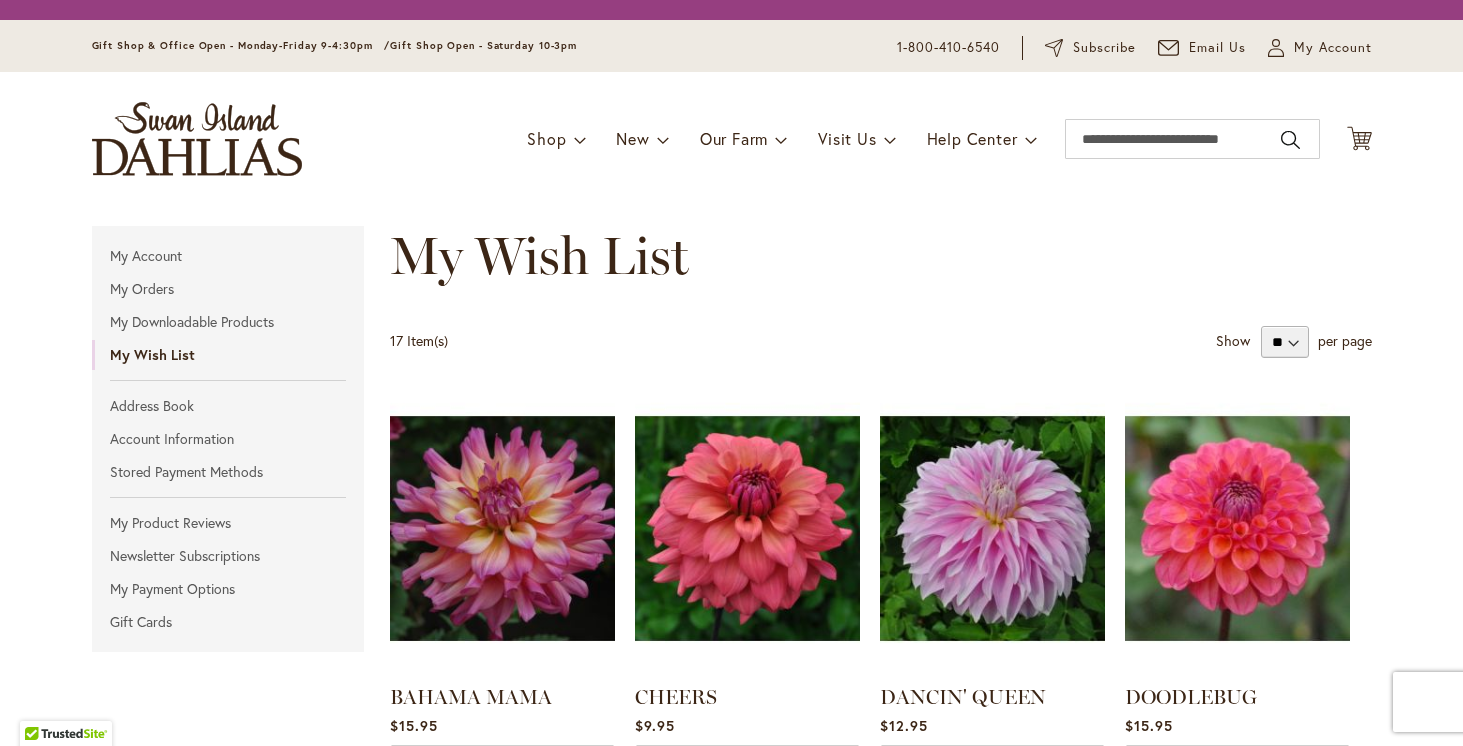 scroll, scrollTop: 0, scrollLeft: 0, axis: both 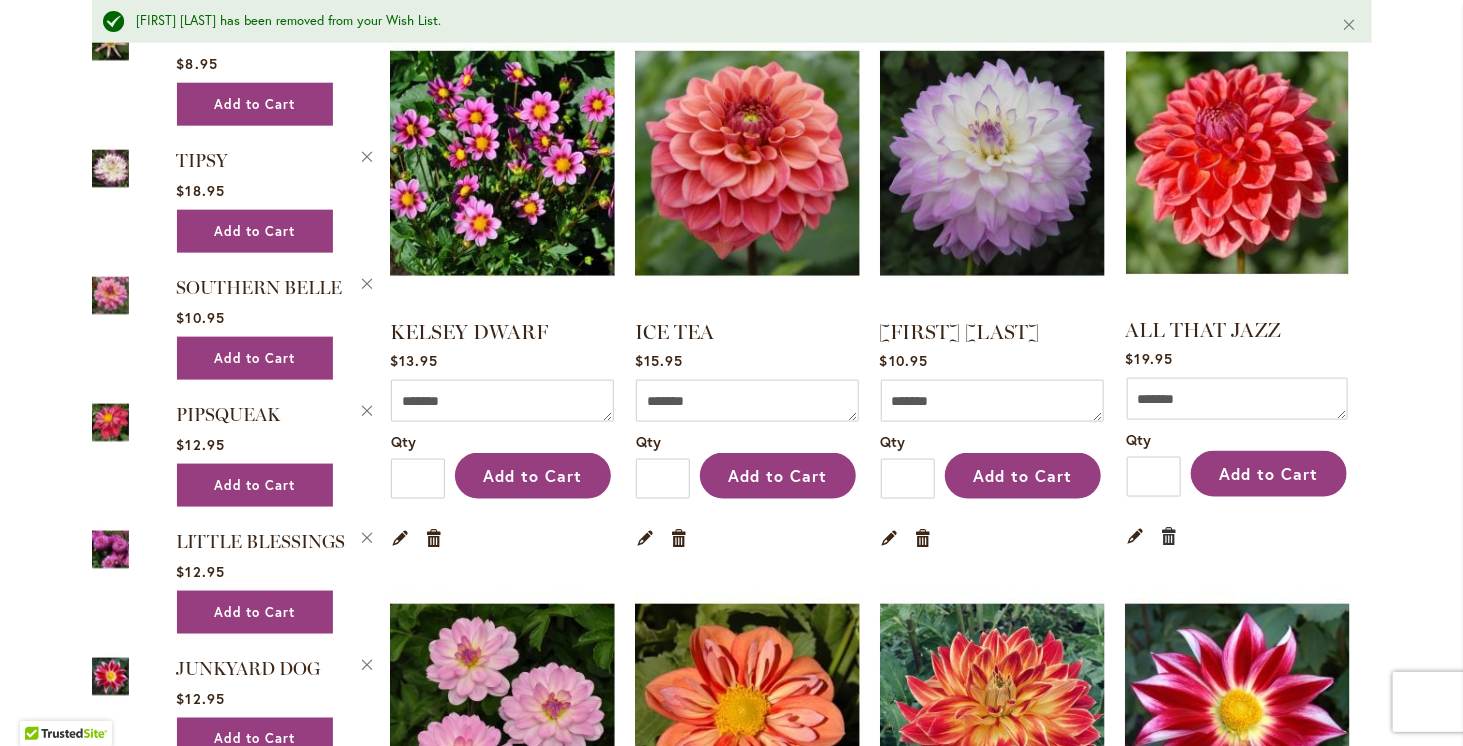 click on "Remove item" at bounding box center [1170, 535] 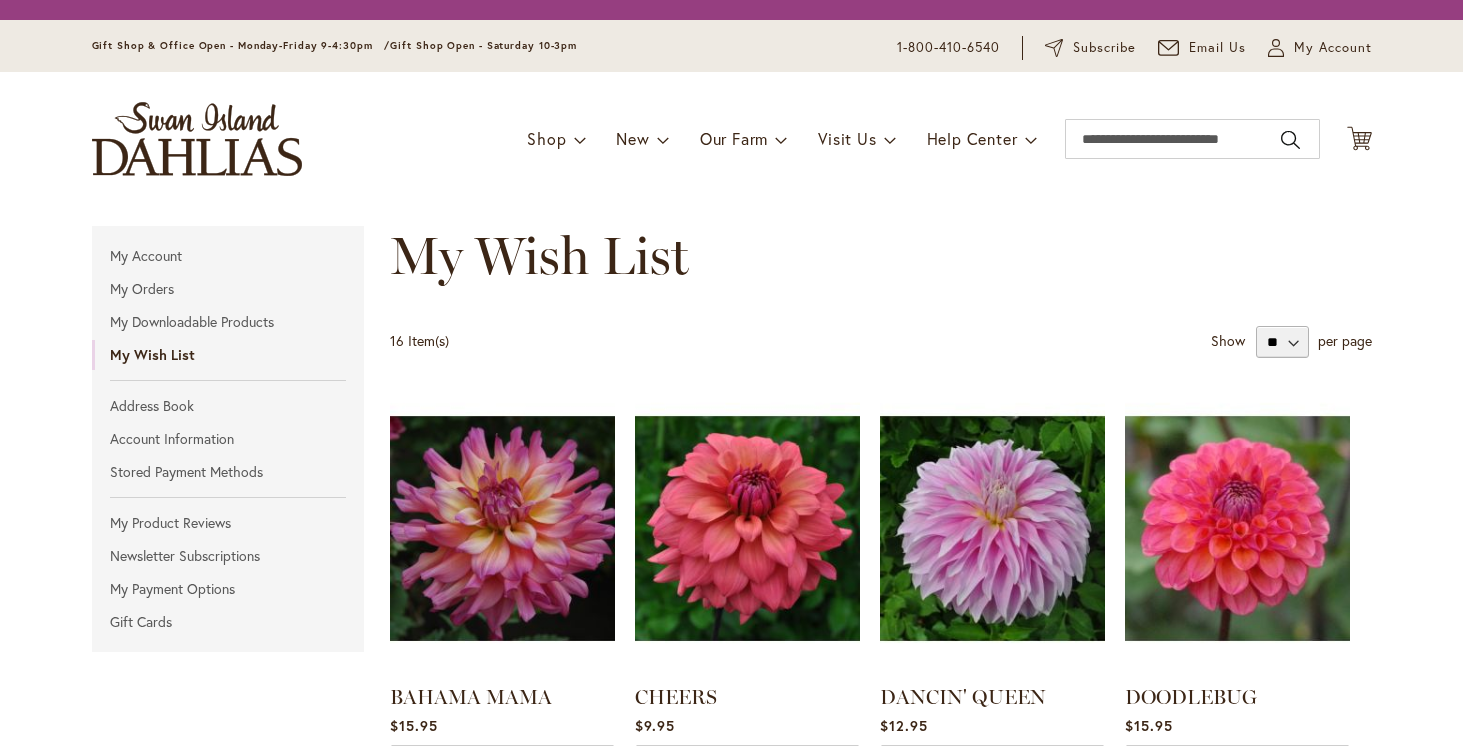 scroll, scrollTop: 0, scrollLeft: 0, axis: both 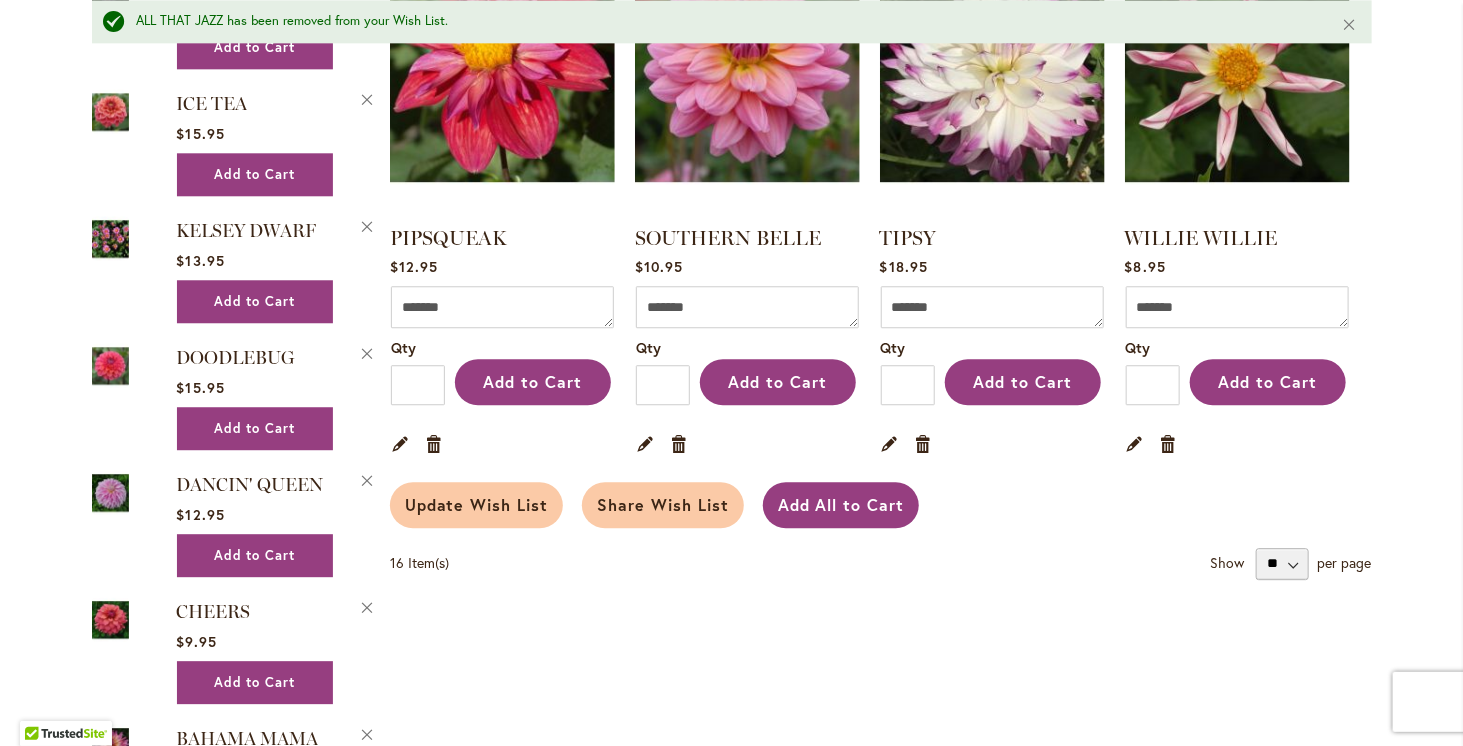 click on "Add All to Cart" at bounding box center (841, 504) 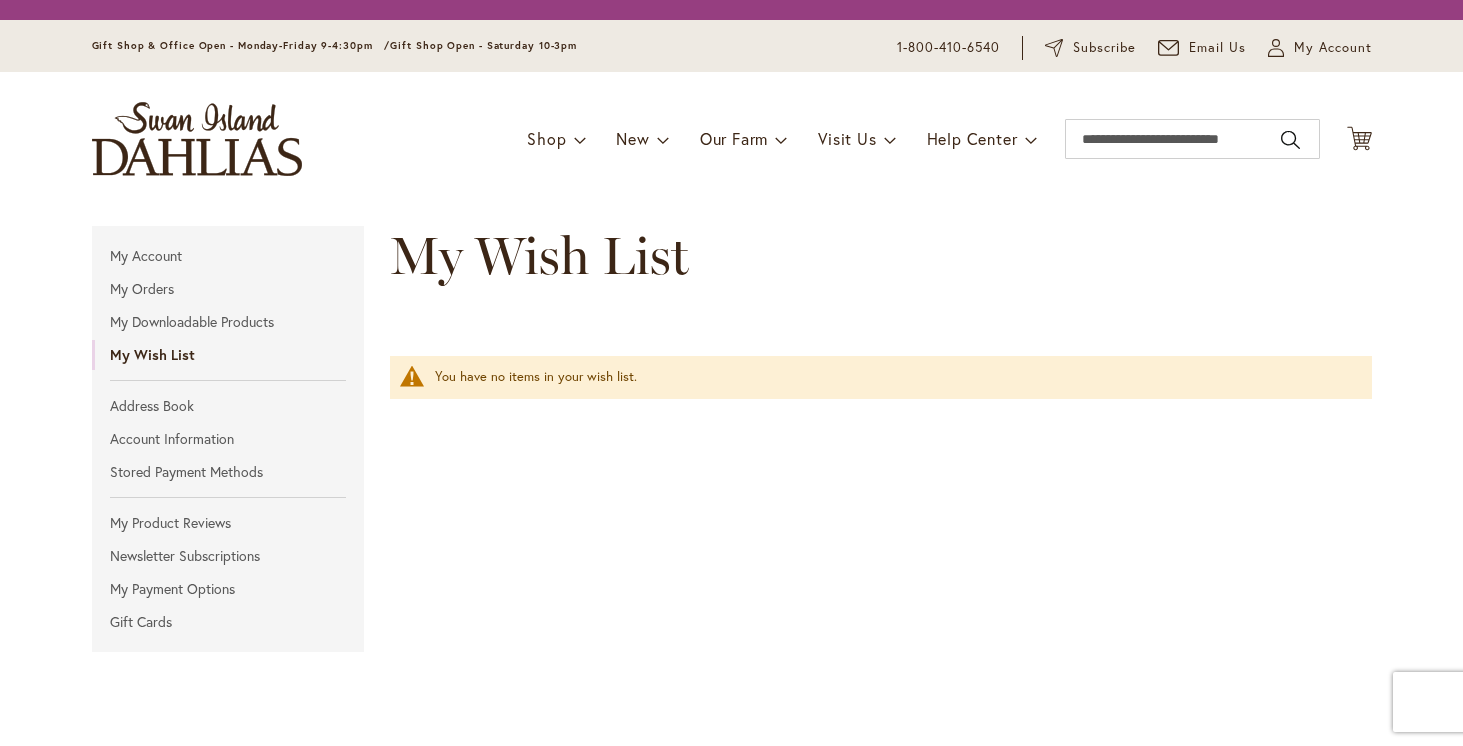 scroll, scrollTop: 0, scrollLeft: 0, axis: both 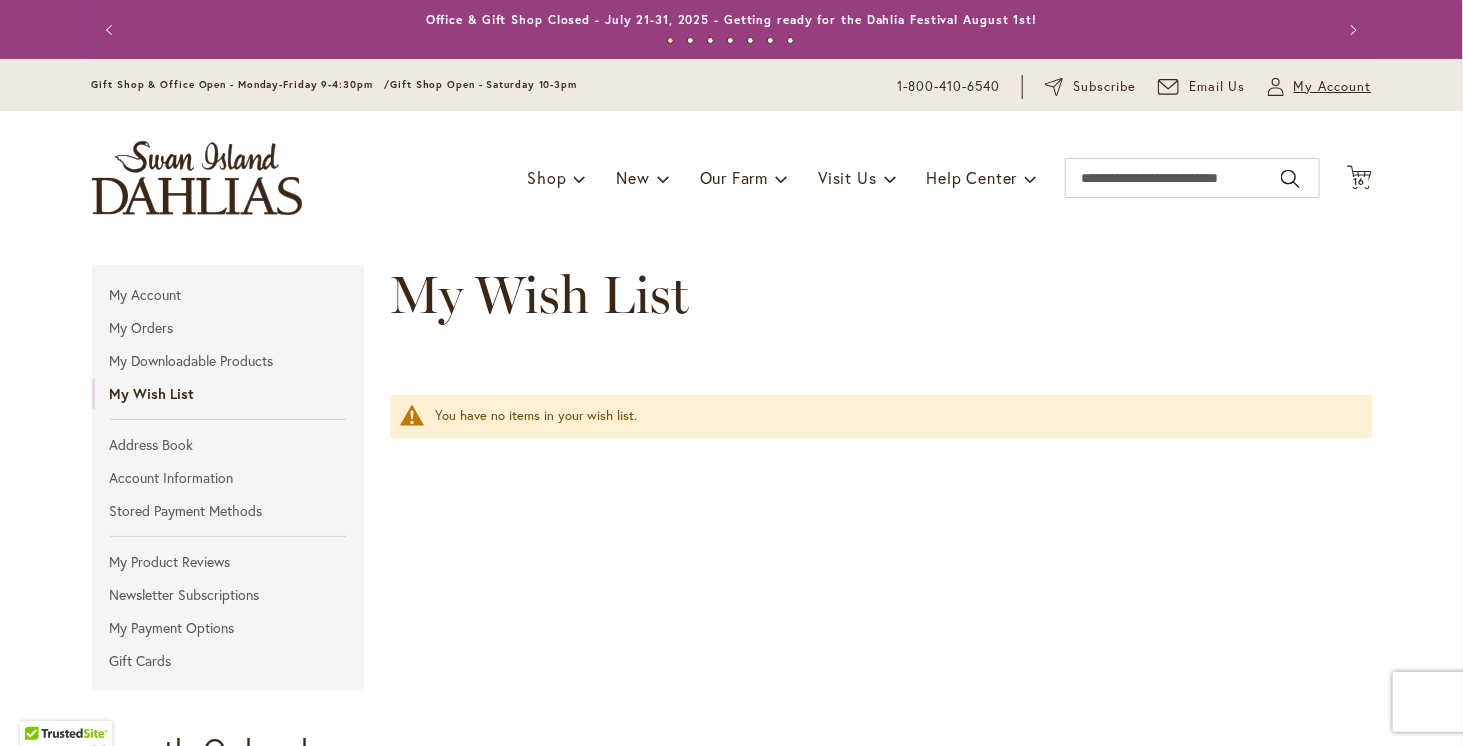click on "My Account" at bounding box center [1333, 87] 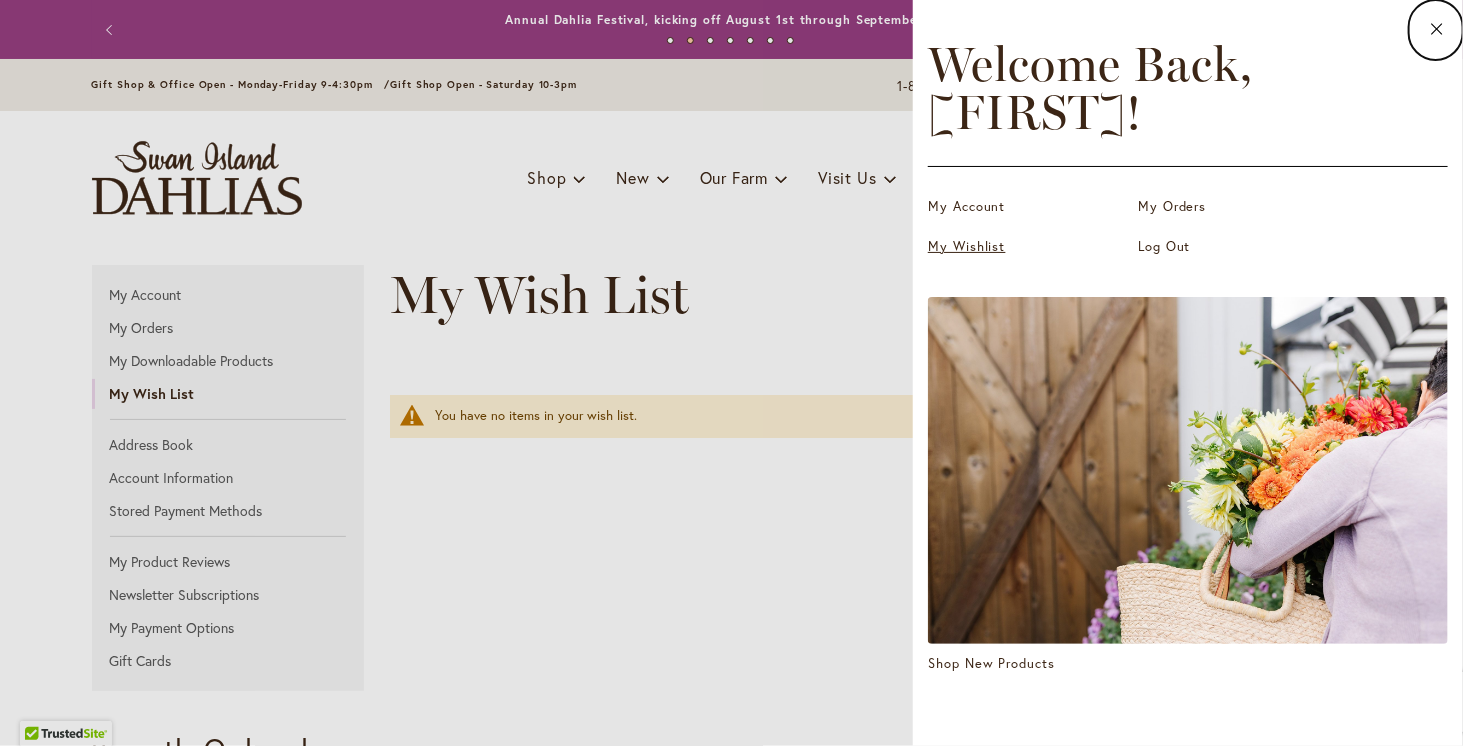 click on "My Wishlist" at bounding box center [1028, 247] 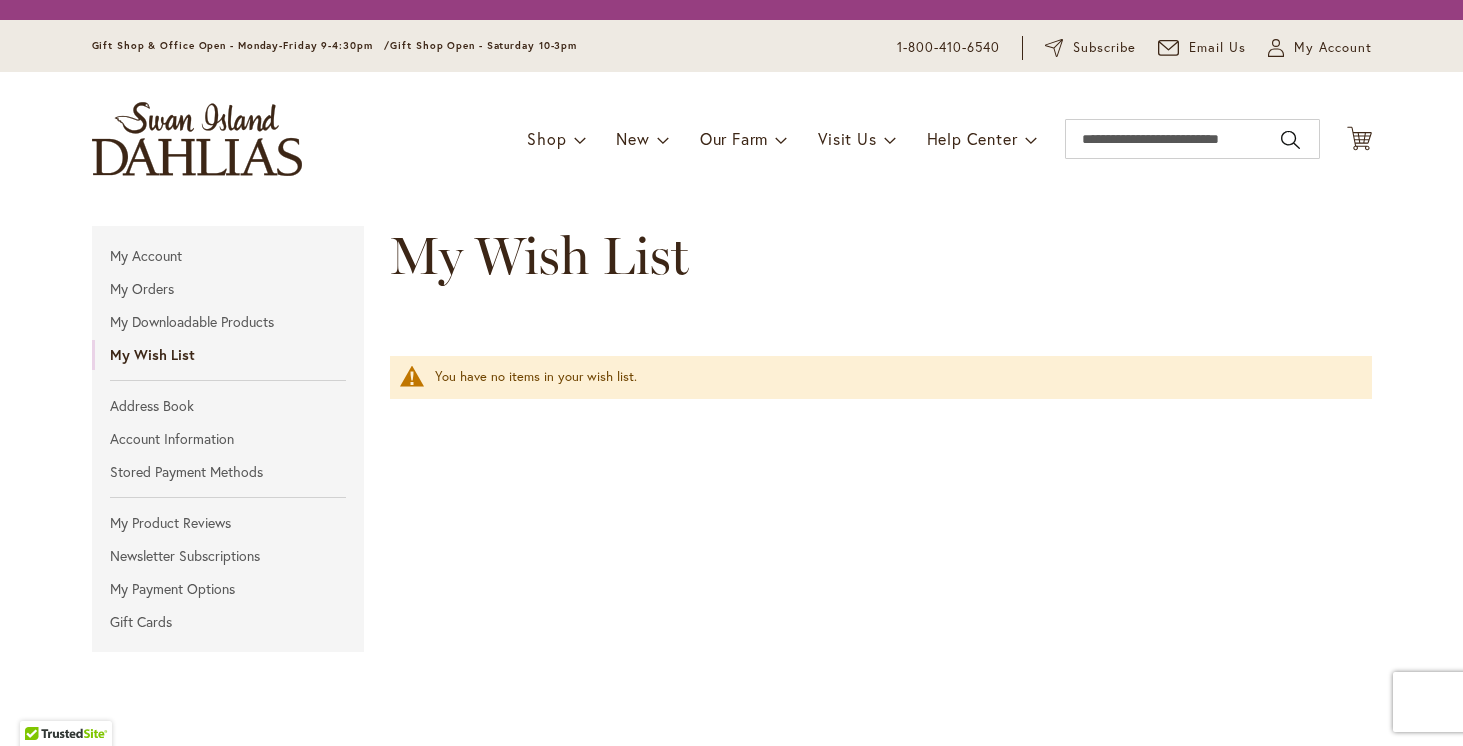 scroll, scrollTop: 0, scrollLeft: 0, axis: both 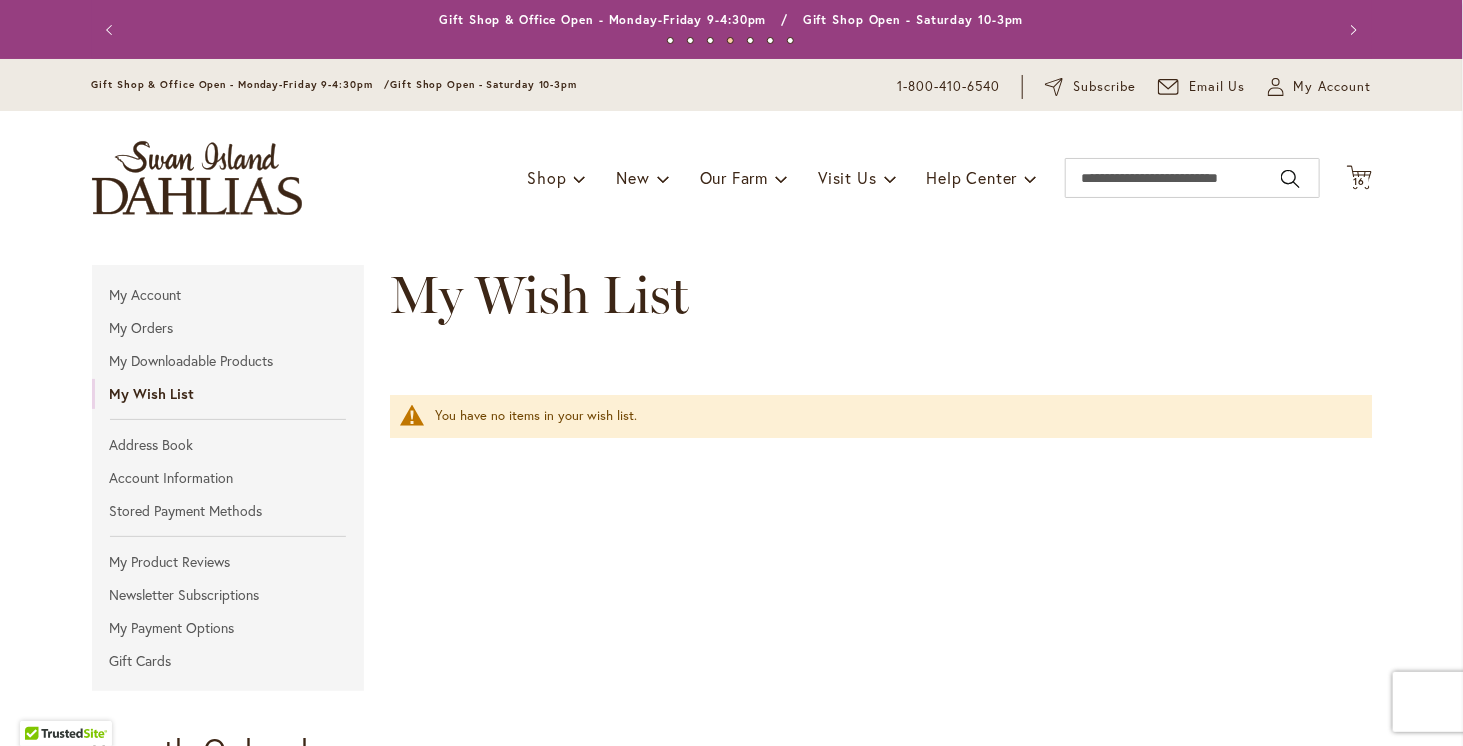 click on "My Wish List" at bounding box center (228, 394) 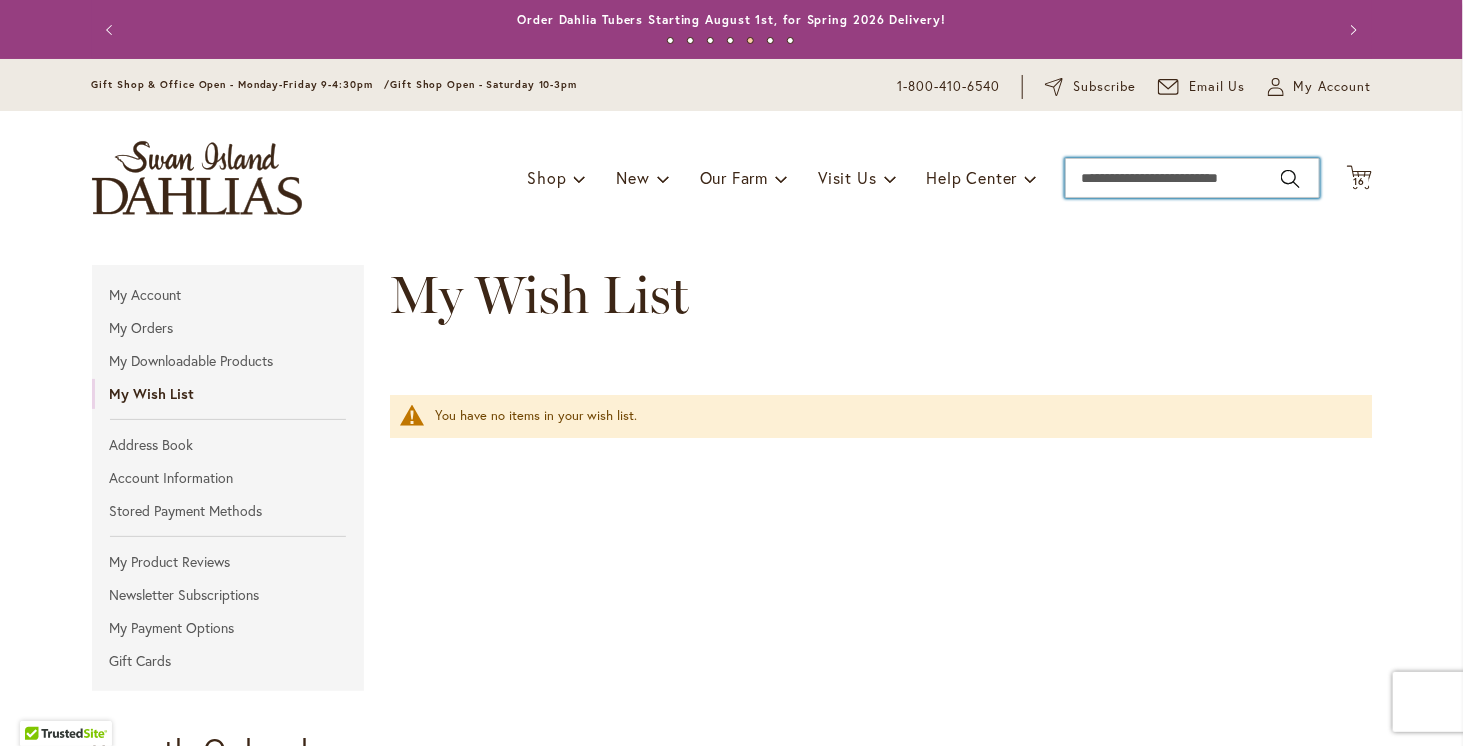 click on "Search" at bounding box center [1192, 178] 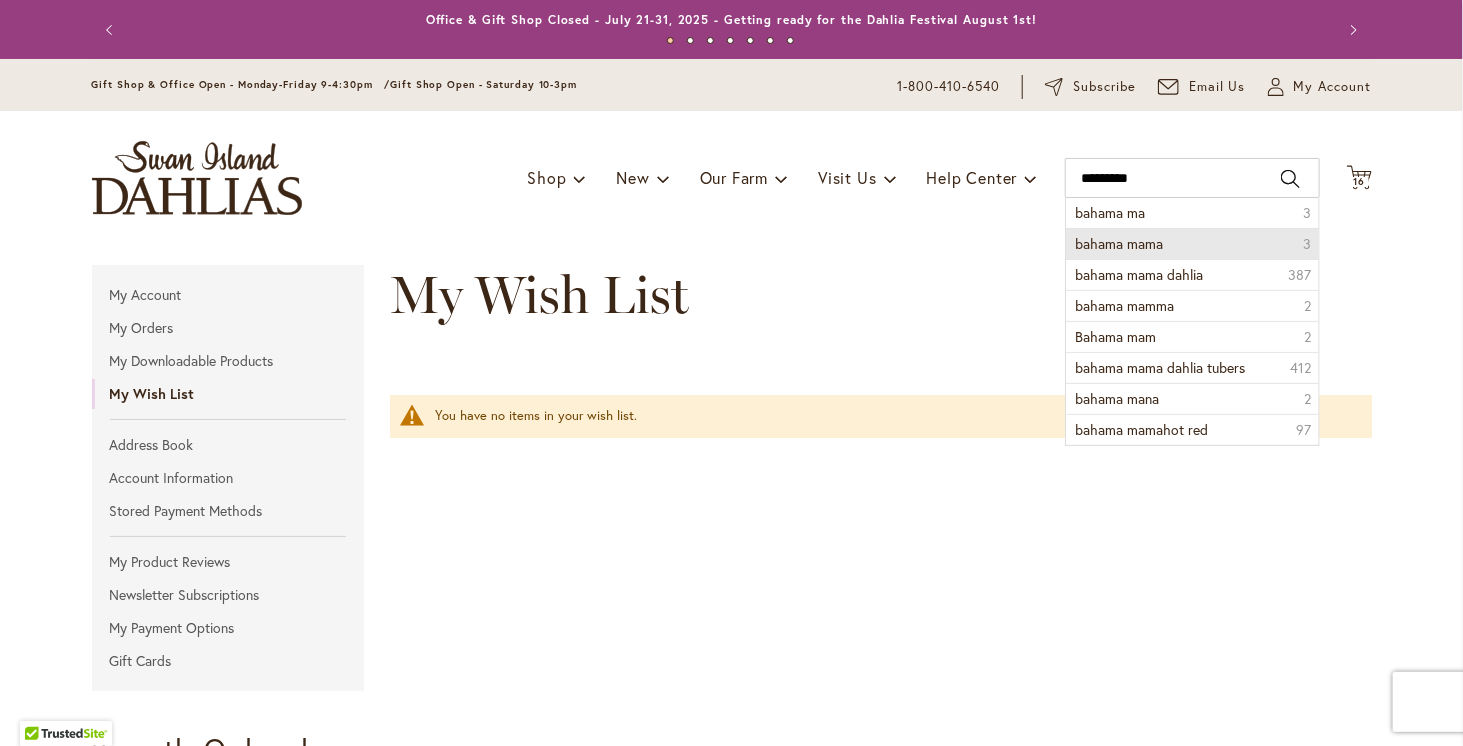 click on "bahama mama 3" at bounding box center (1192, 243) 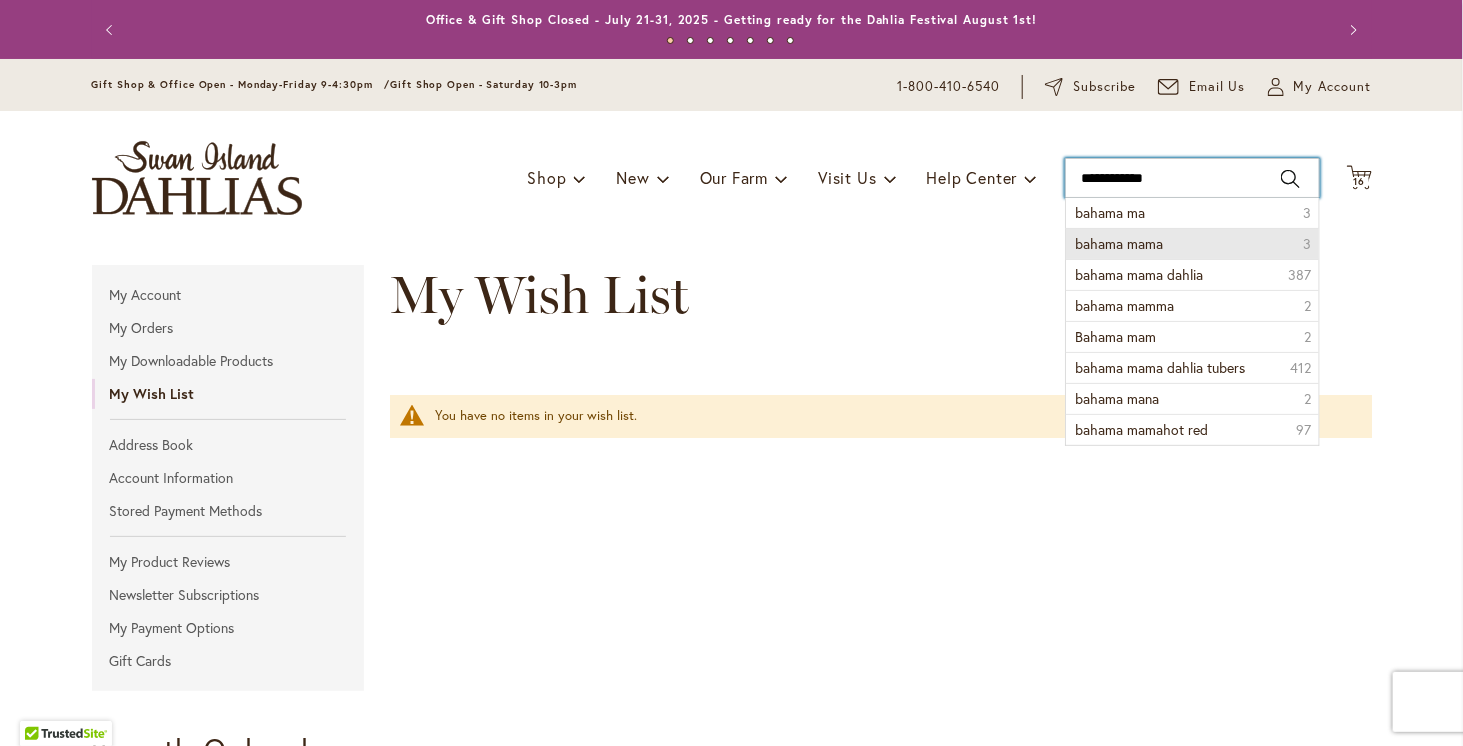 type on "**********" 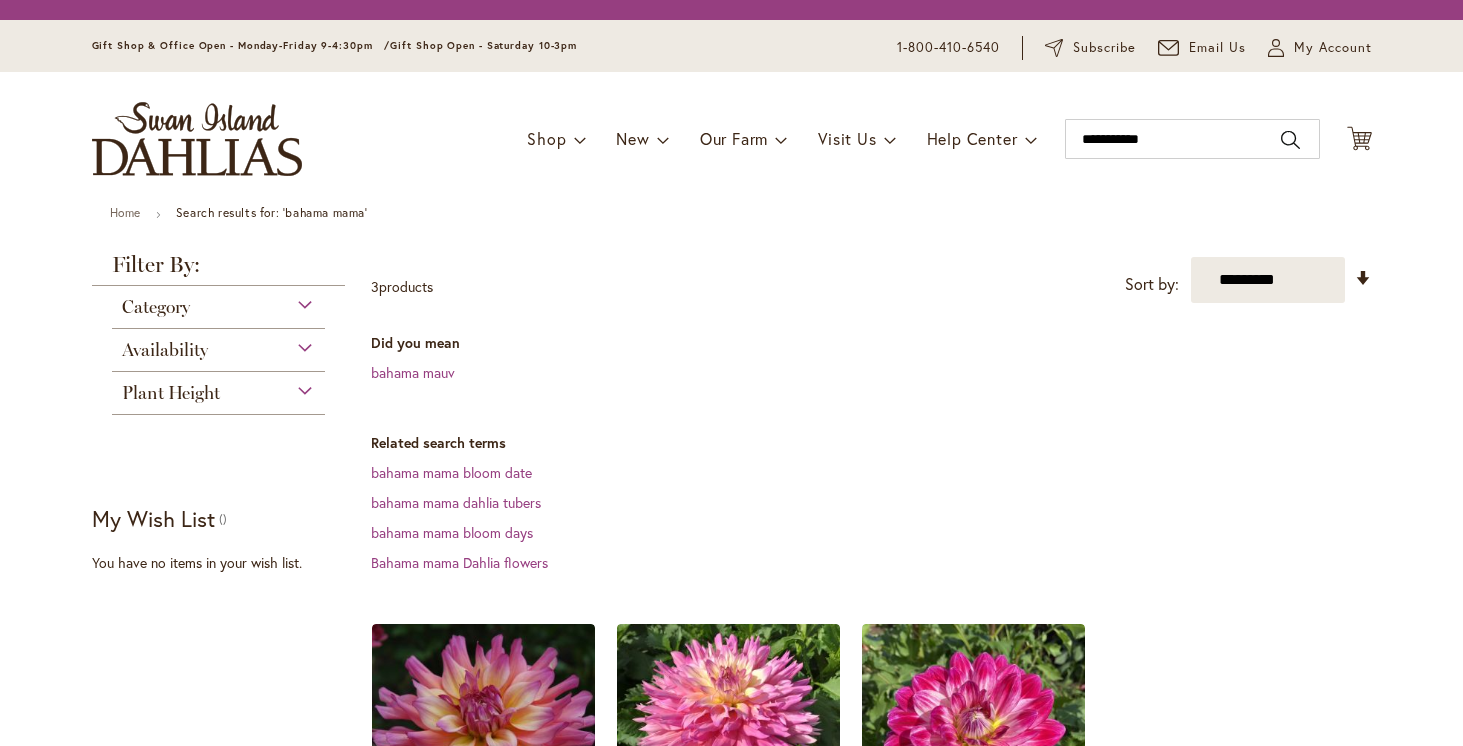 scroll, scrollTop: 0, scrollLeft: 0, axis: both 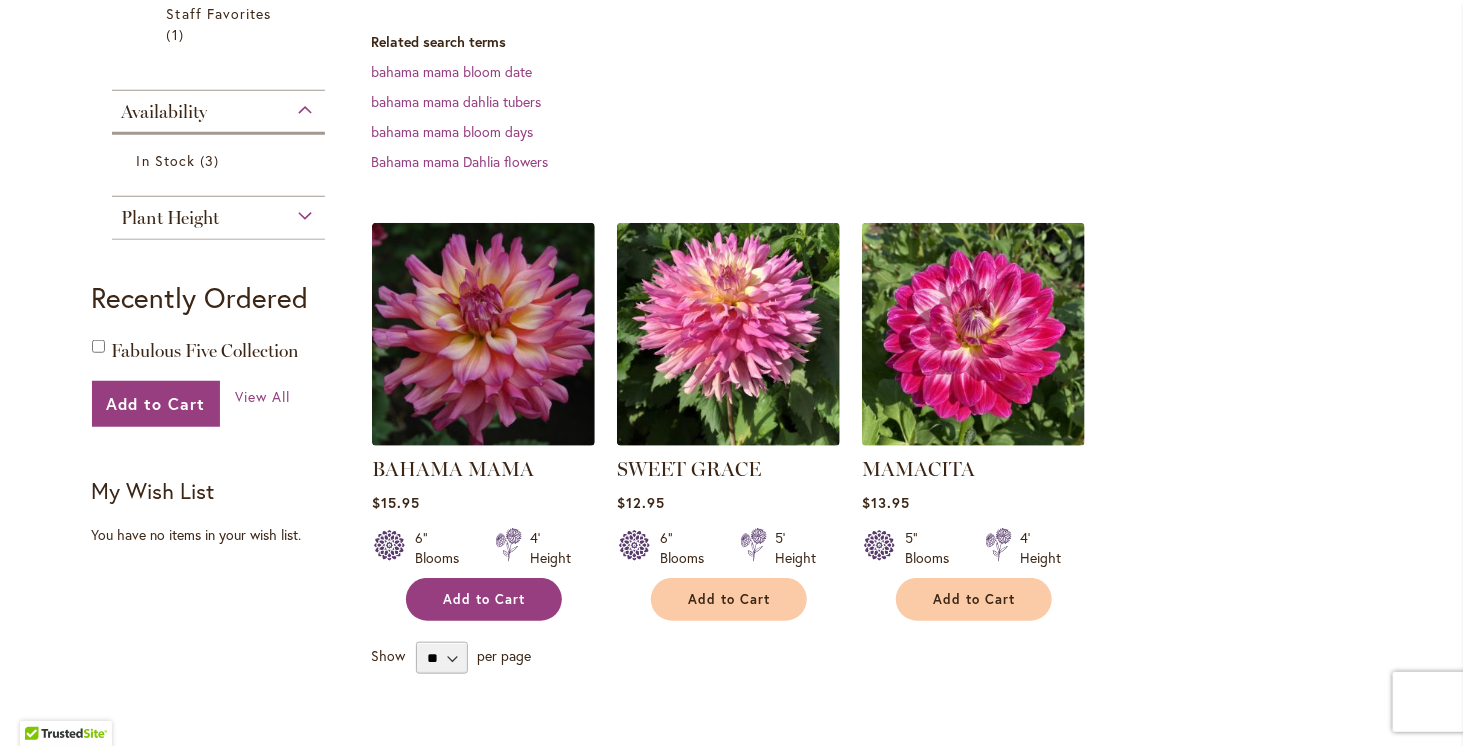 click on "Add to Cart" at bounding box center (485, 599) 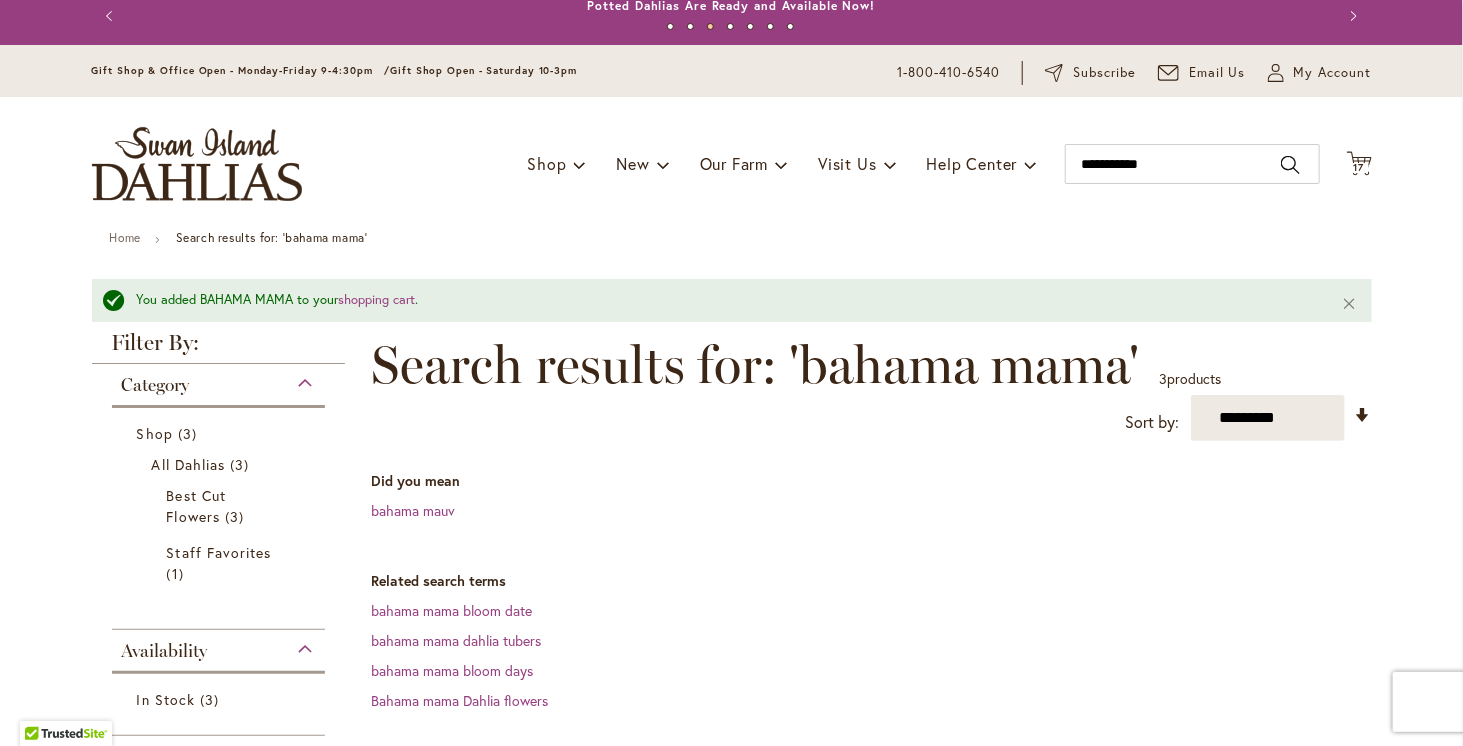 scroll, scrollTop: 0, scrollLeft: 0, axis: both 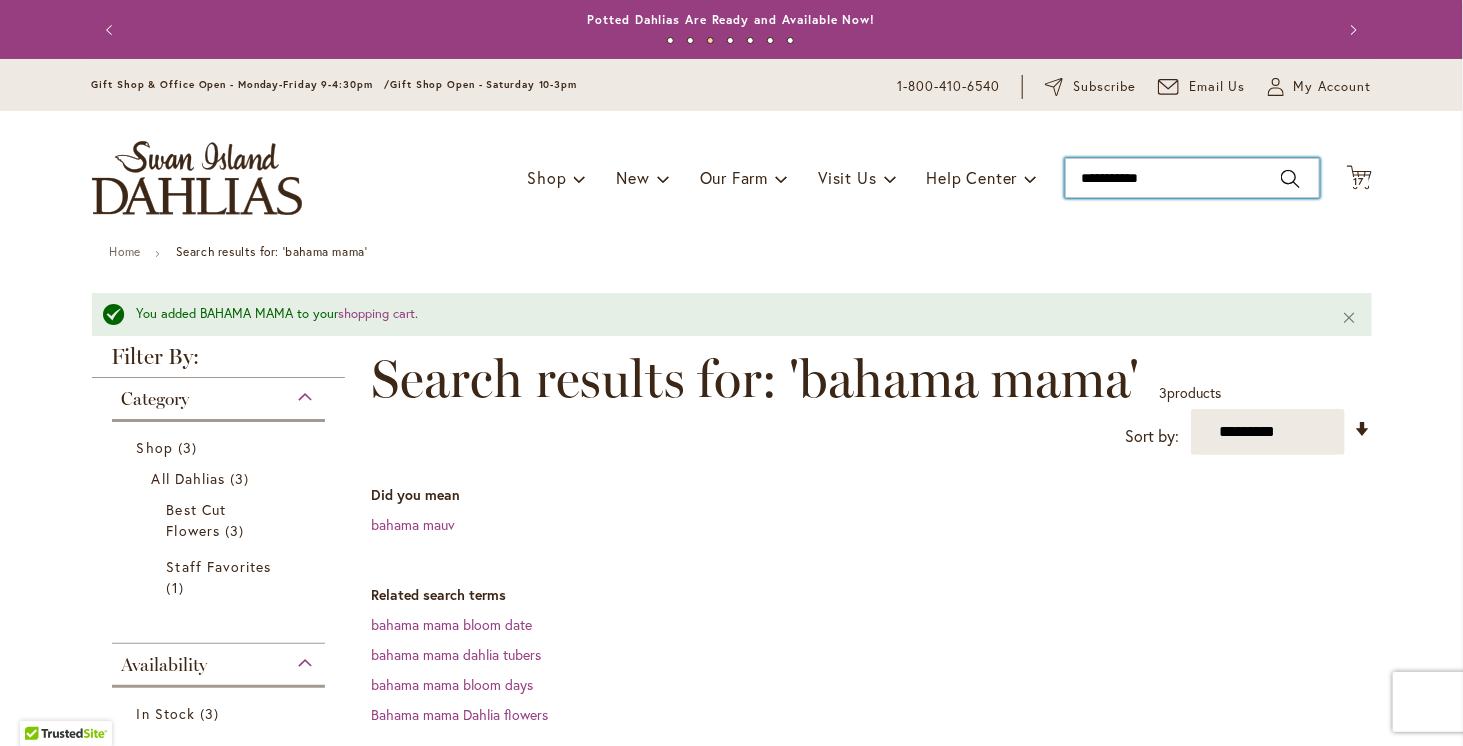click on "**********" at bounding box center [1192, 178] 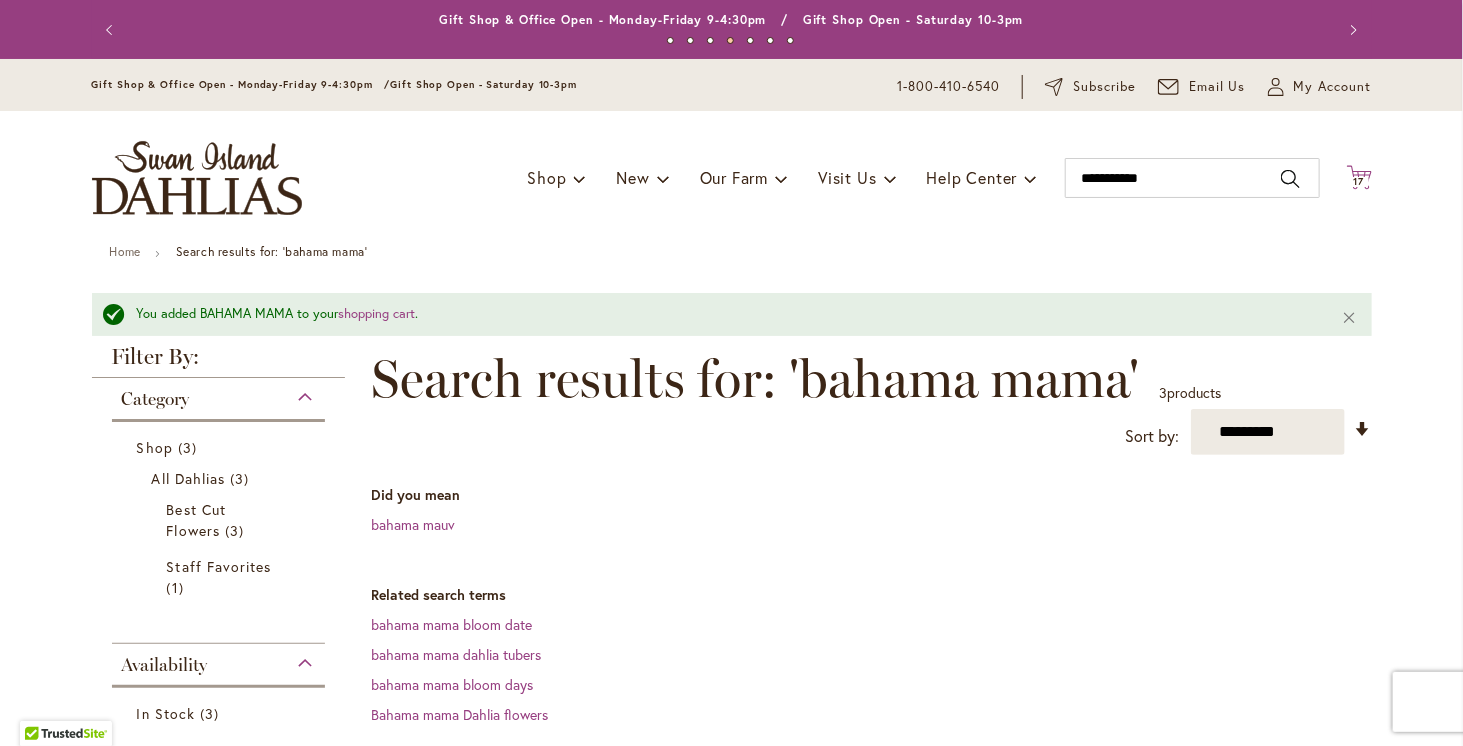click on "Cart
.cls-1 {
fill: #231f20;
}" 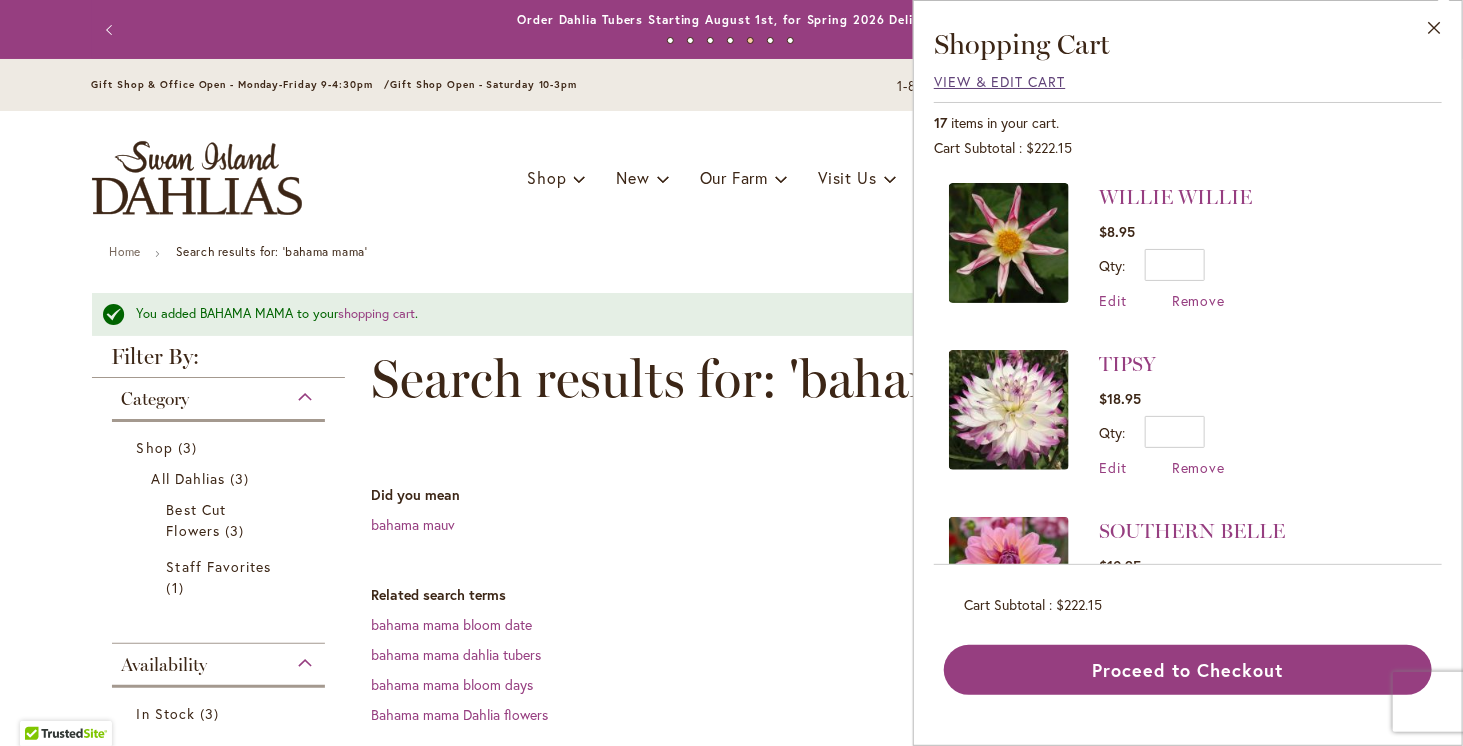 click on "View & Edit Cart" at bounding box center [1000, 81] 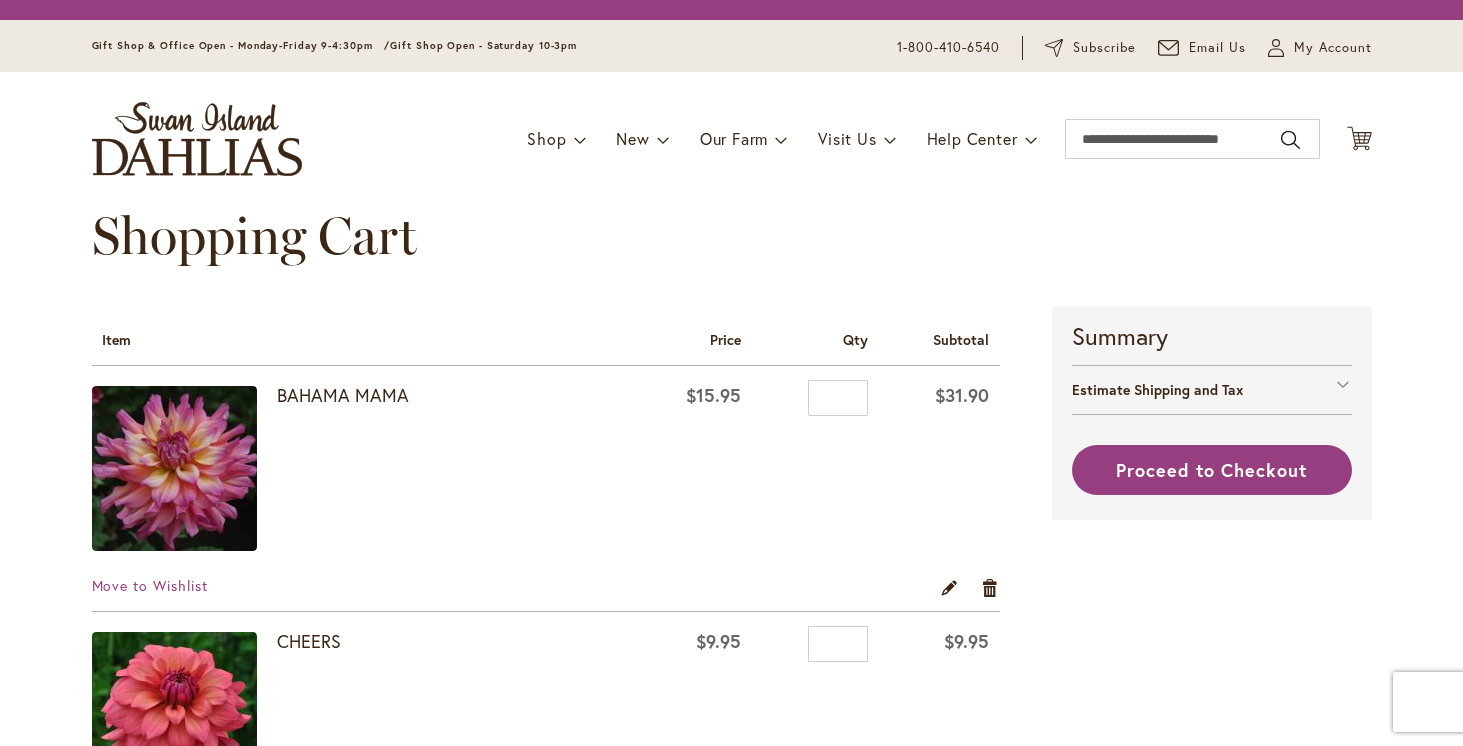scroll, scrollTop: 0, scrollLeft: 0, axis: both 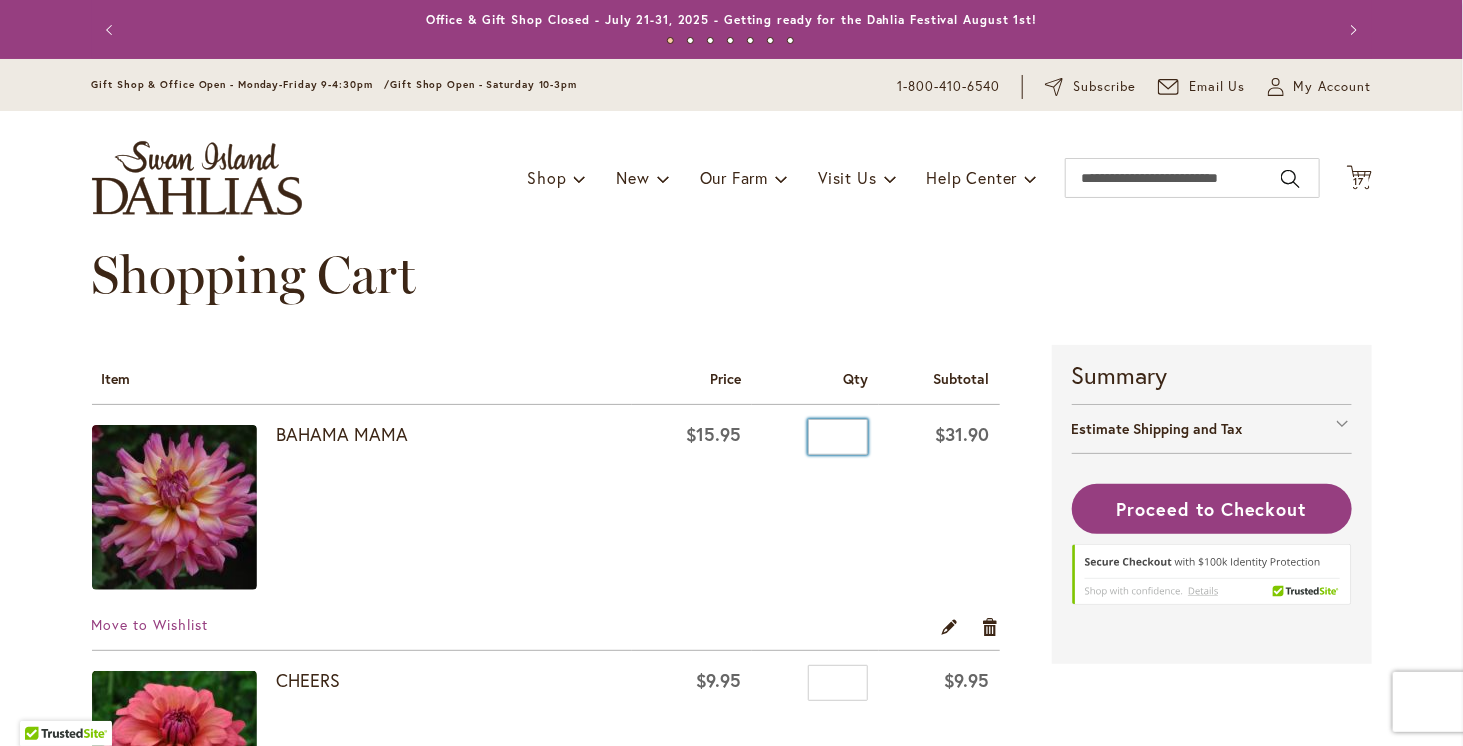 click on "*" at bounding box center [838, 437] 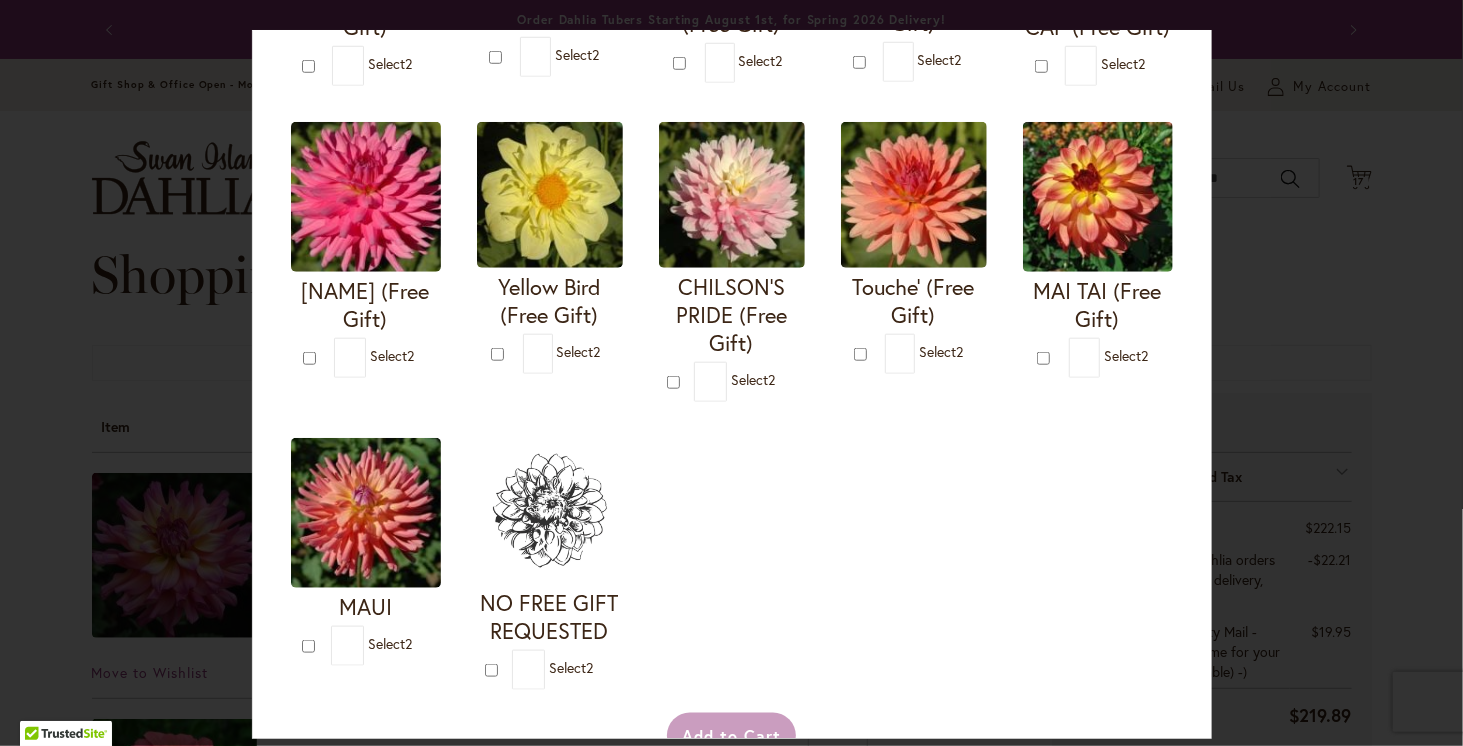 scroll, scrollTop: 800, scrollLeft: 0, axis: vertical 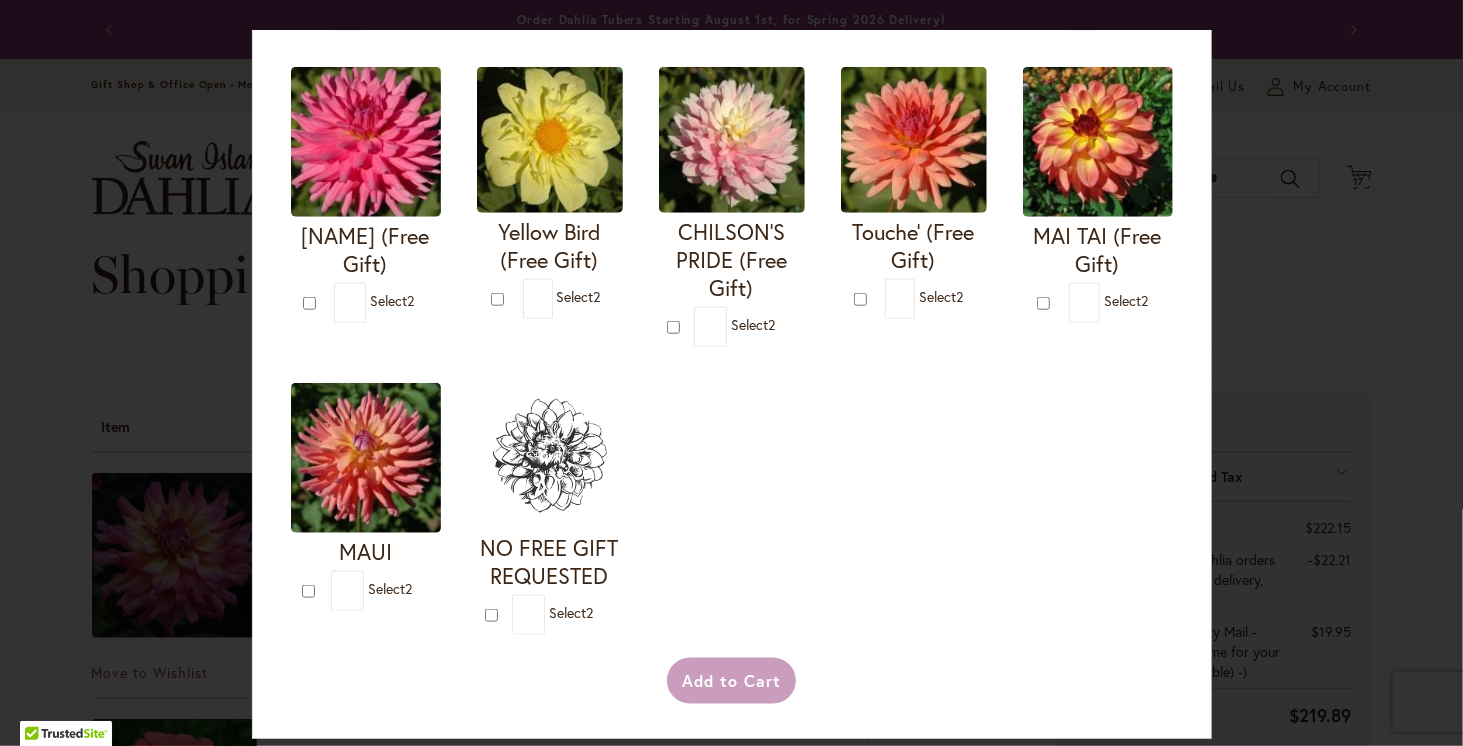 type on "*" 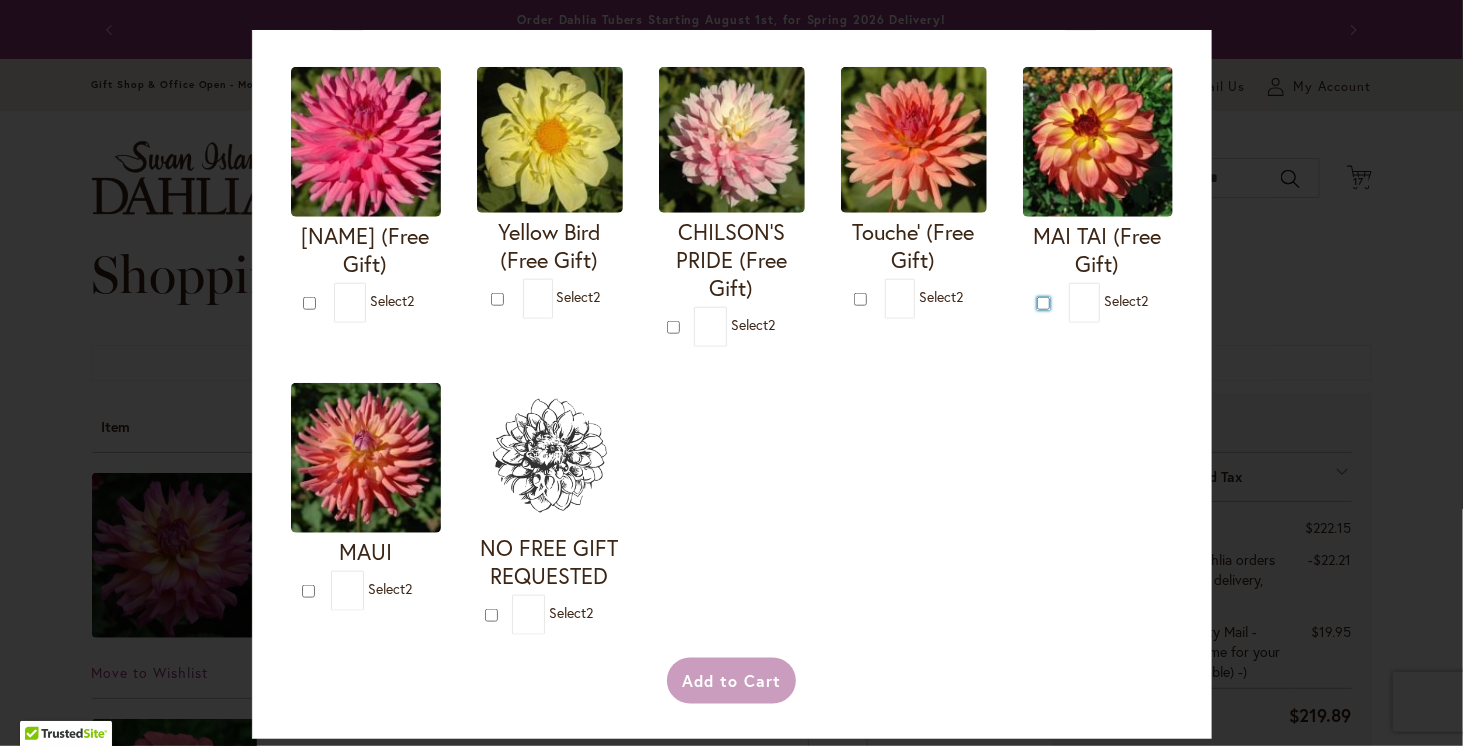 type on "*" 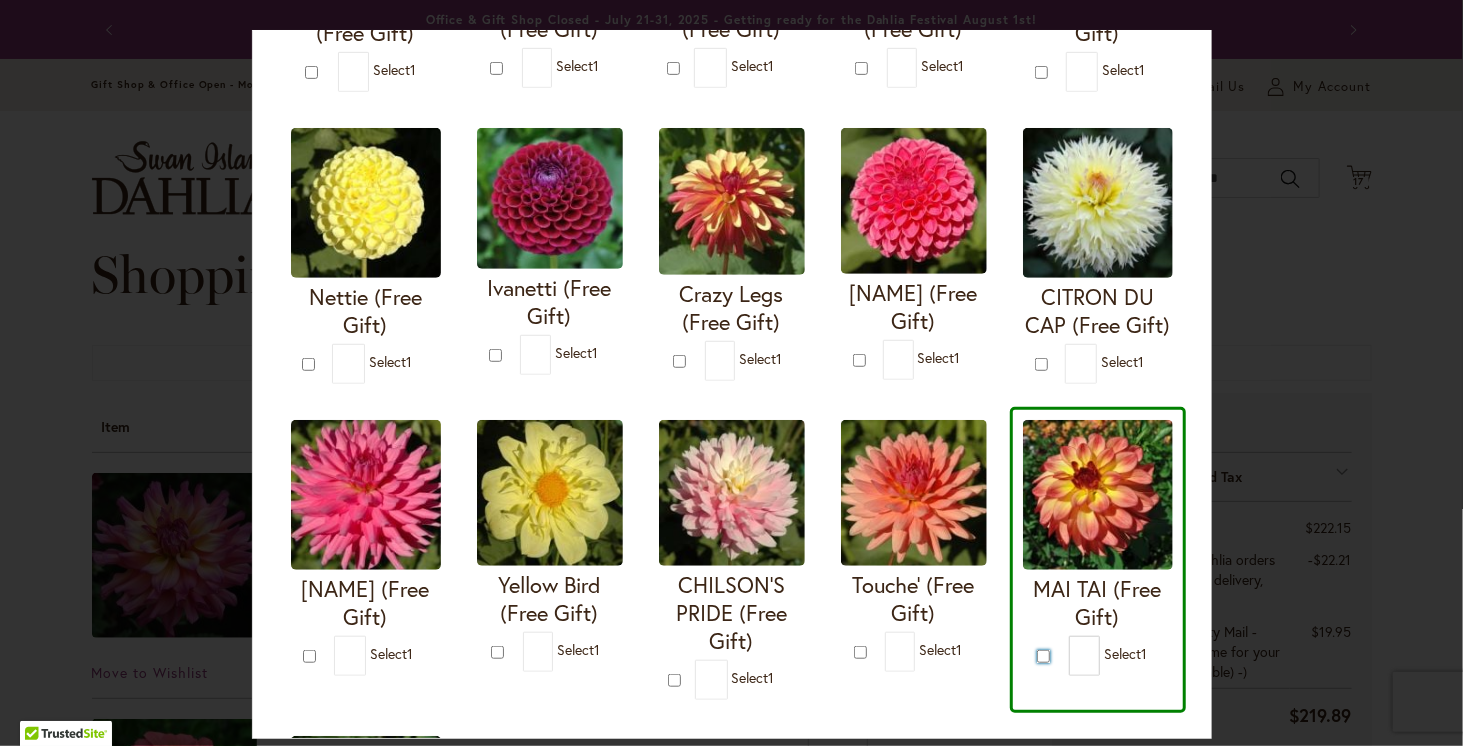 scroll, scrollTop: 400, scrollLeft: 0, axis: vertical 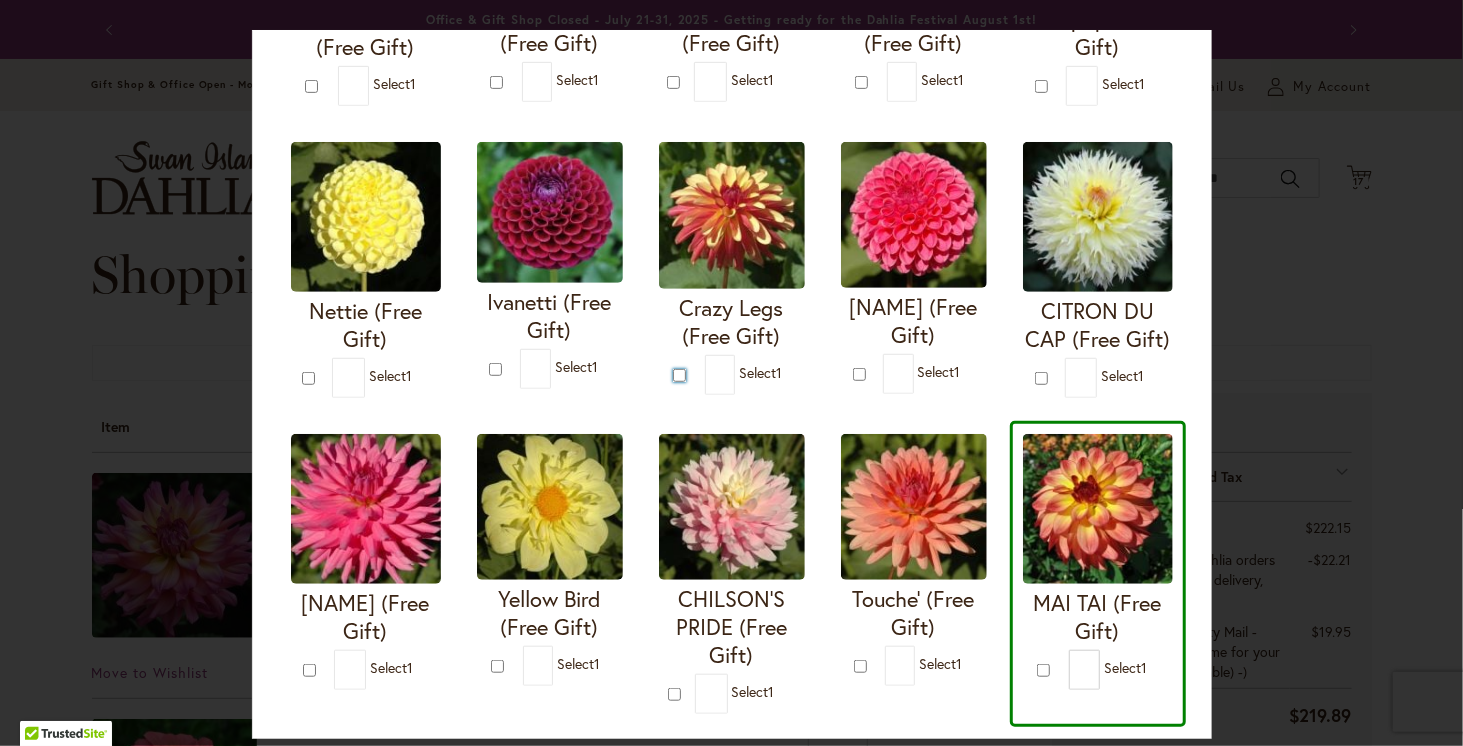type on "*" 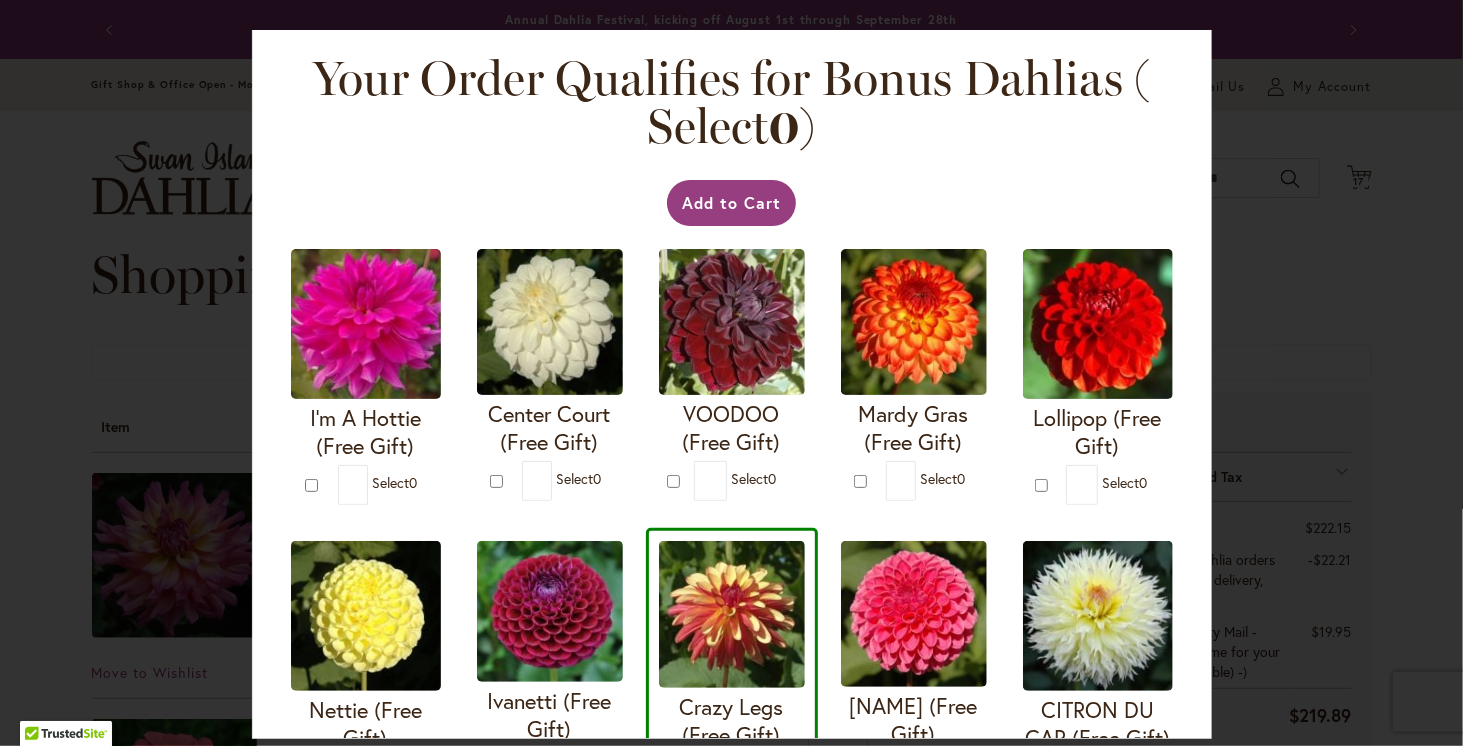scroll, scrollTop: 0, scrollLeft: 0, axis: both 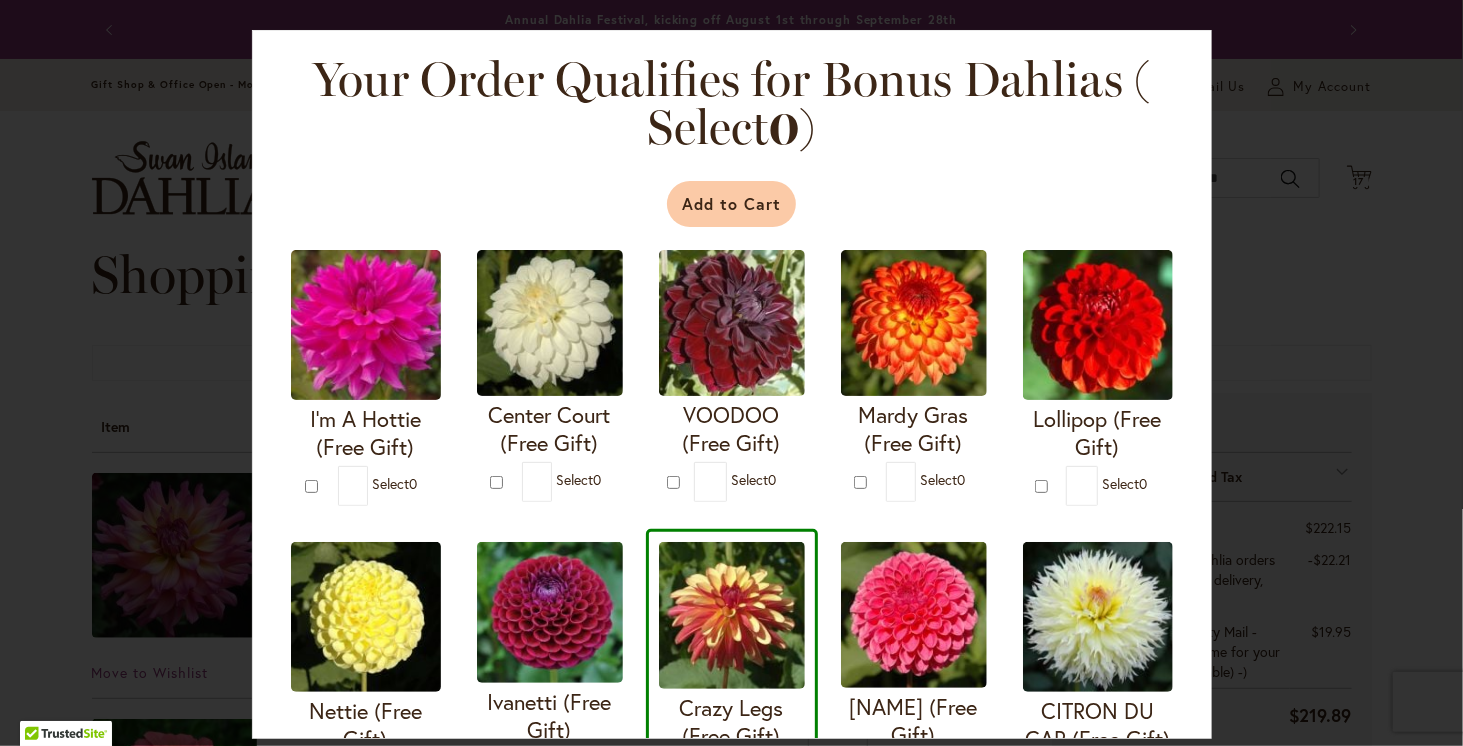 click on "Add to Cart" at bounding box center [731, 204] 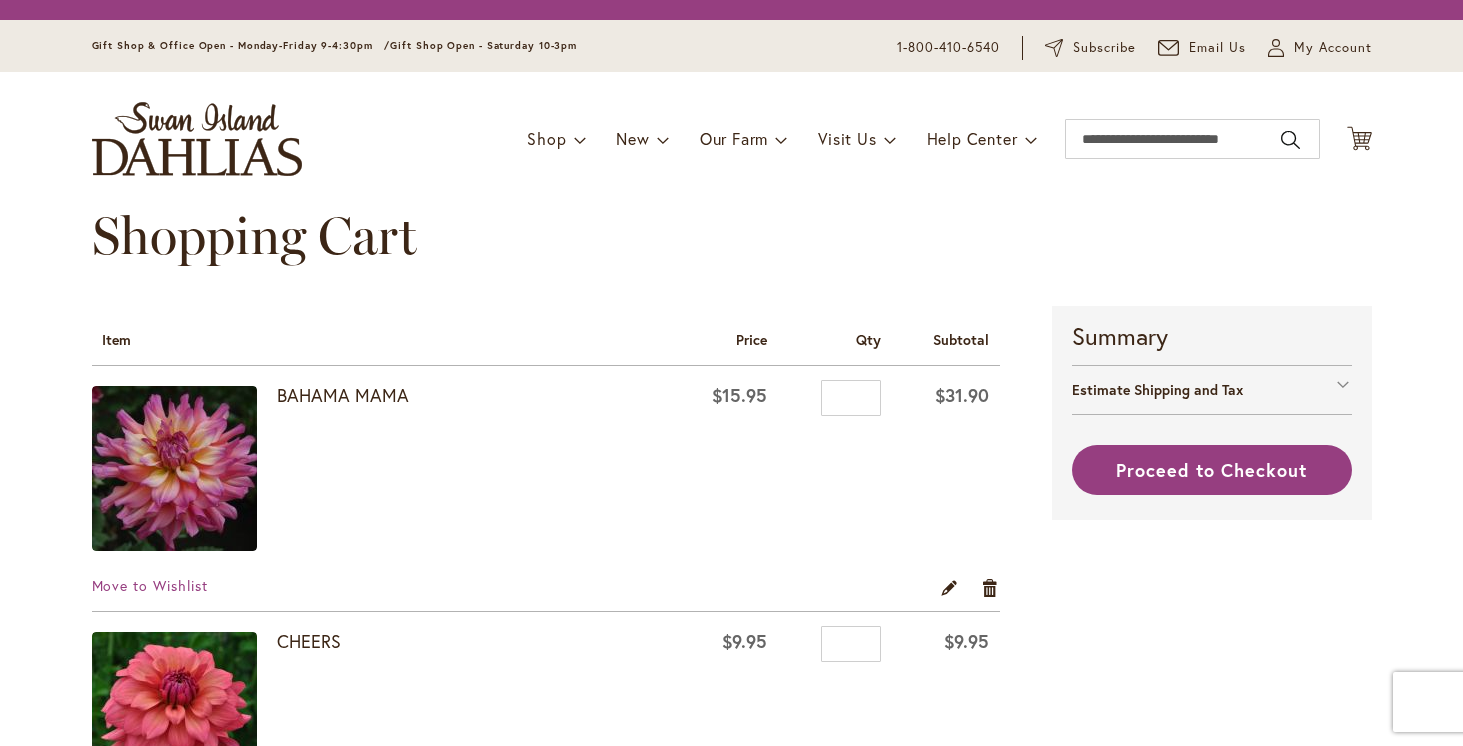 scroll, scrollTop: 0, scrollLeft: 0, axis: both 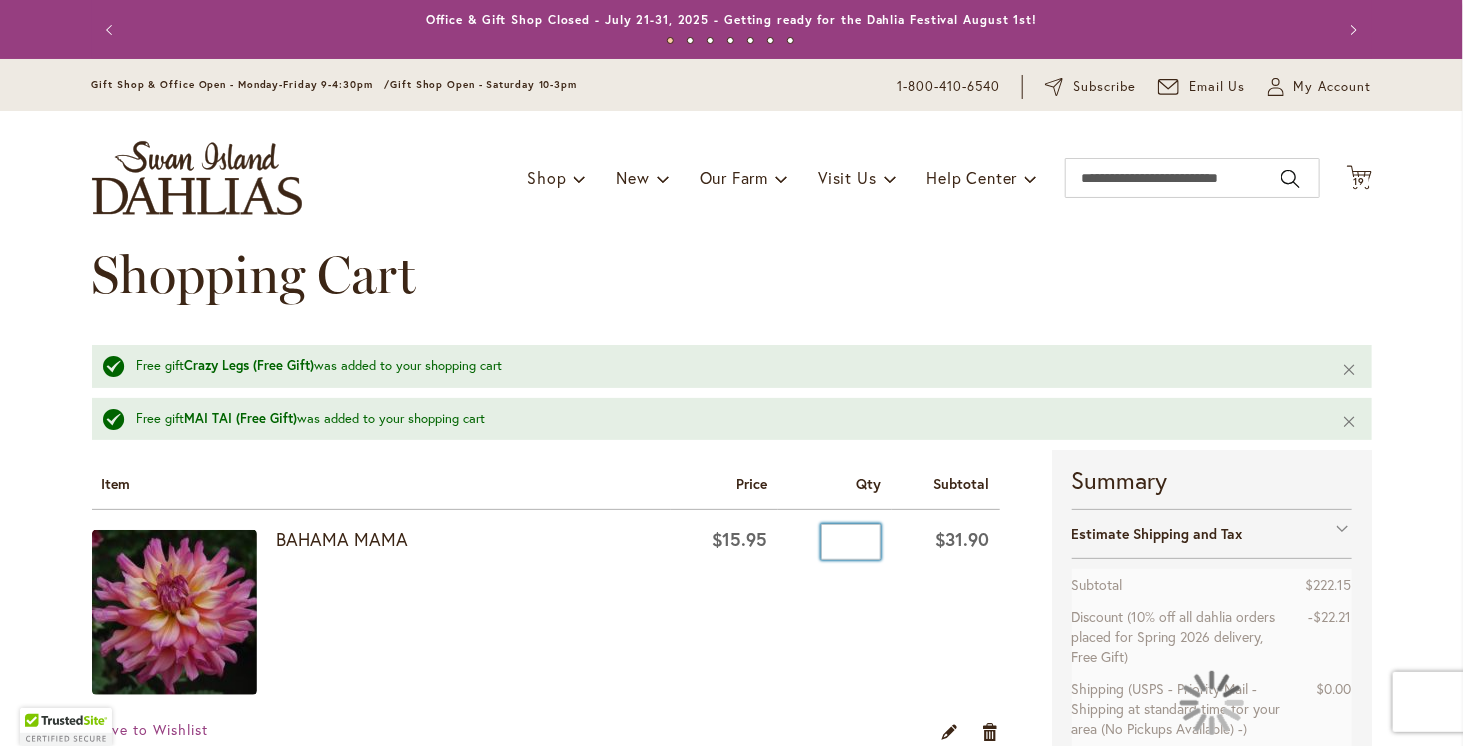click on "*" at bounding box center [851, 542] 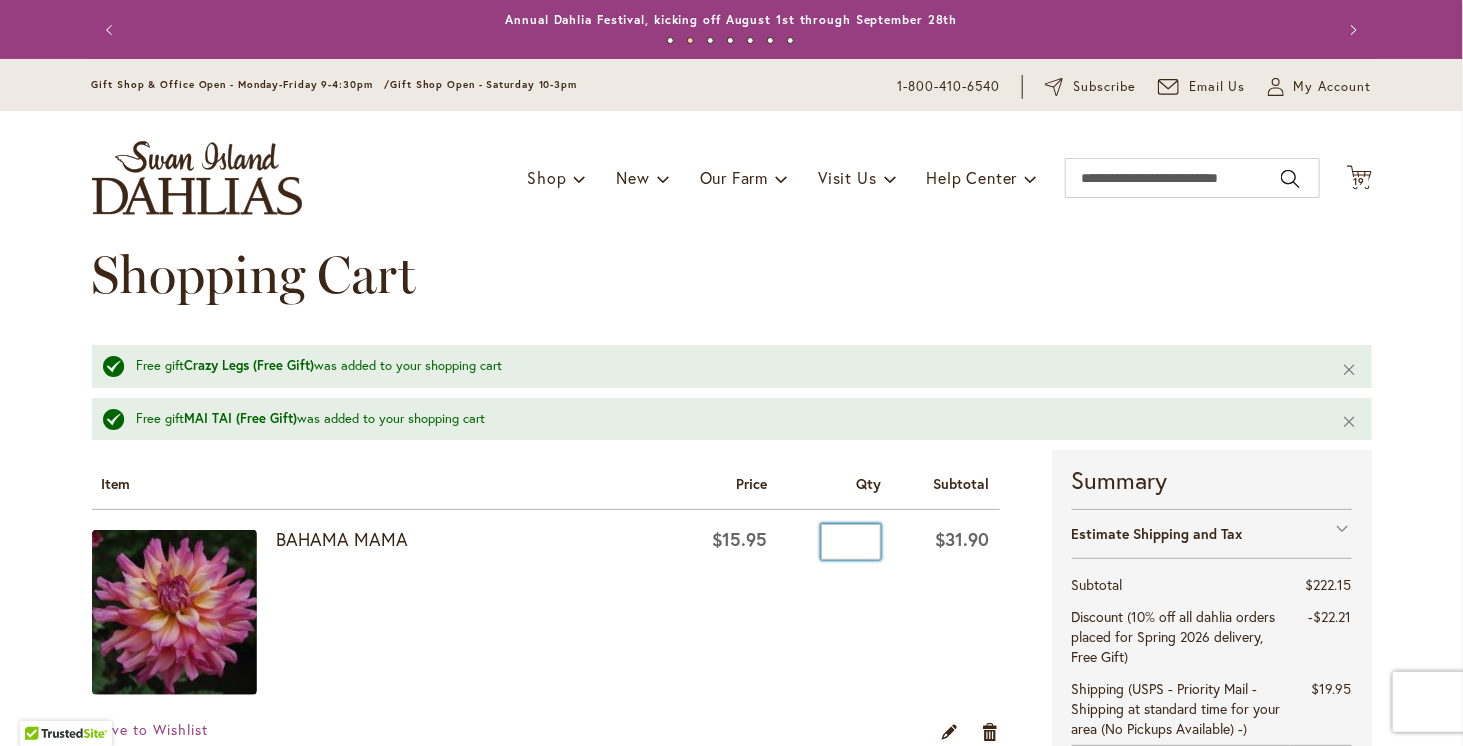 type on "*" 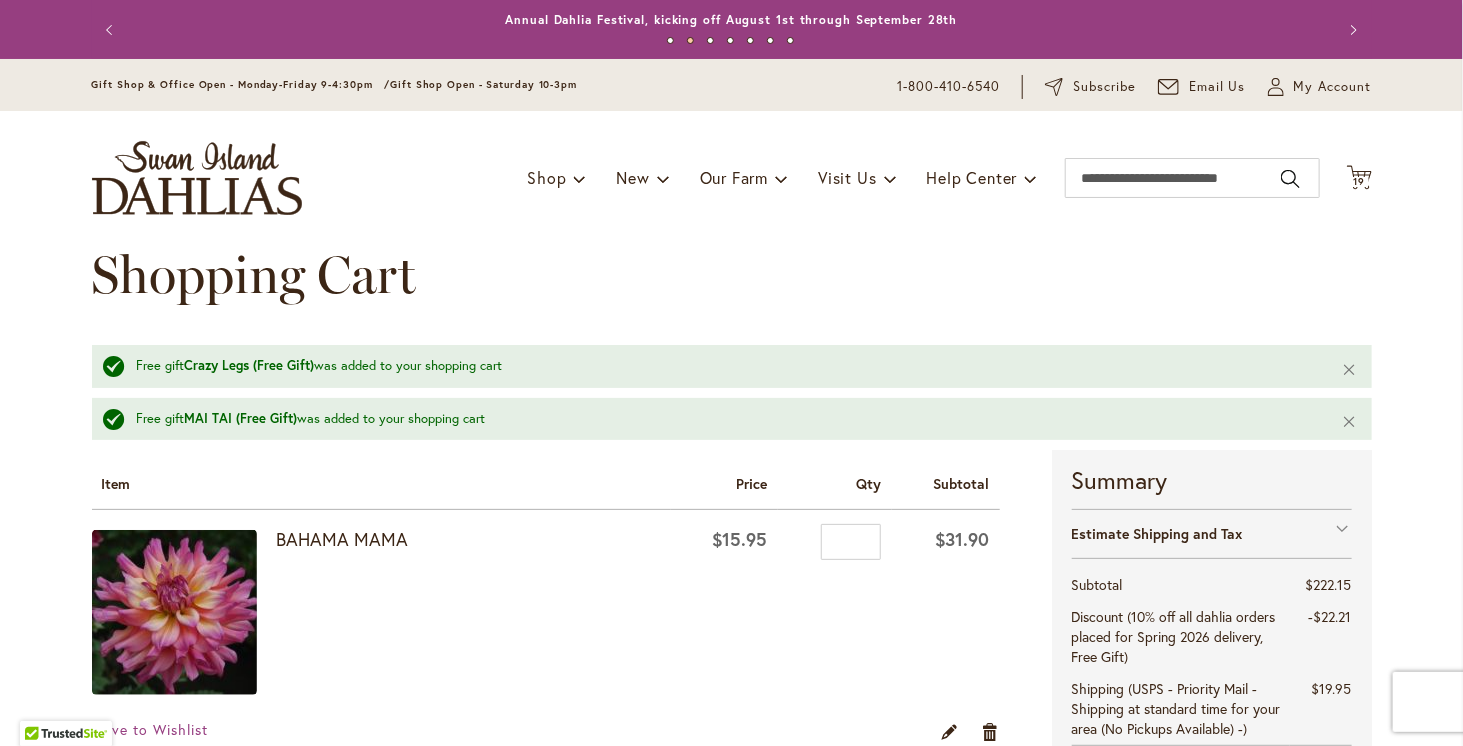 click on "Qty
*" at bounding box center (835, 615) 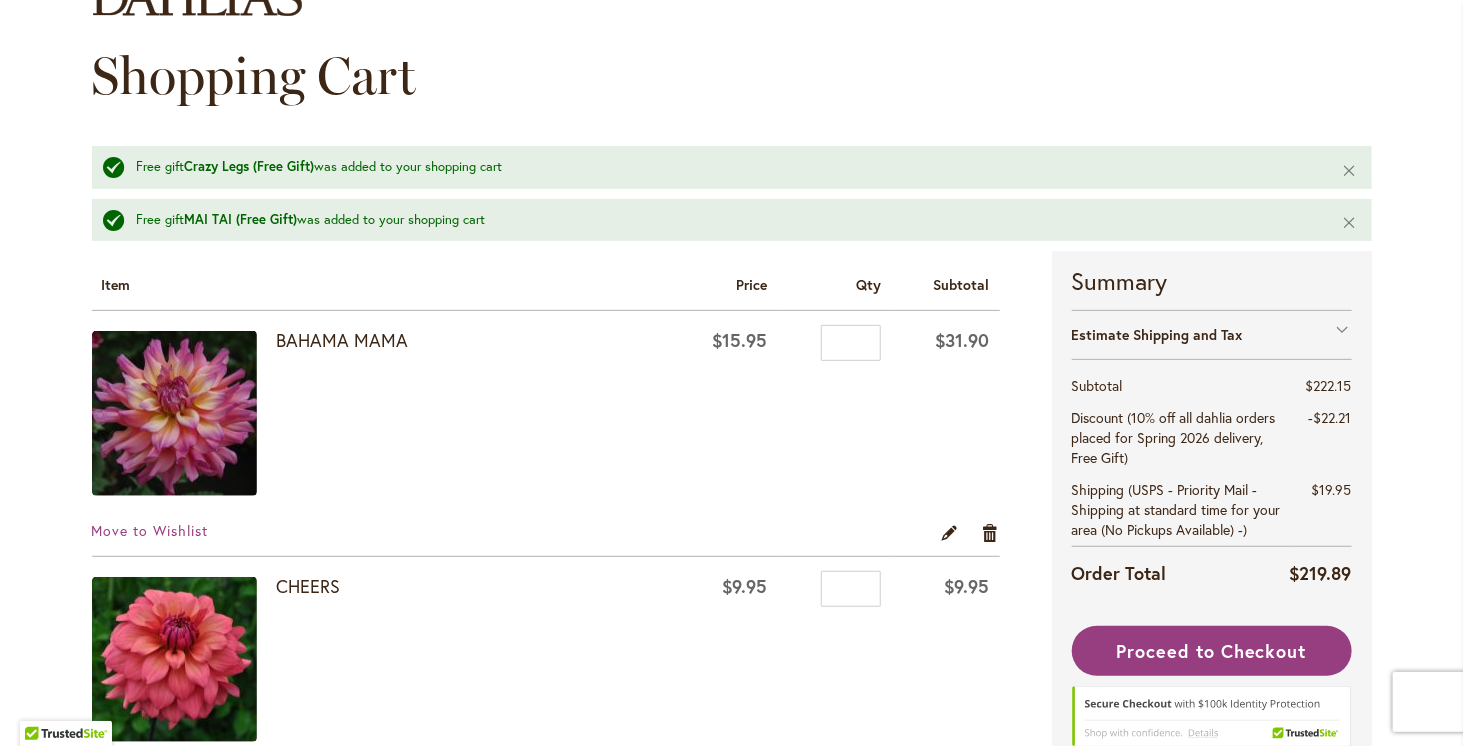 scroll, scrollTop: 200, scrollLeft: 0, axis: vertical 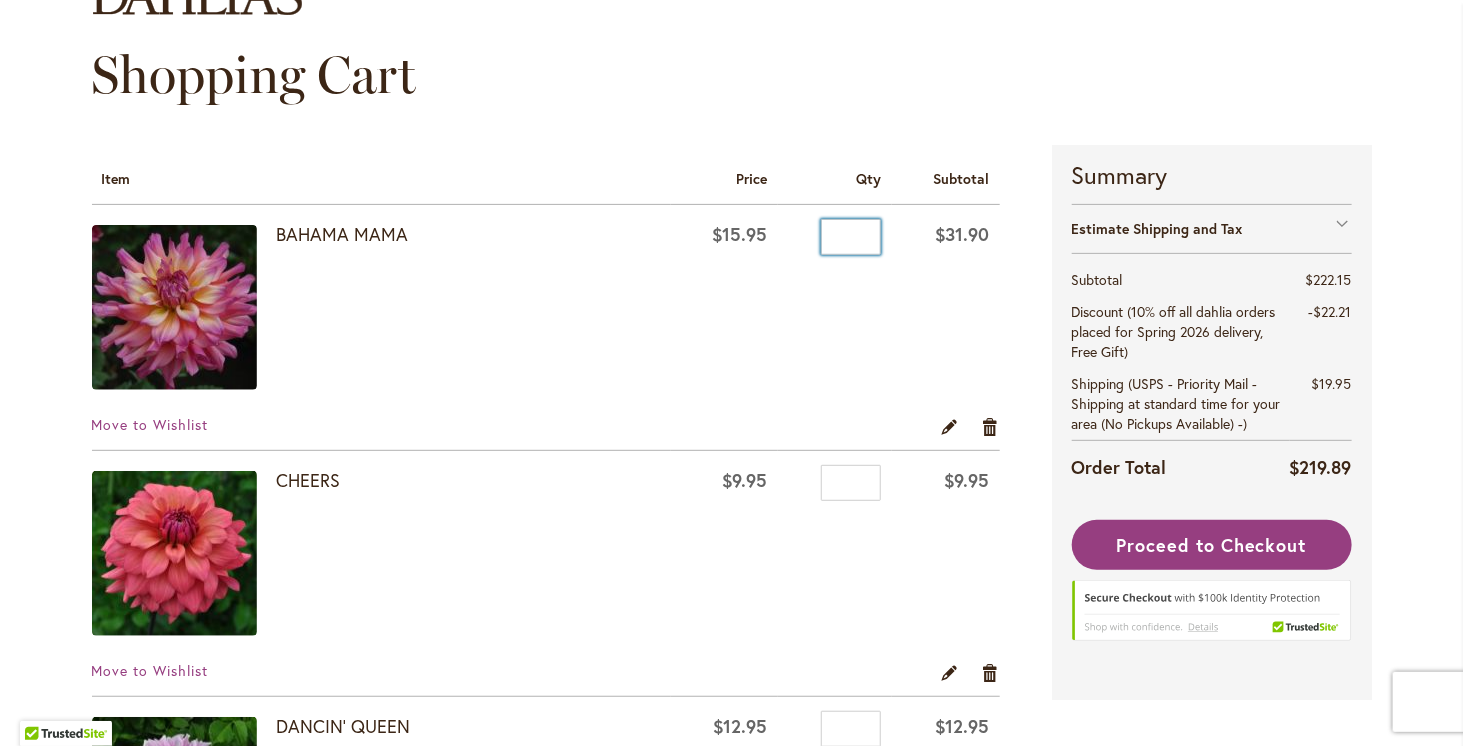 drag, startPoint x: 860, startPoint y: 232, endPoint x: 830, endPoint y: 244, distance: 32.31099 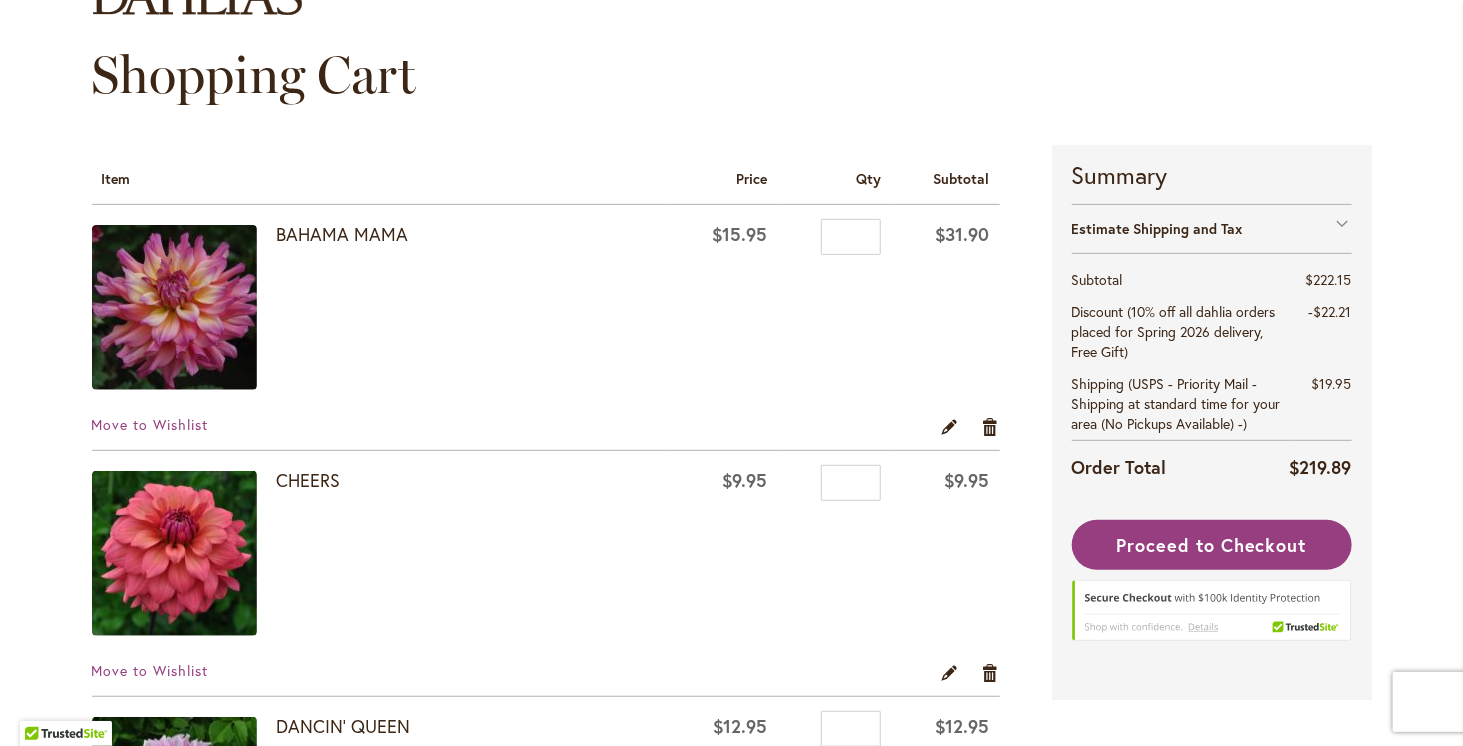 click on "Qty
*" at bounding box center (835, 310) 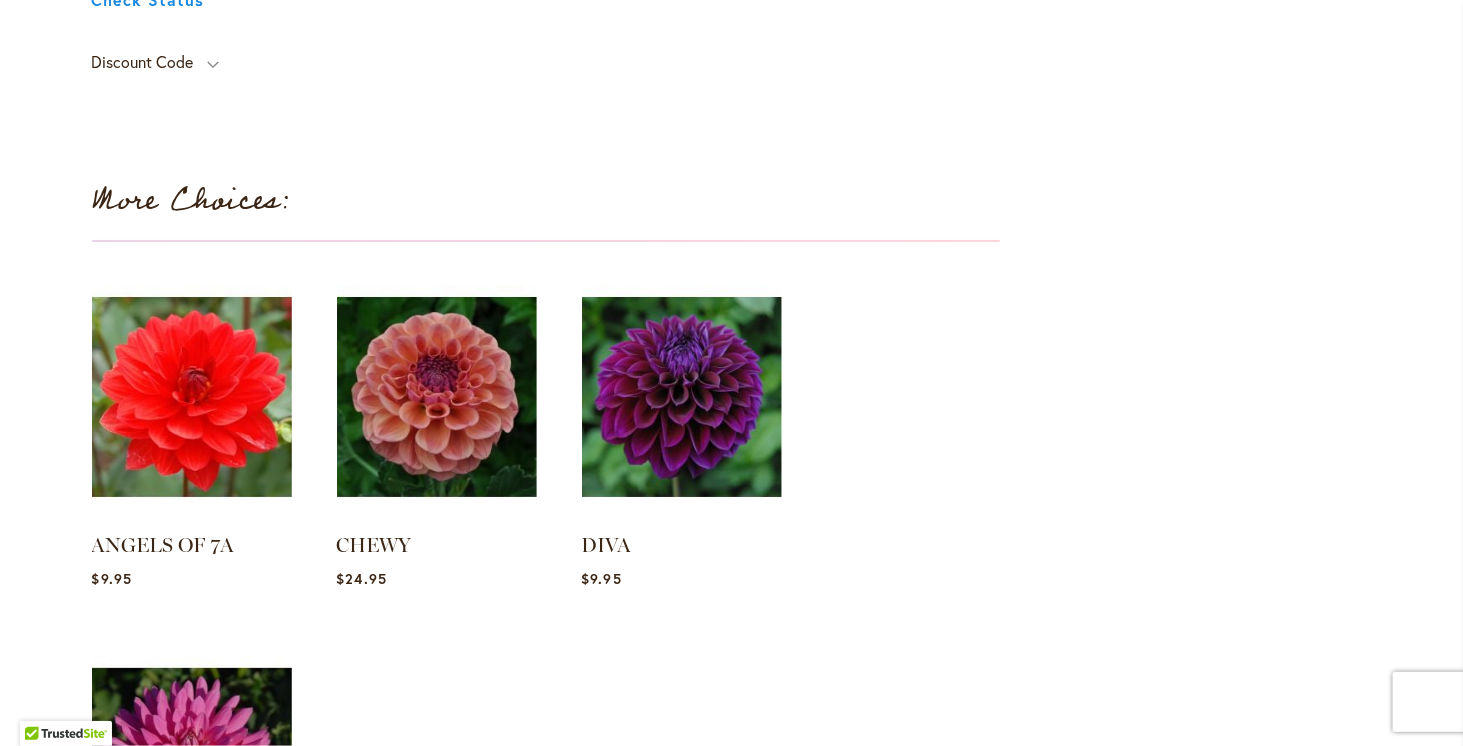 scroll, scrollTop: 4600, scrollLeft: 0, axis: vertical 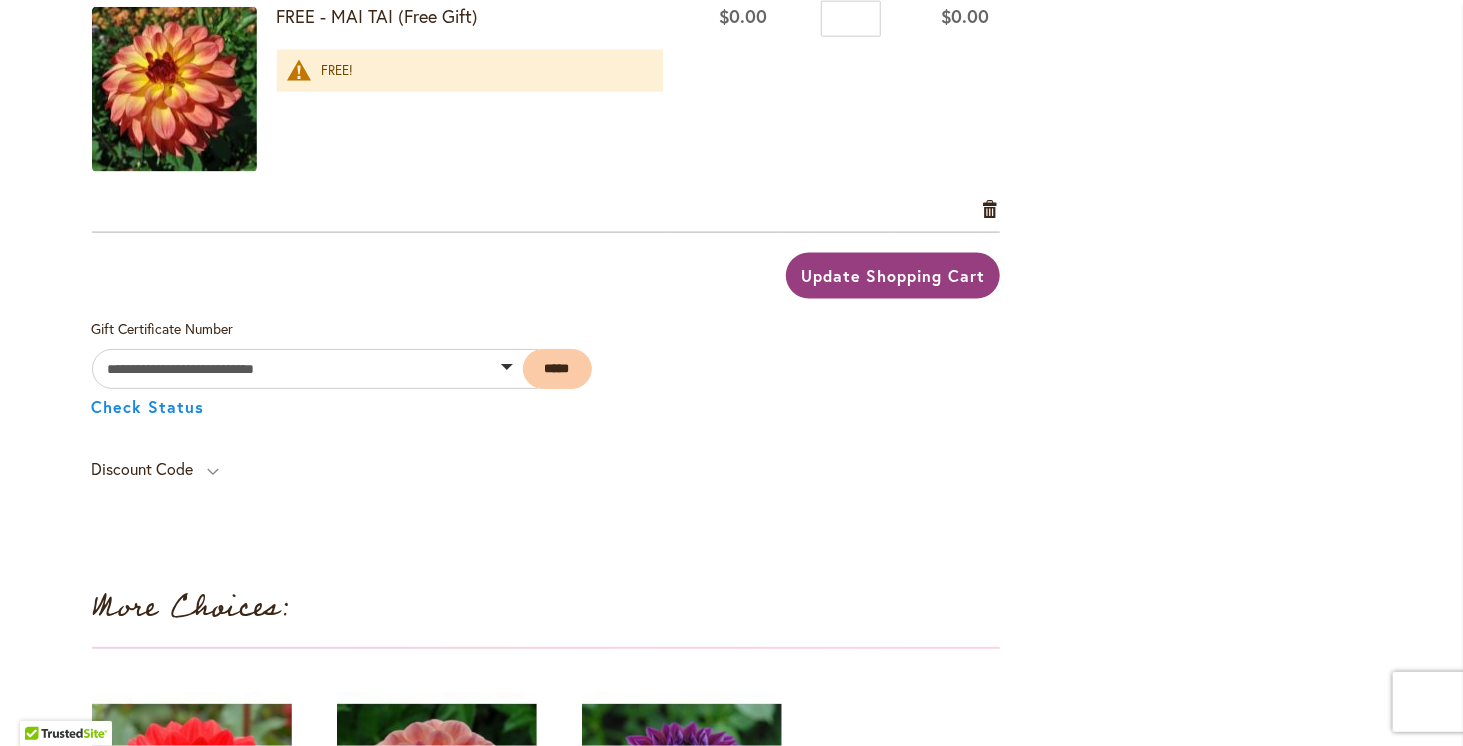 click on "Update Shopping Cart" at bounding box center (893, 275) 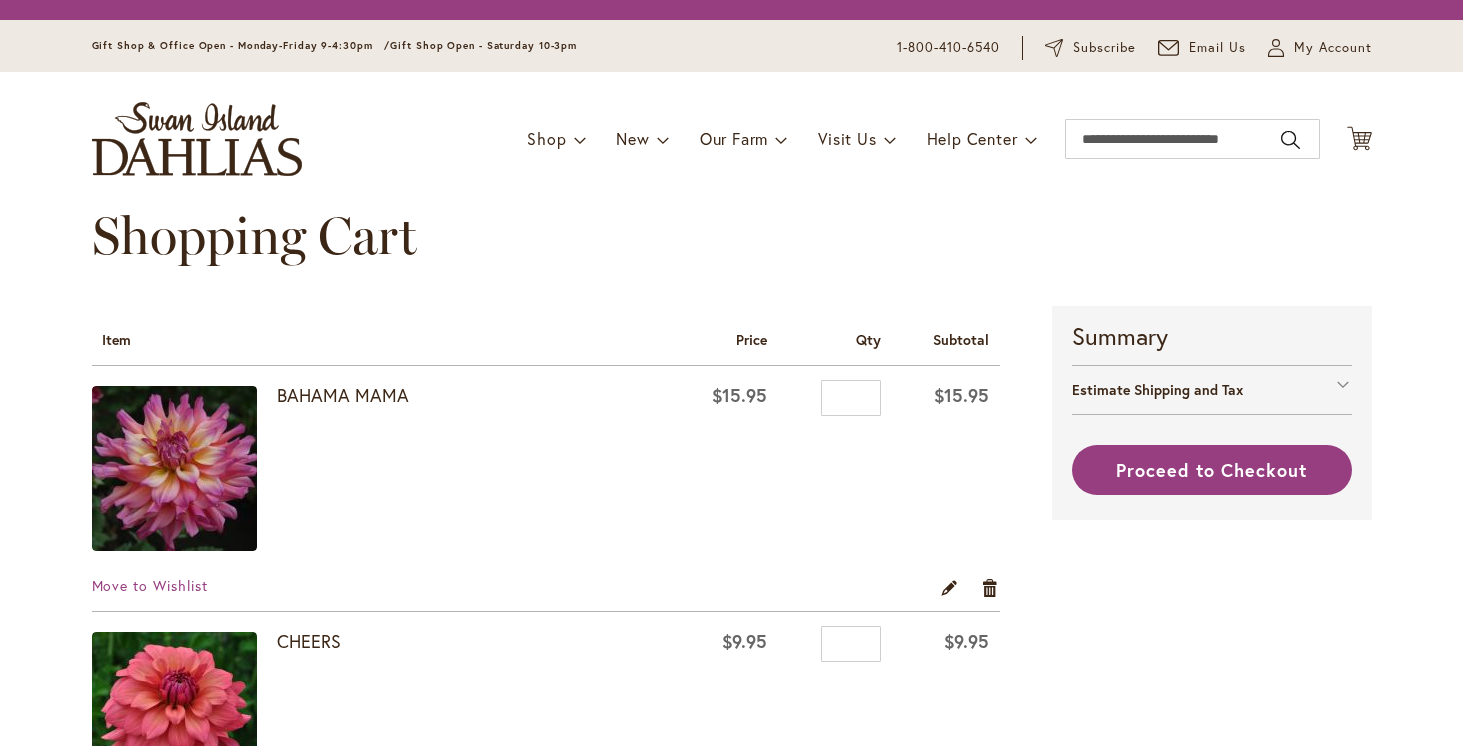 scroll, scrollTop: 0, scrollLeft: 0, axis: both 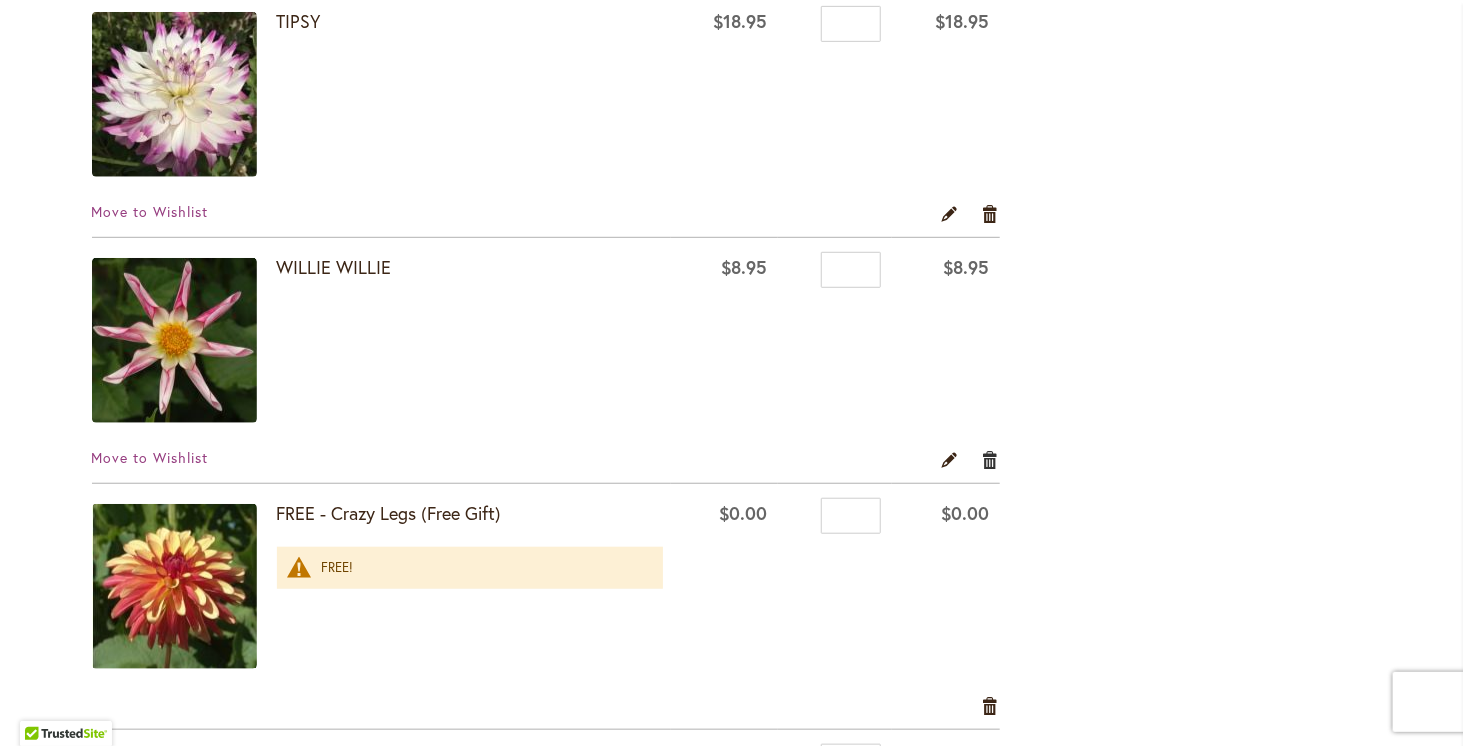 click on "Remove item" at bounding box center (990, 459) 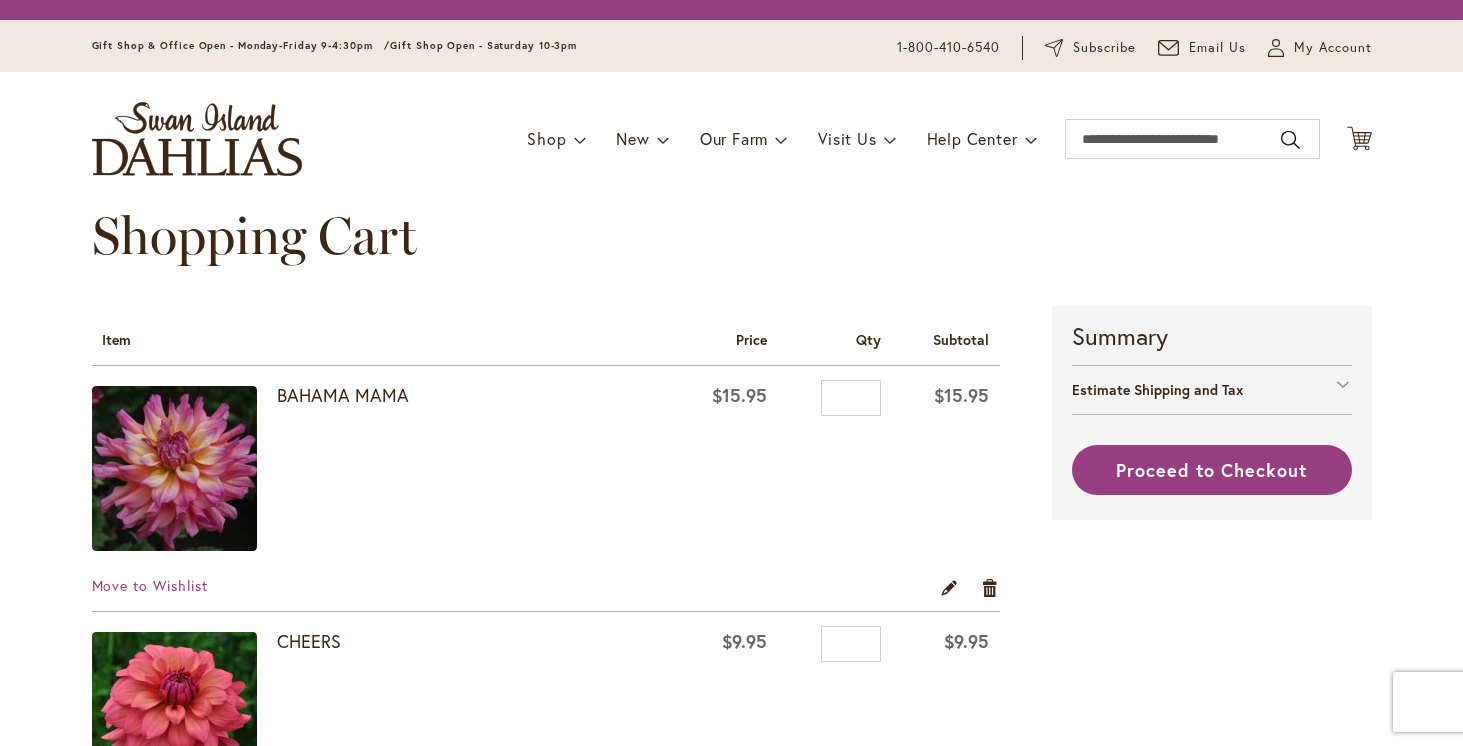 scroll, scrollTop: 0, scrollLeft: 0, axis: both 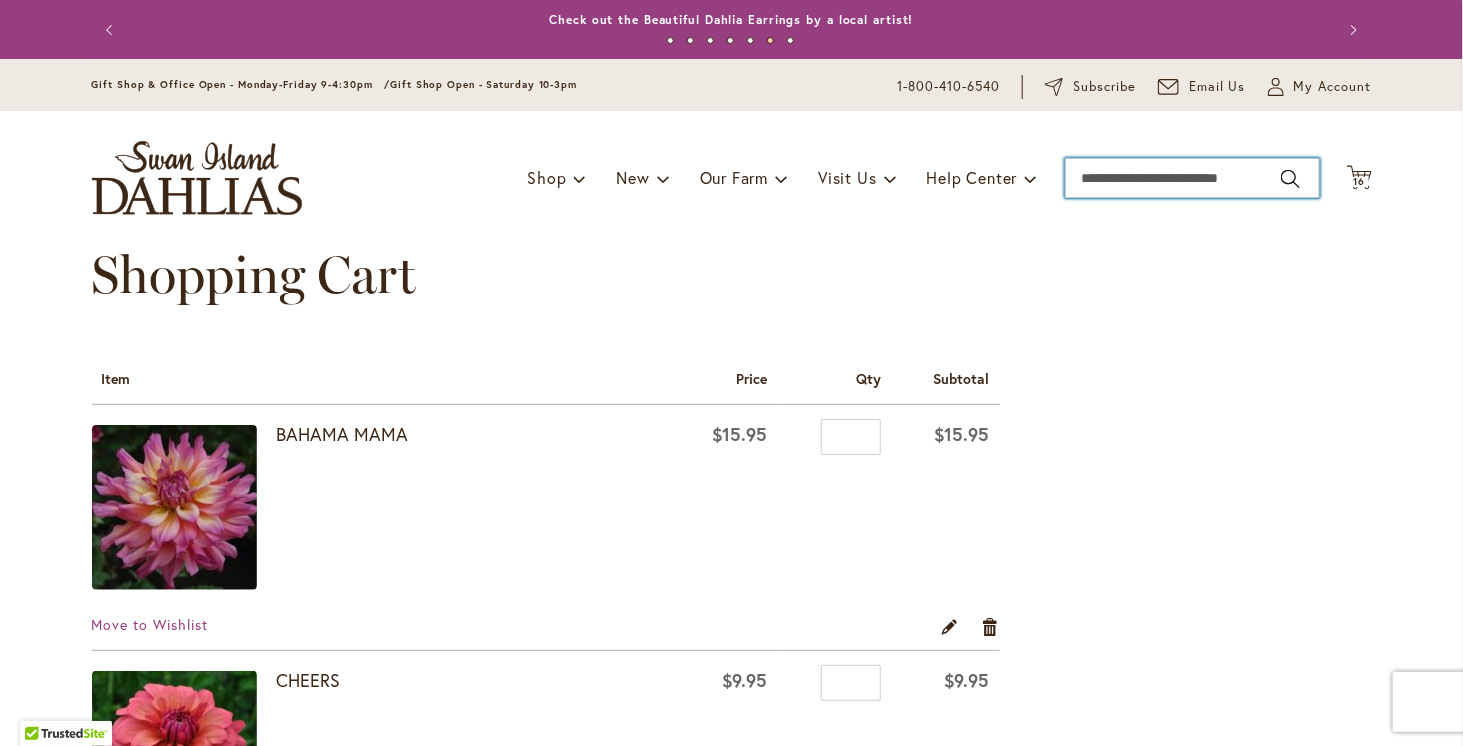 click on "Search" at bounding box center [1192, 178] 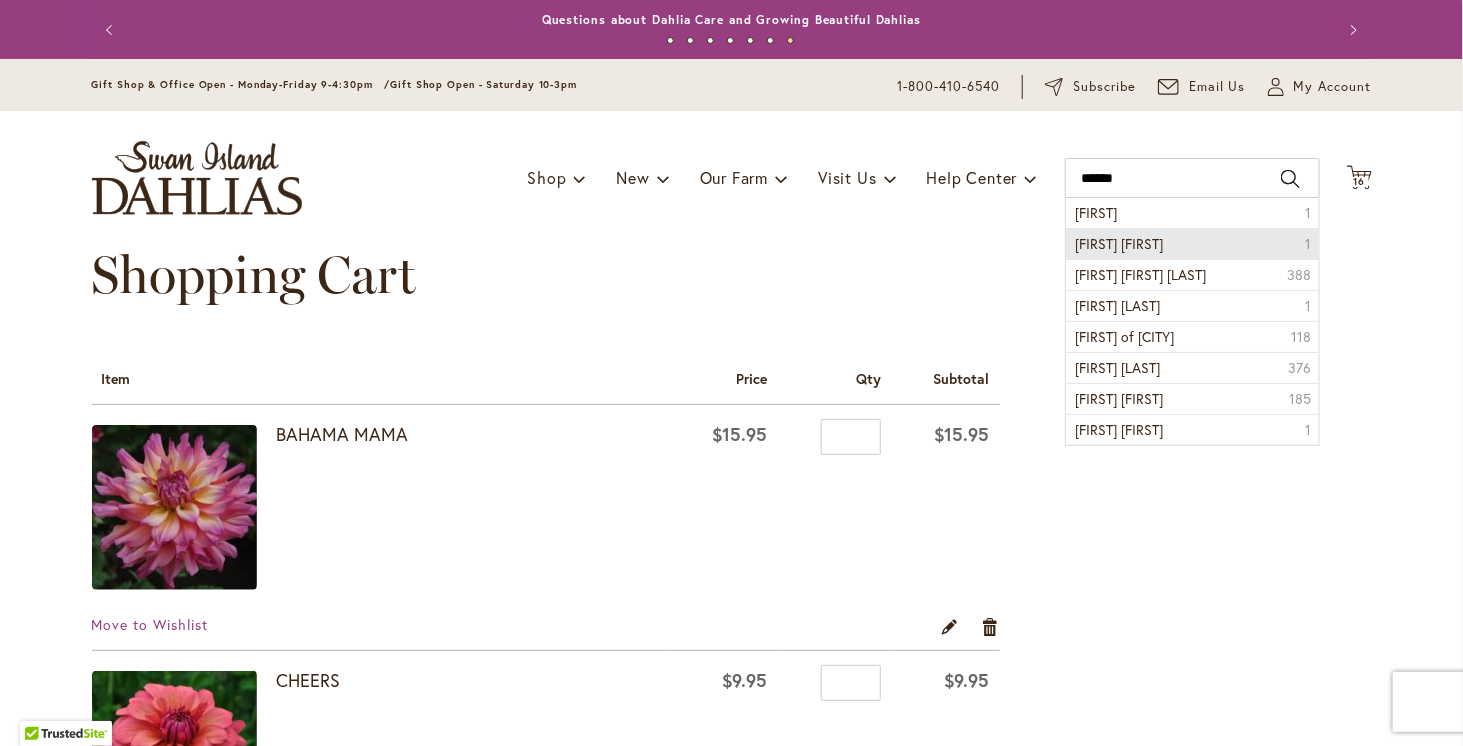 click on "willie willie 1" at bounding box center [1192, 243] 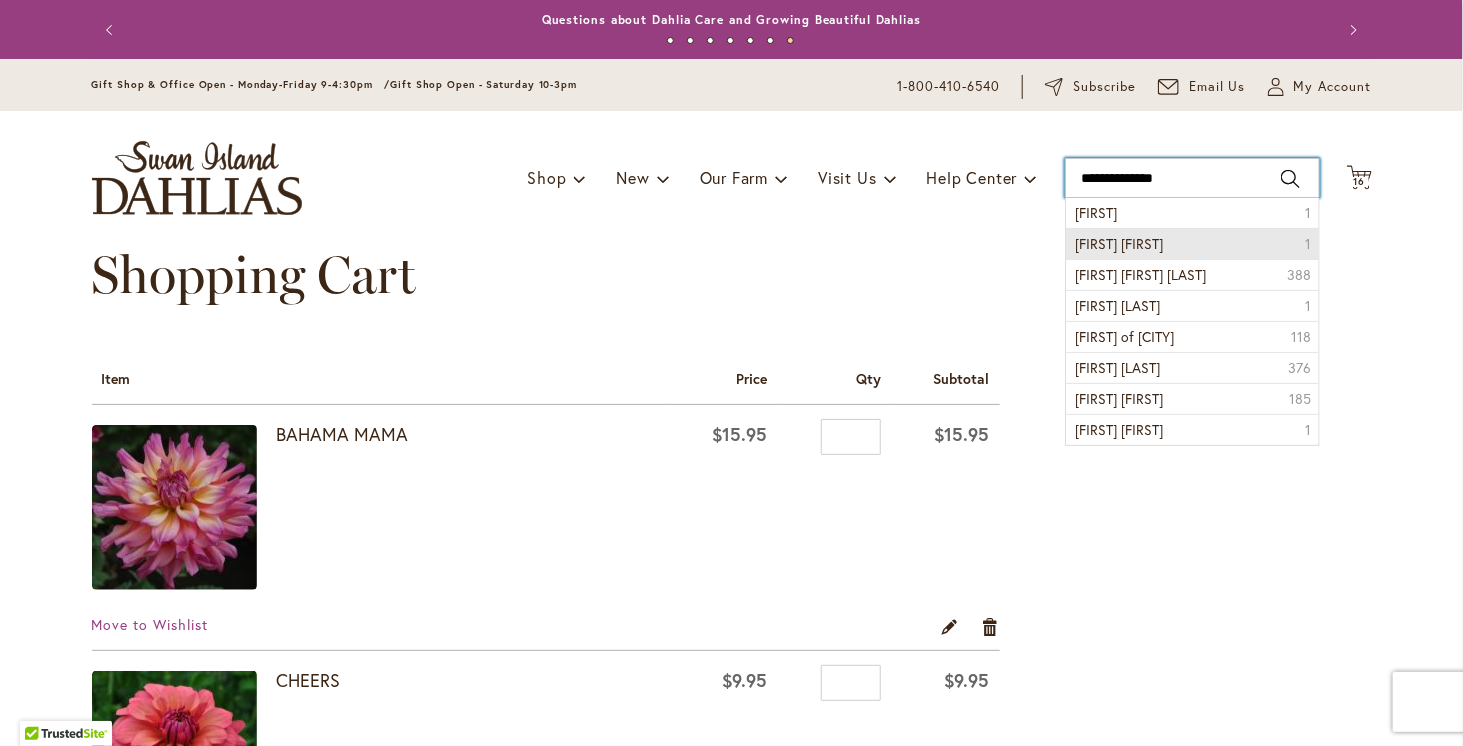 type on "**********" 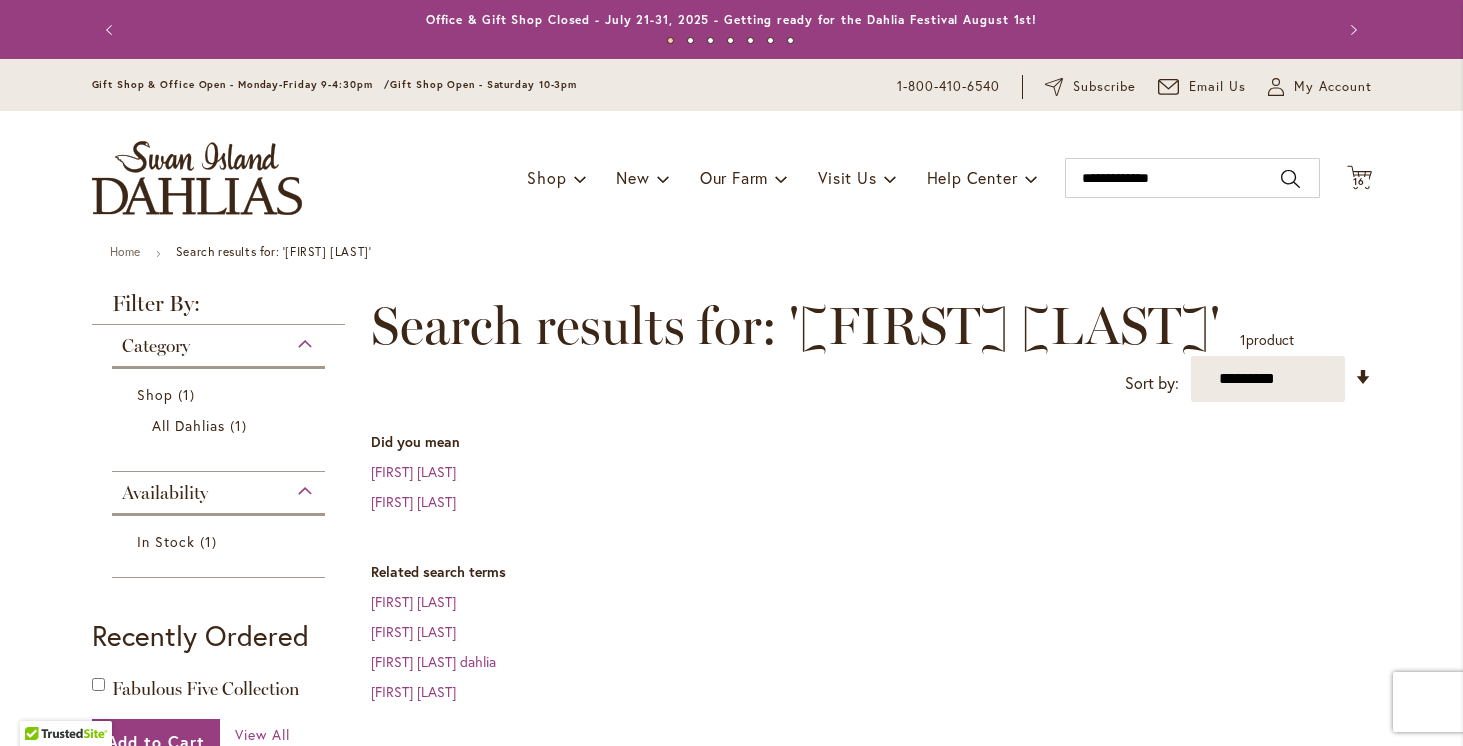 scroll, scrollTop: 0, scrollLeft: 0, axis: both 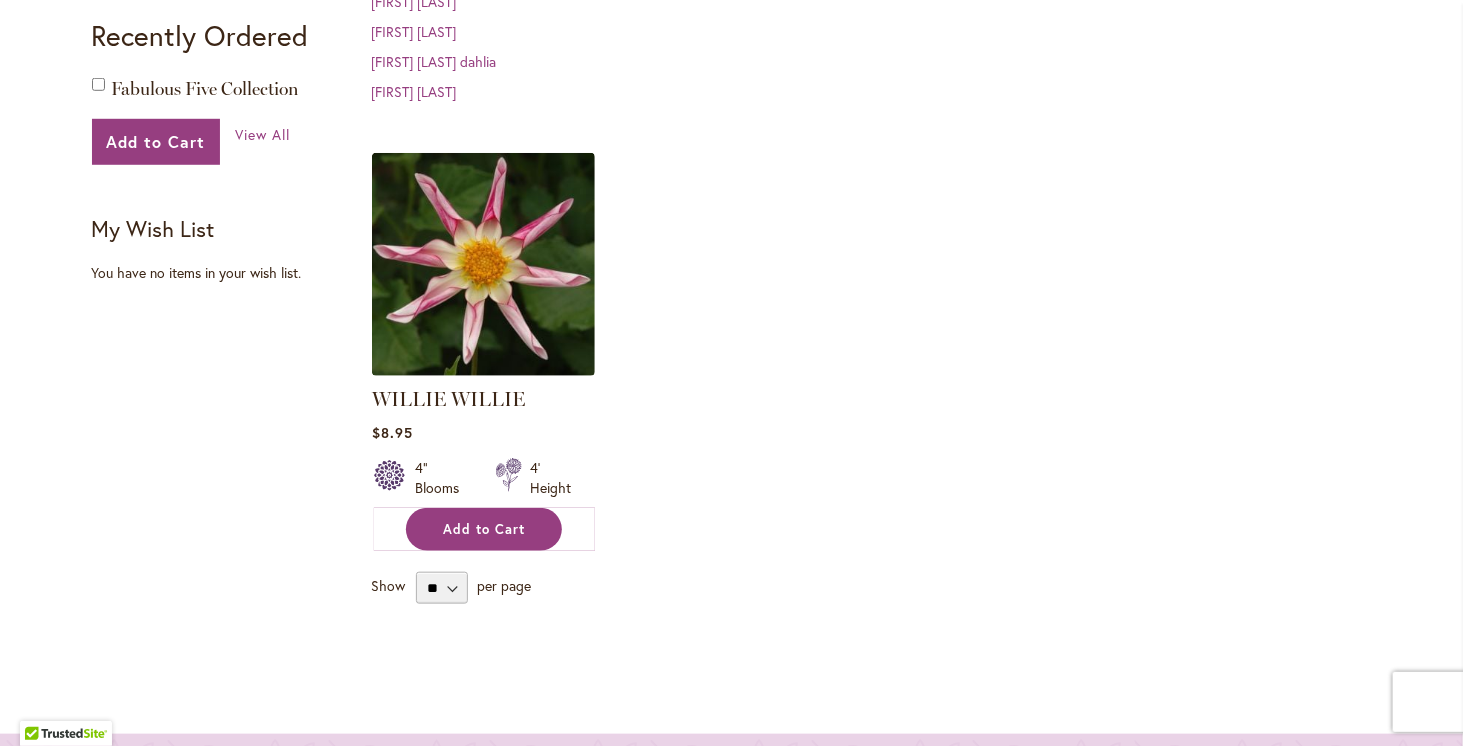click on "Add to Cart" at bounding box center (485, 529) 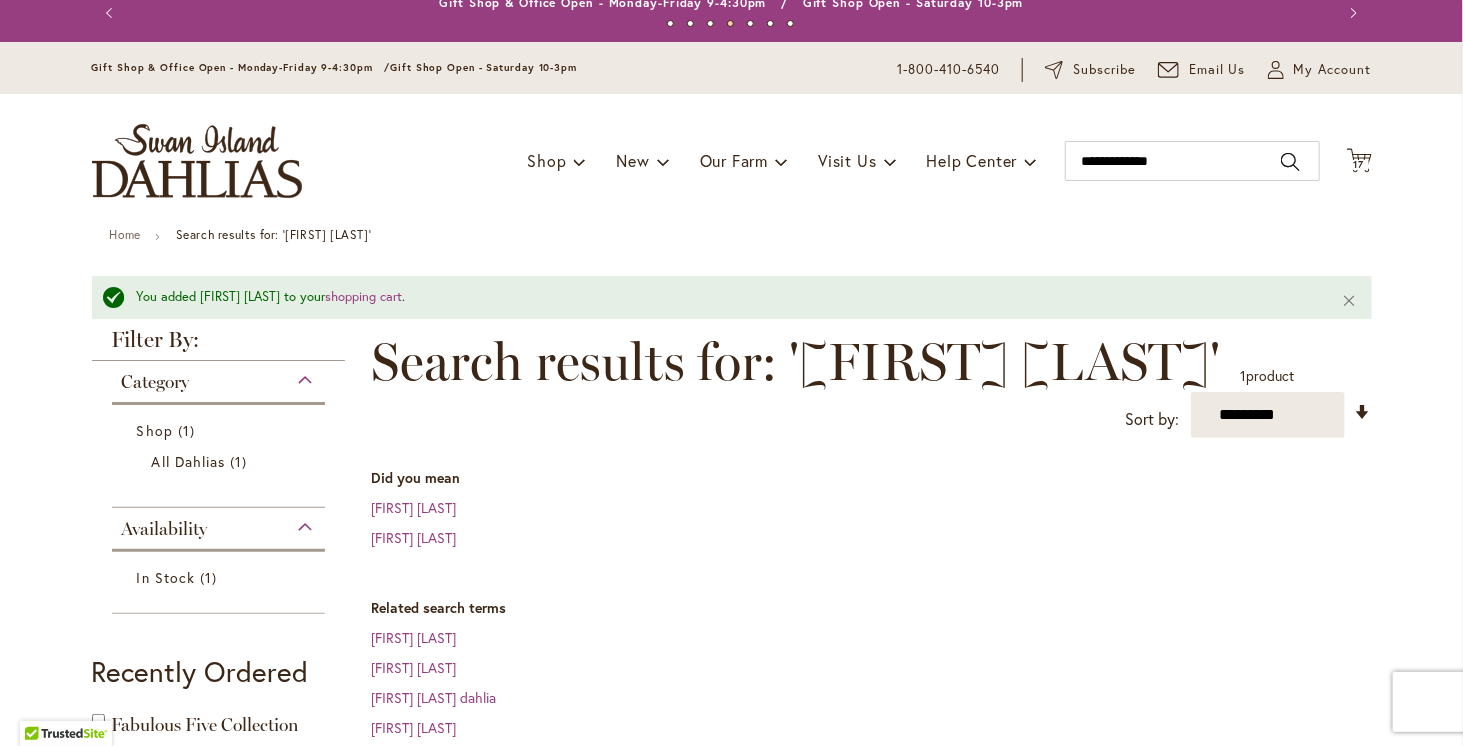 scroll, scrollTop: 0, scrollLeft: 0, axis: both 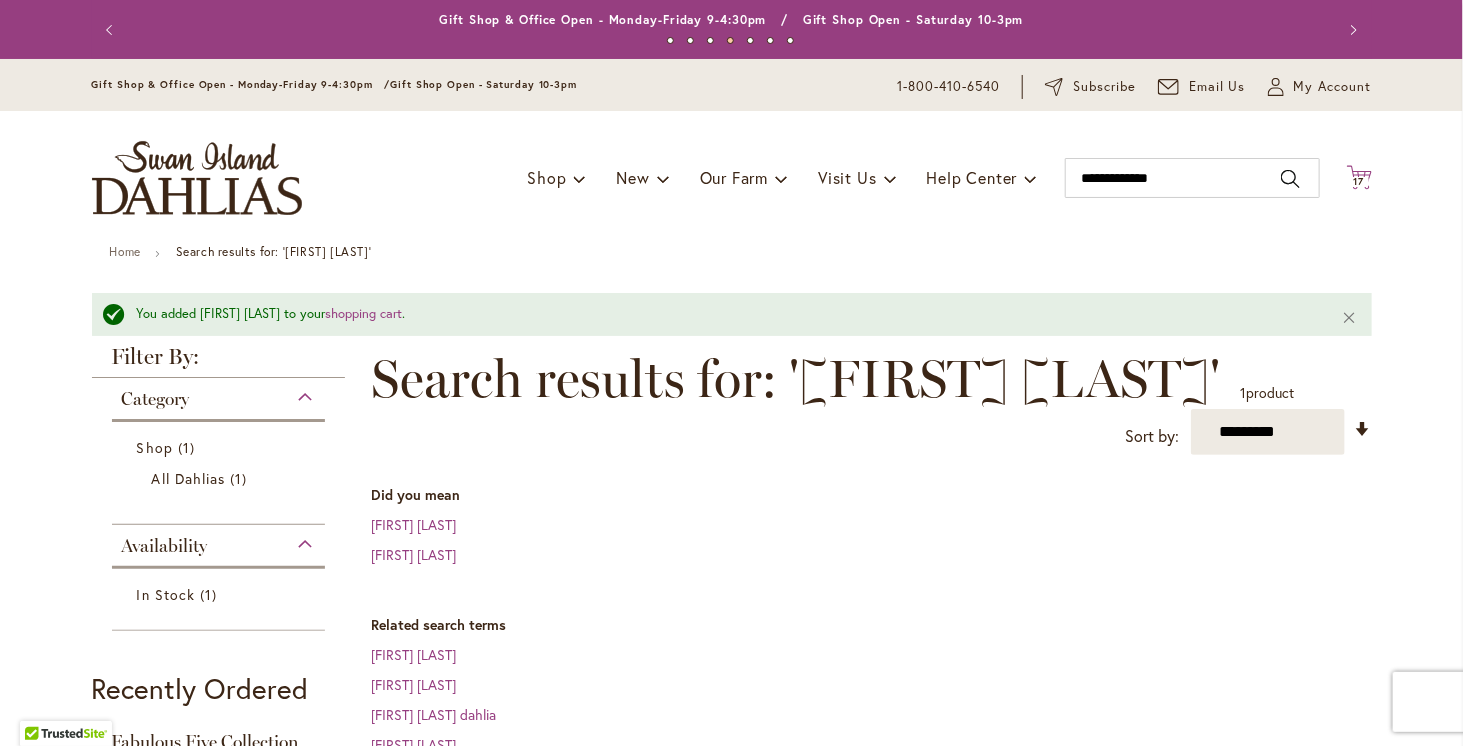 click on "Cart
.cls-1 {
fill: #231f20;
}" 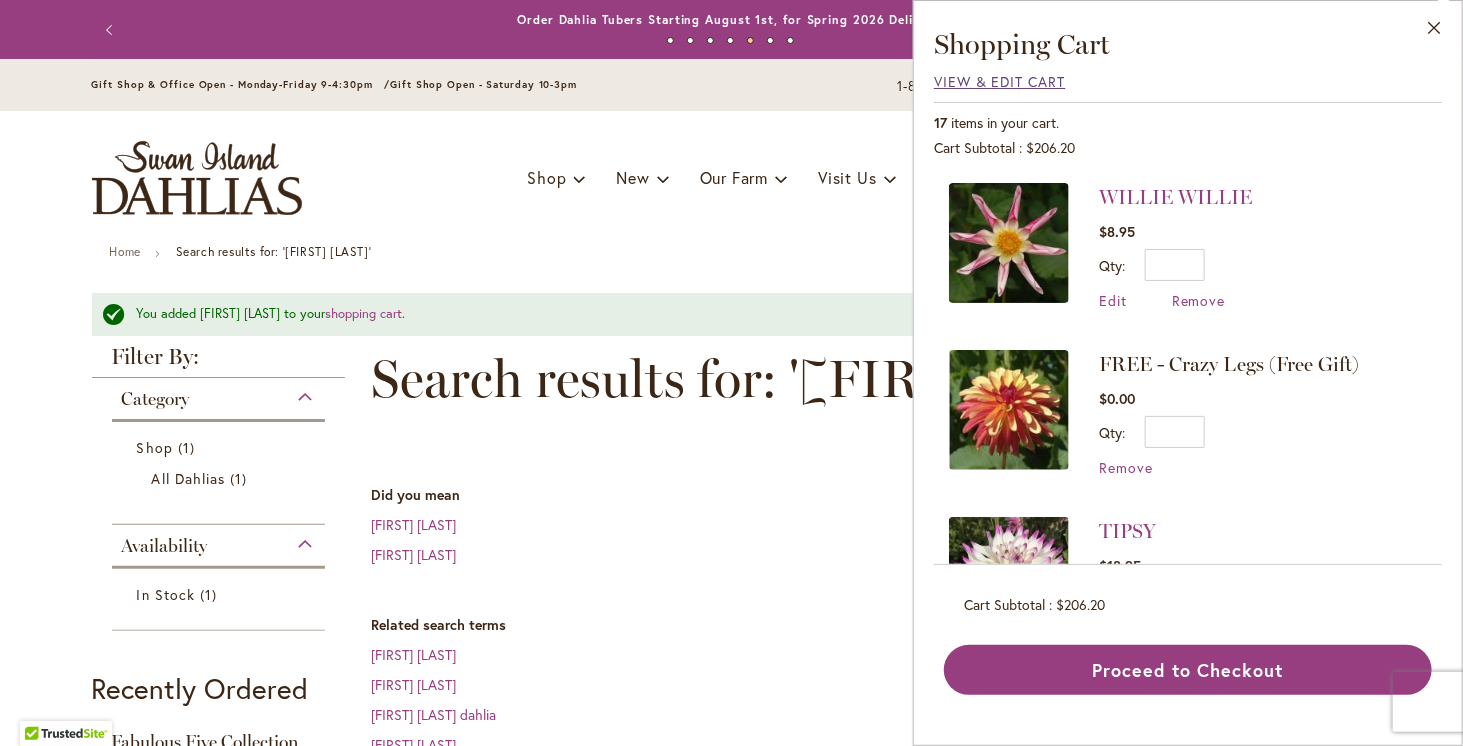 click on "View & Edit Cart" at bounding box center (1000, 81) 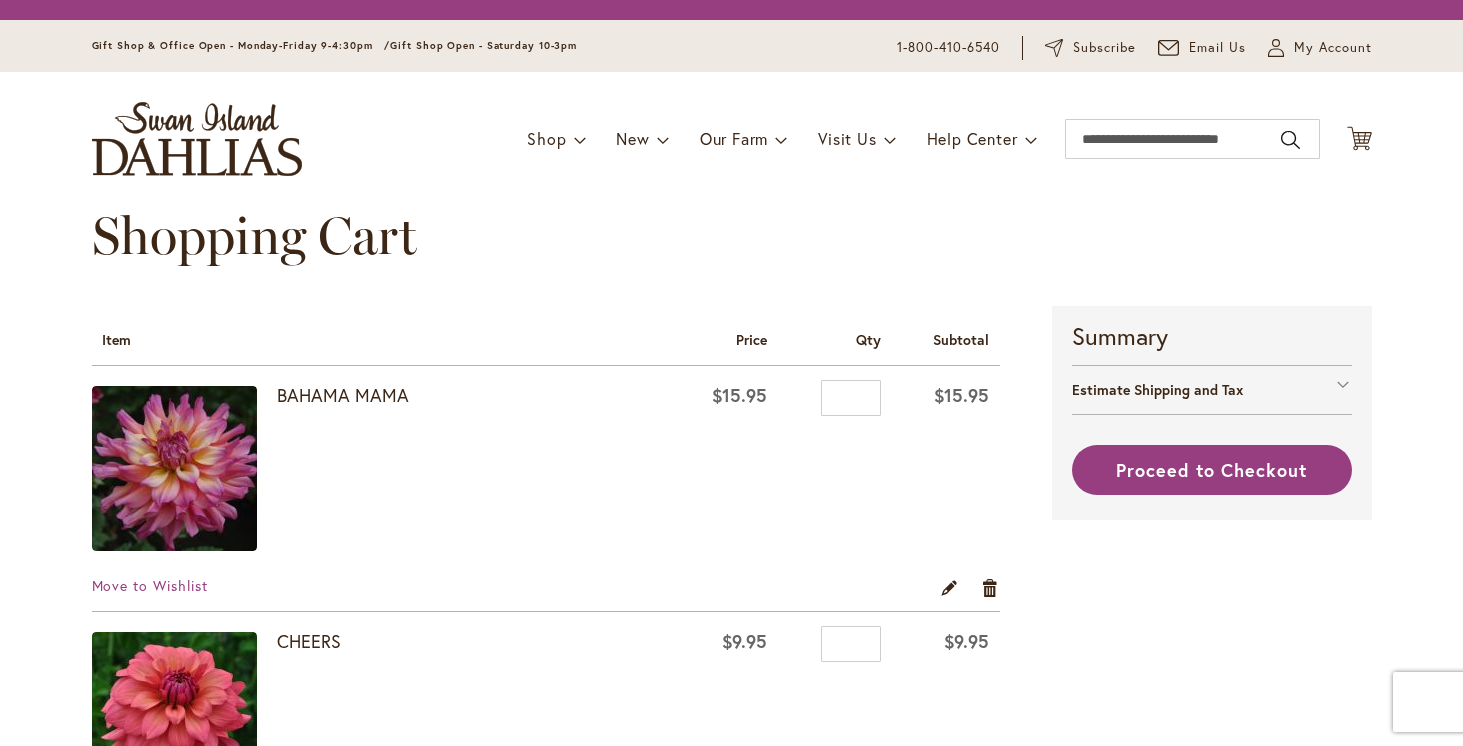 scroll, scrollTop: 0, scrollLeft: 0, axis: both 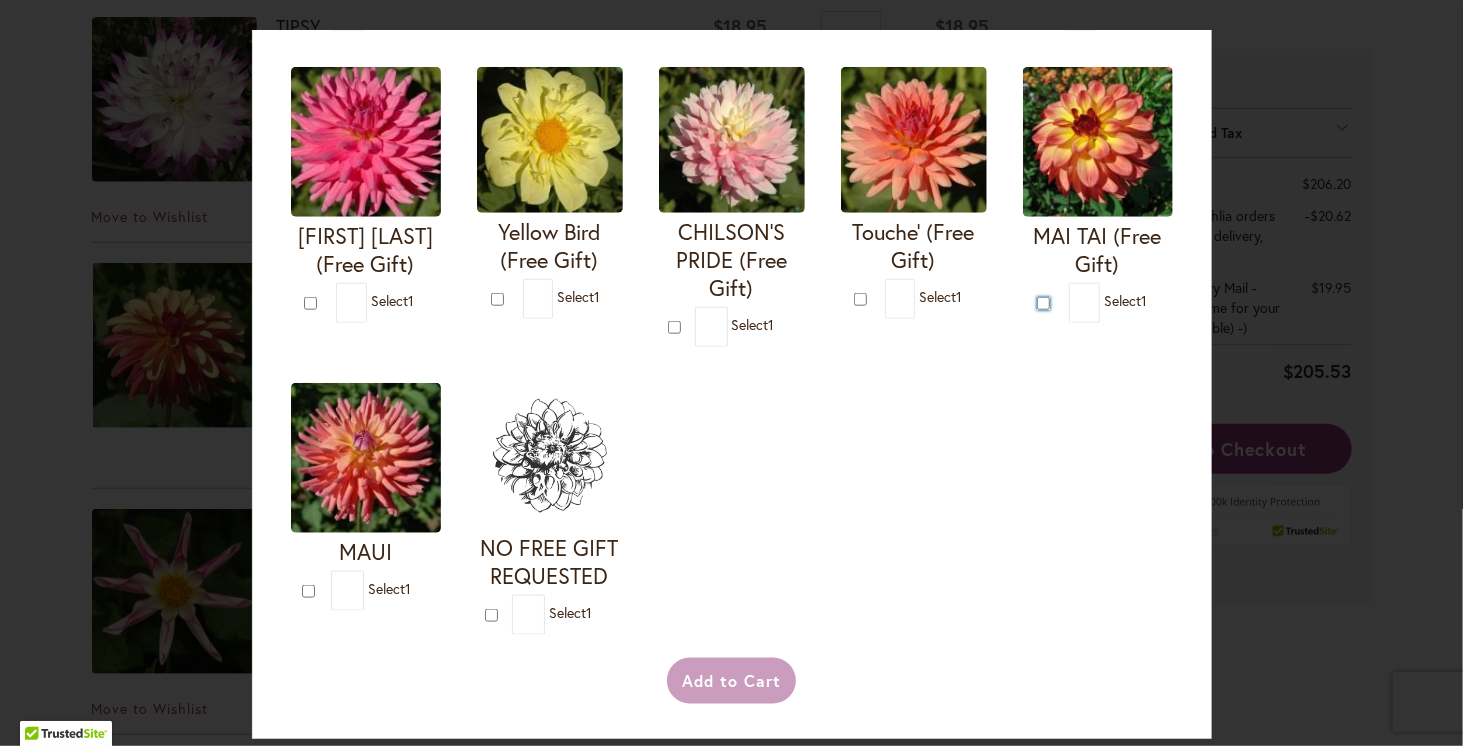 type on "*" 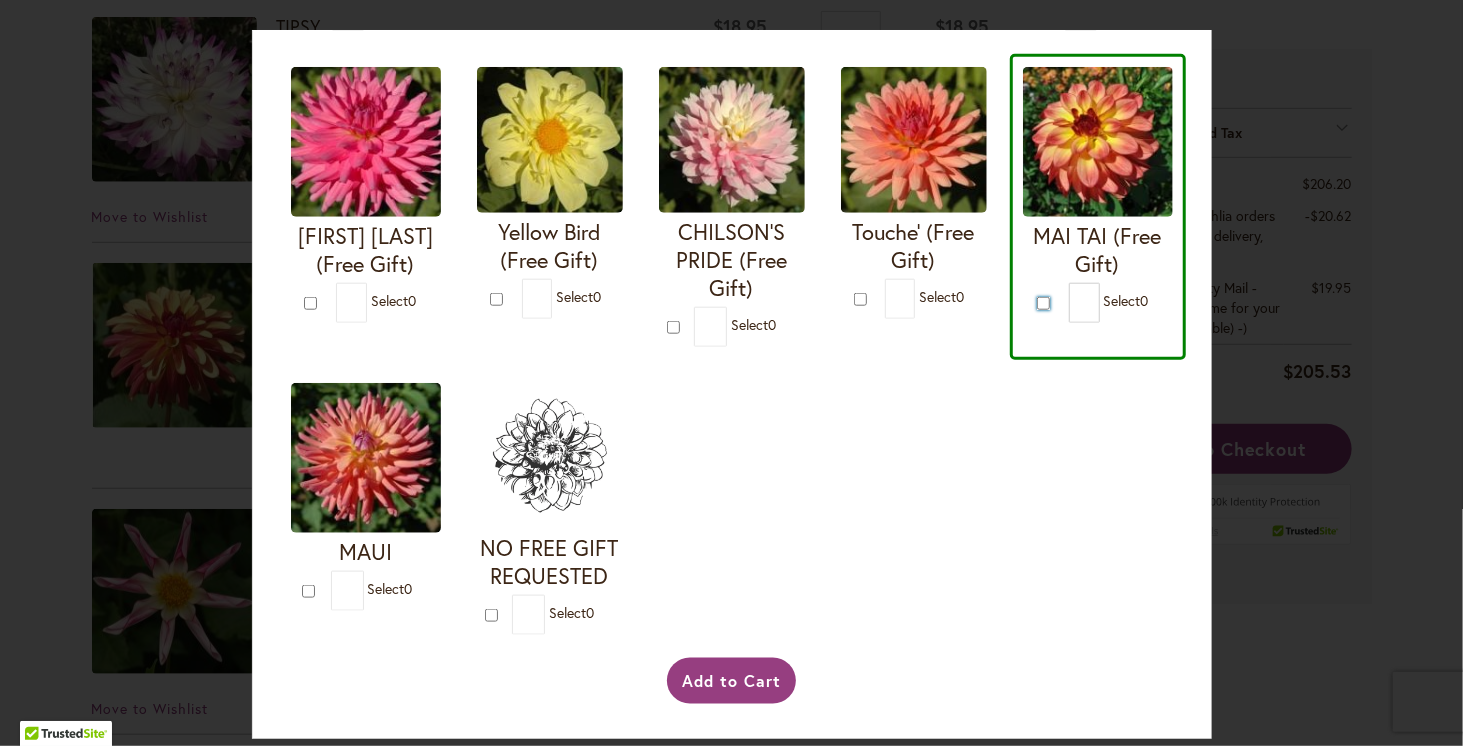 scroll, scrollTop: 1076, scrollLeft: 0, axis: vertical 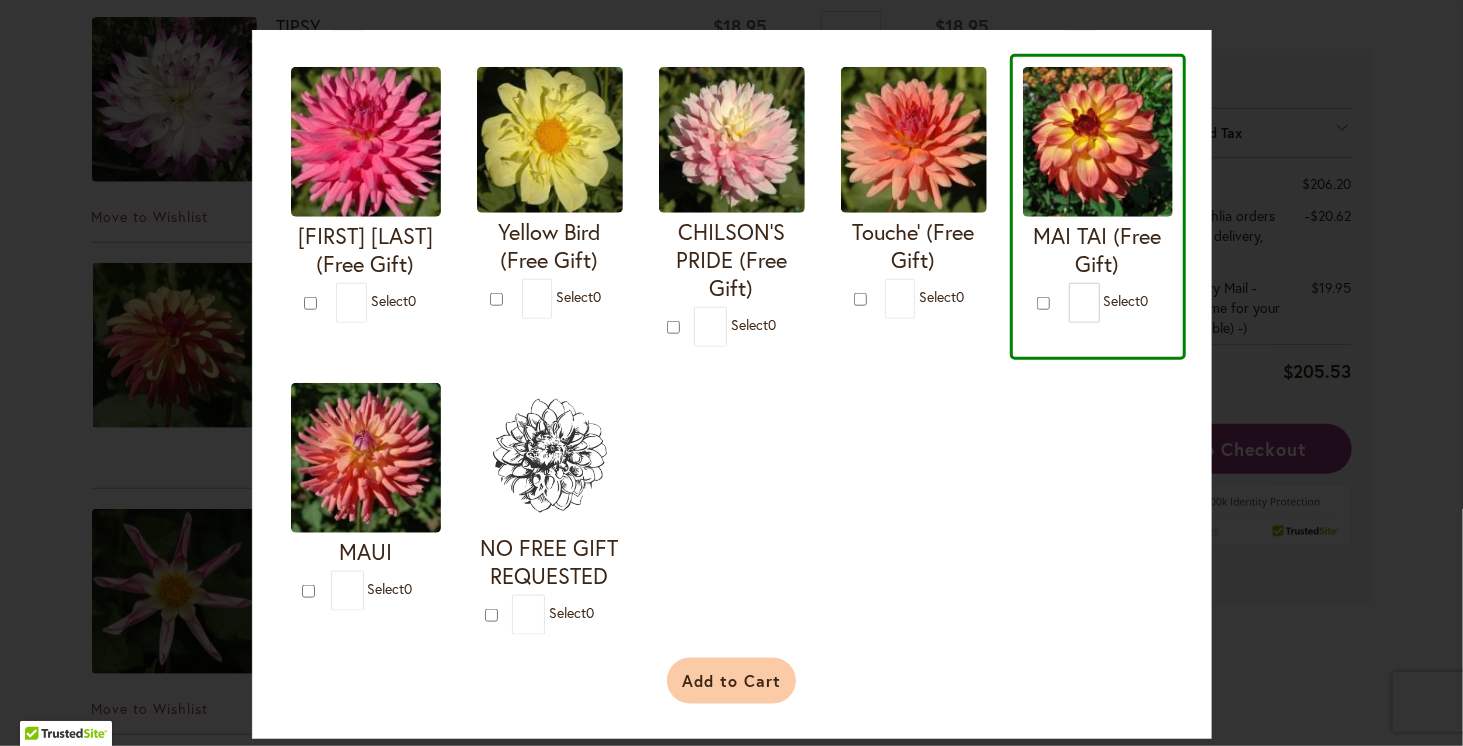 click on "Add to Cart" at bounding box center [731, 681] 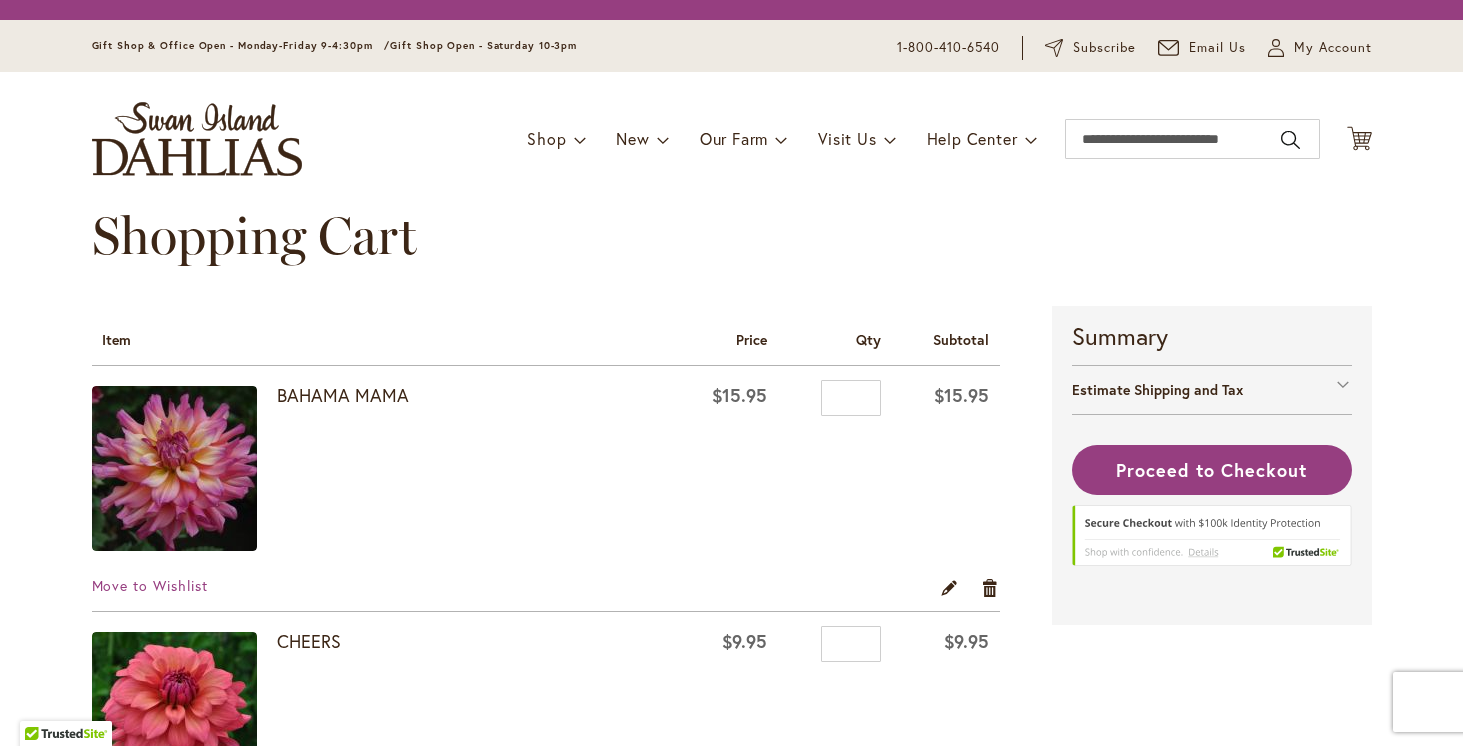 scroll, scrollTop: 0, scrollLeft: 0, axis: both 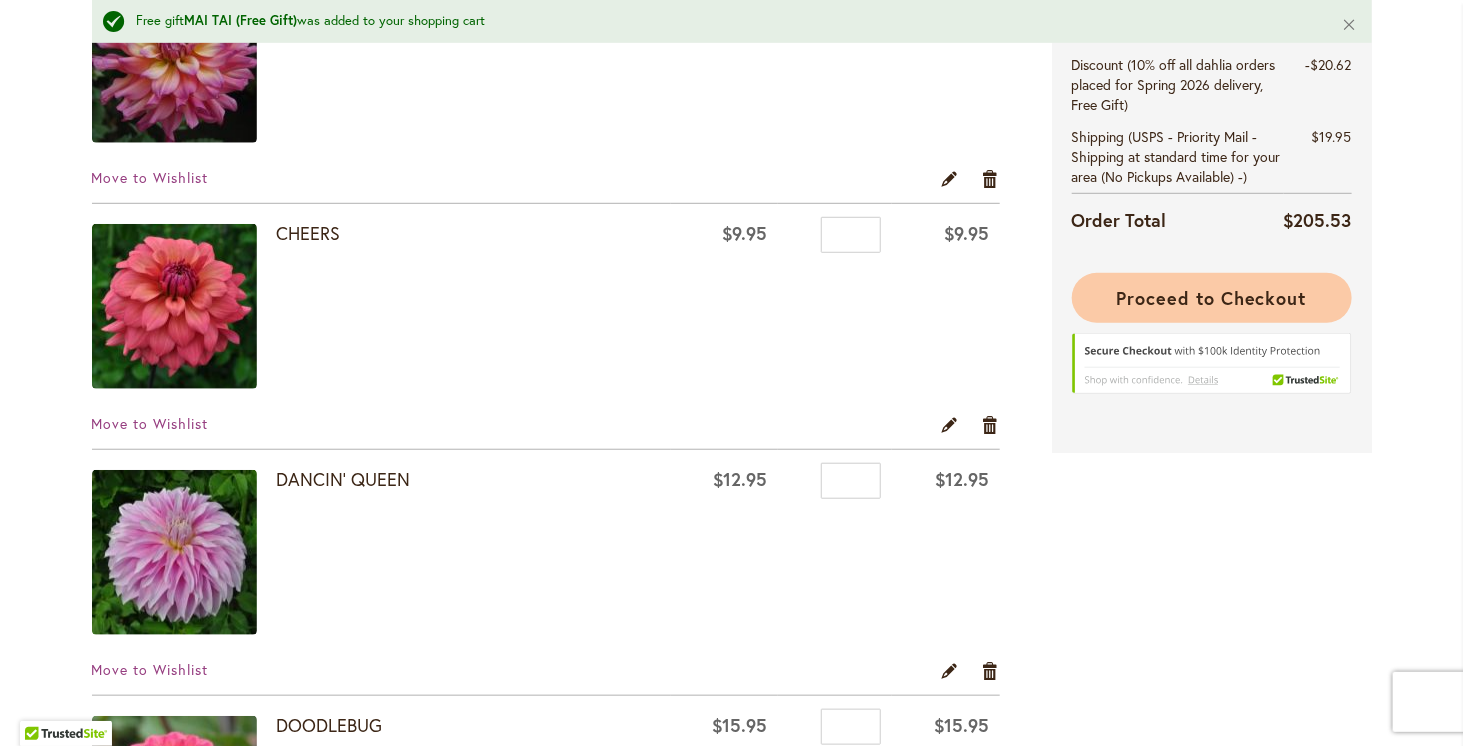 click on "Proceed to Checkout" at bounding box center (1211, 298) 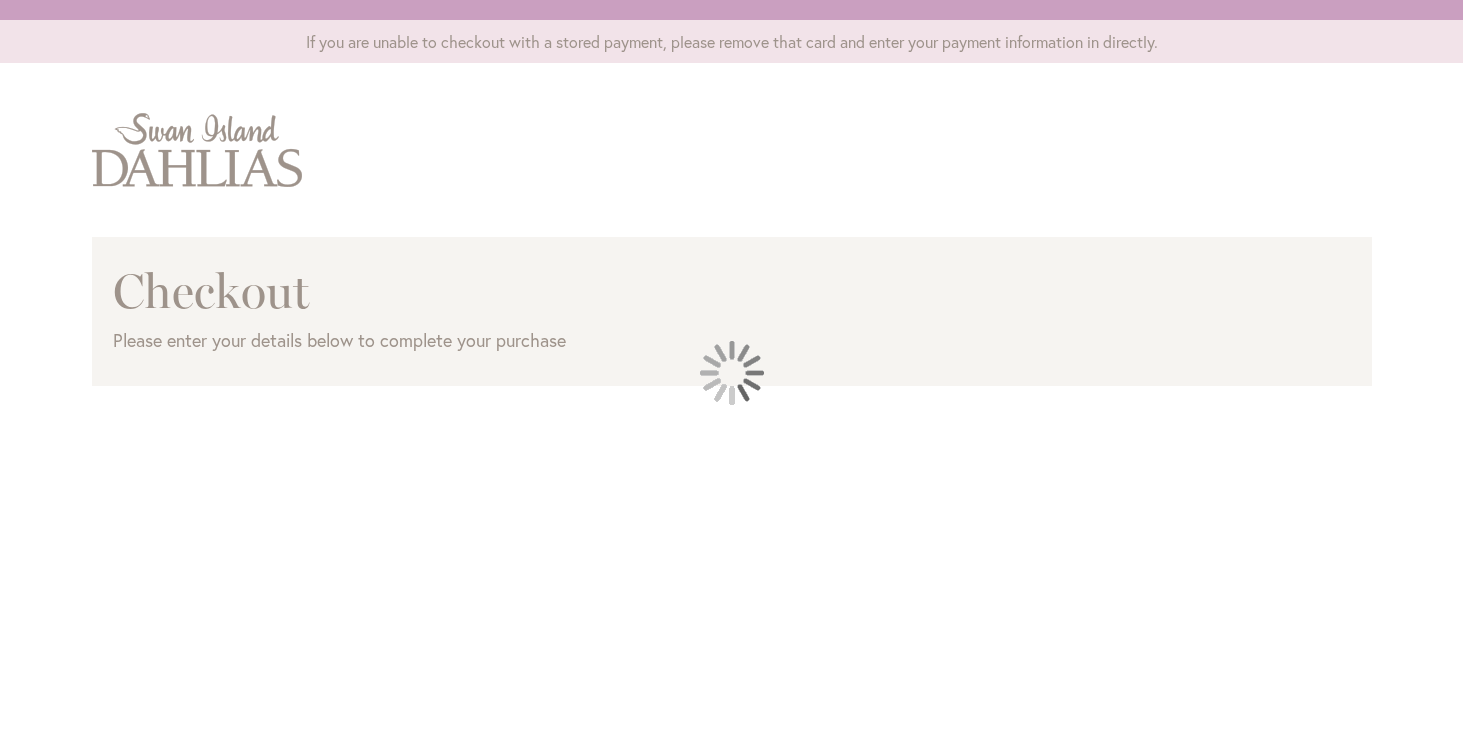 scroll, scrollTop: 0, scrollLeft: 0, axis: both 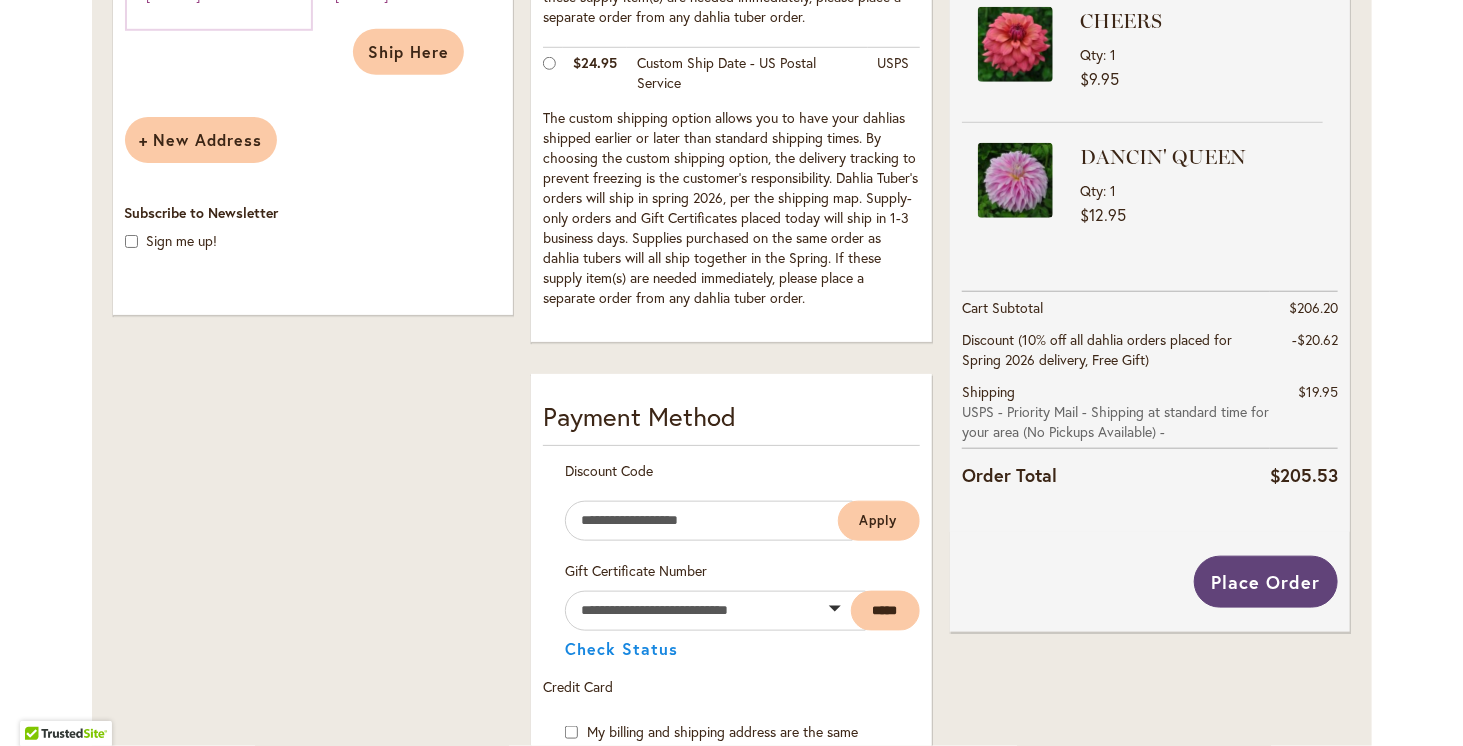 click on "Place Order" at bounding box center [1266, 582] 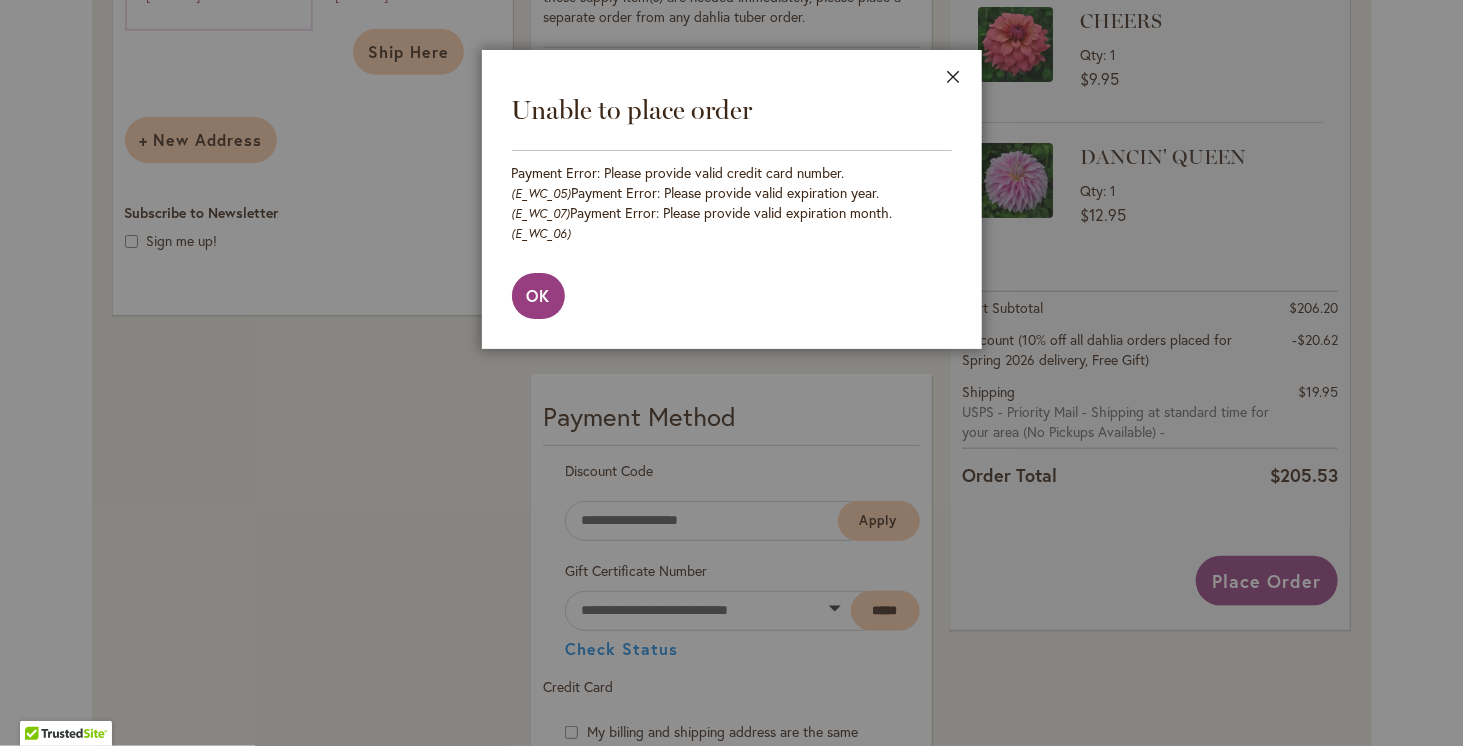 click on "Close" at bounding box center (954, 81) 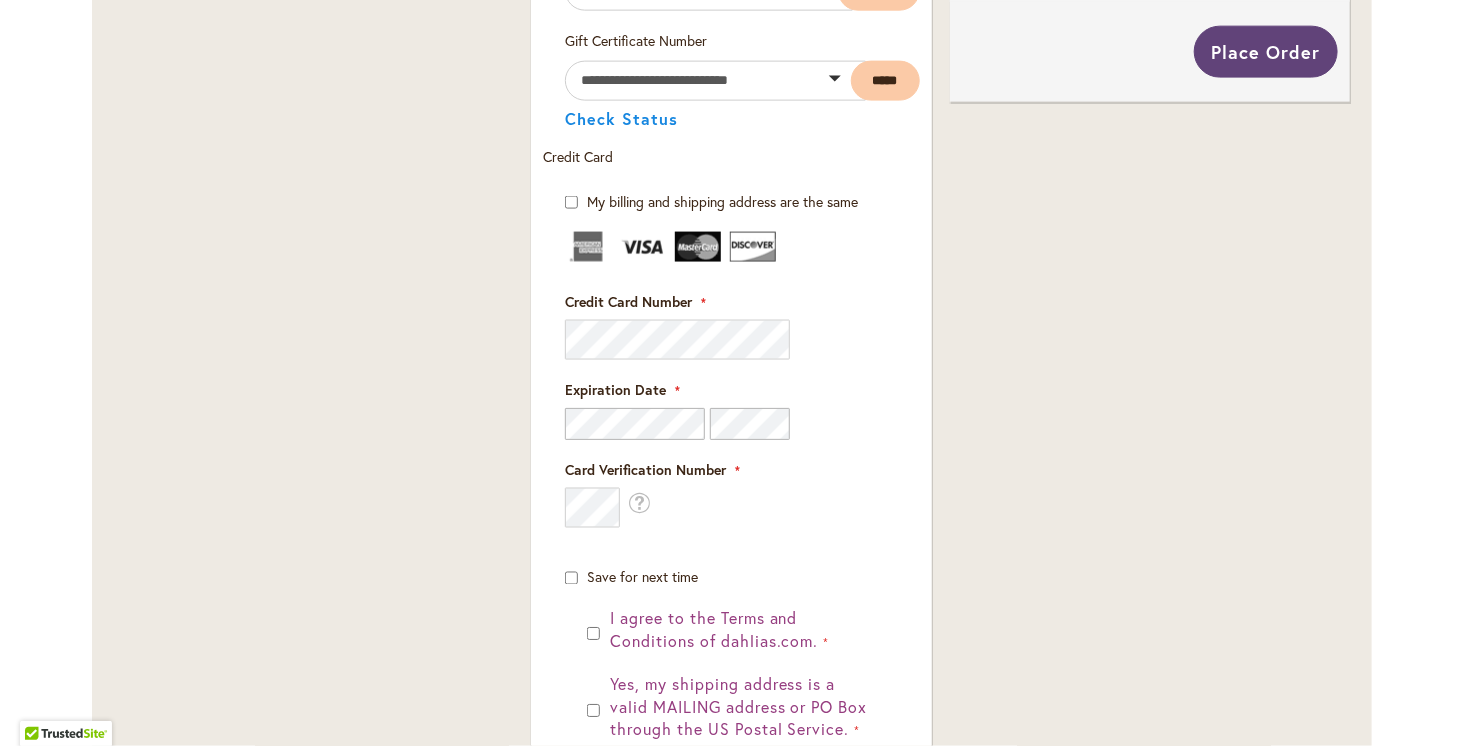 scroll, scrollTop: 1300, scrollLeft: 0, axis: vertical 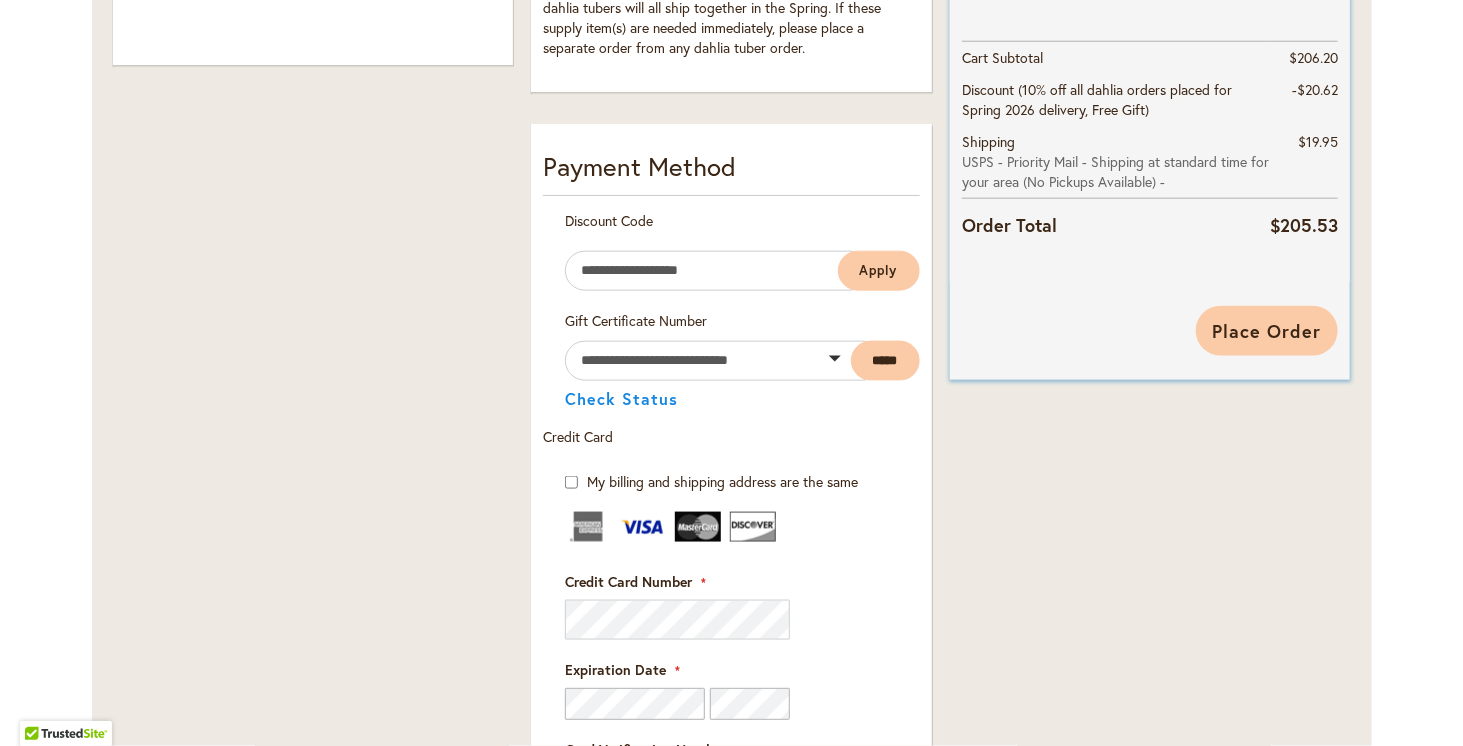 click on "Place Order" at bounding box center (1267, 331) 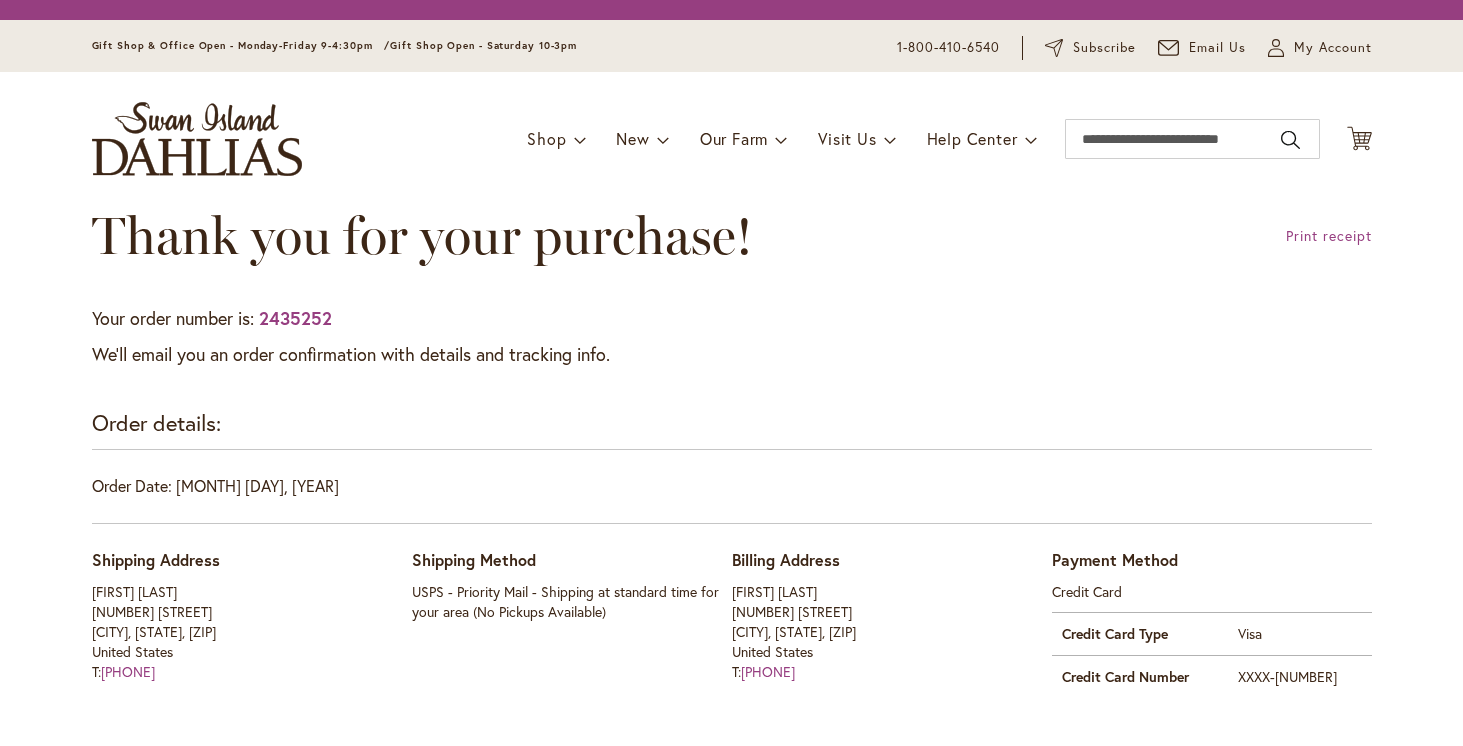 scroll, scrollTop: 0, scrollLeft: 0, axis: both 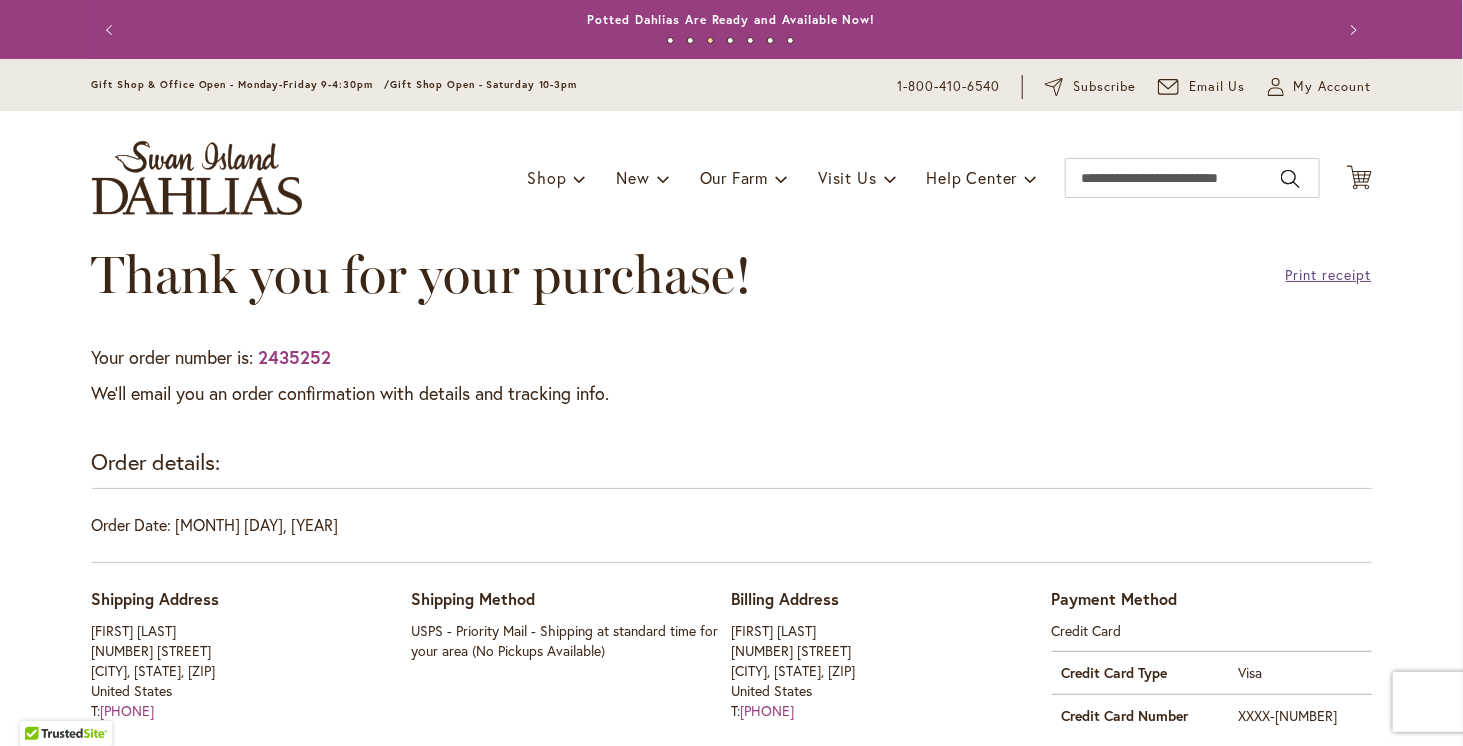 click on "Print receipt" at bounding box center (1329, 275) 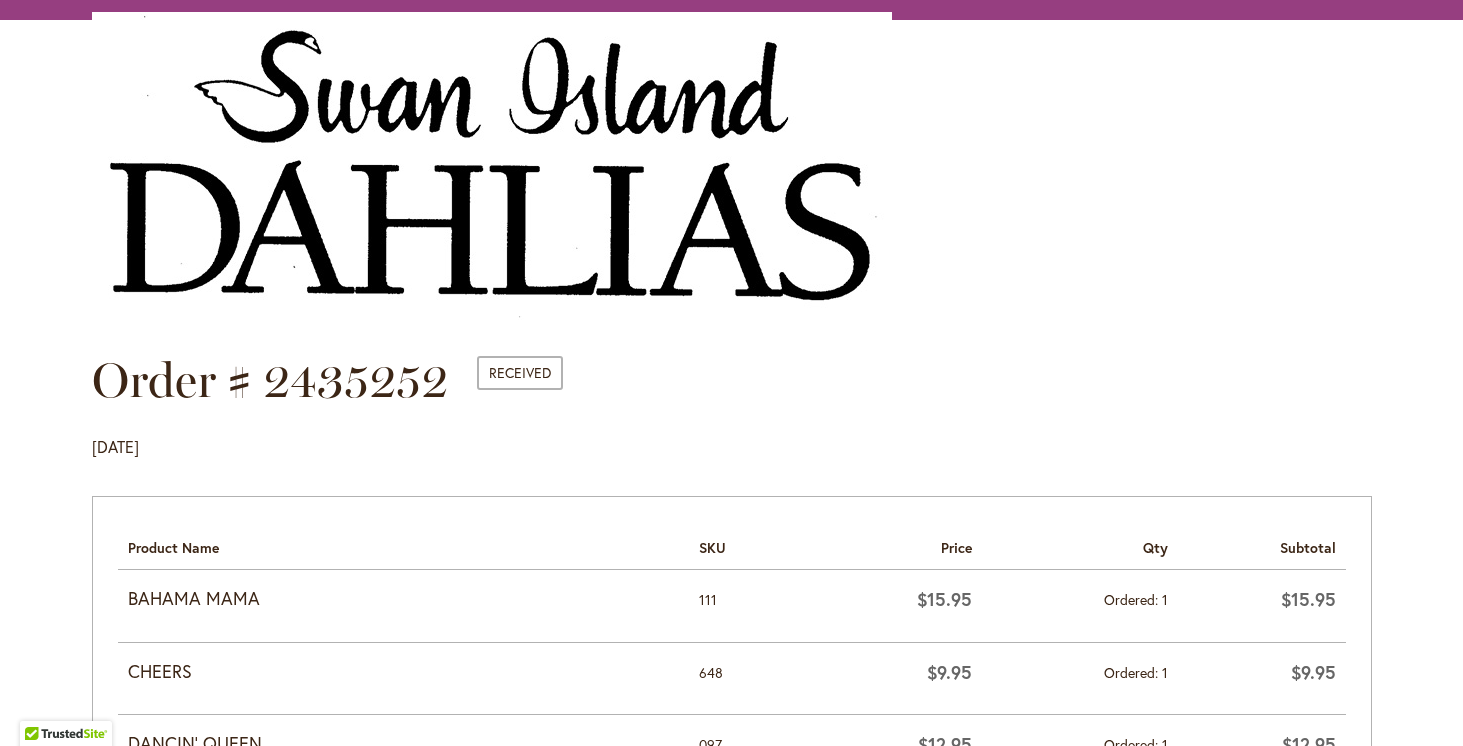scroll, scrollTop: 0, scrollLeft: 0, axis: both 